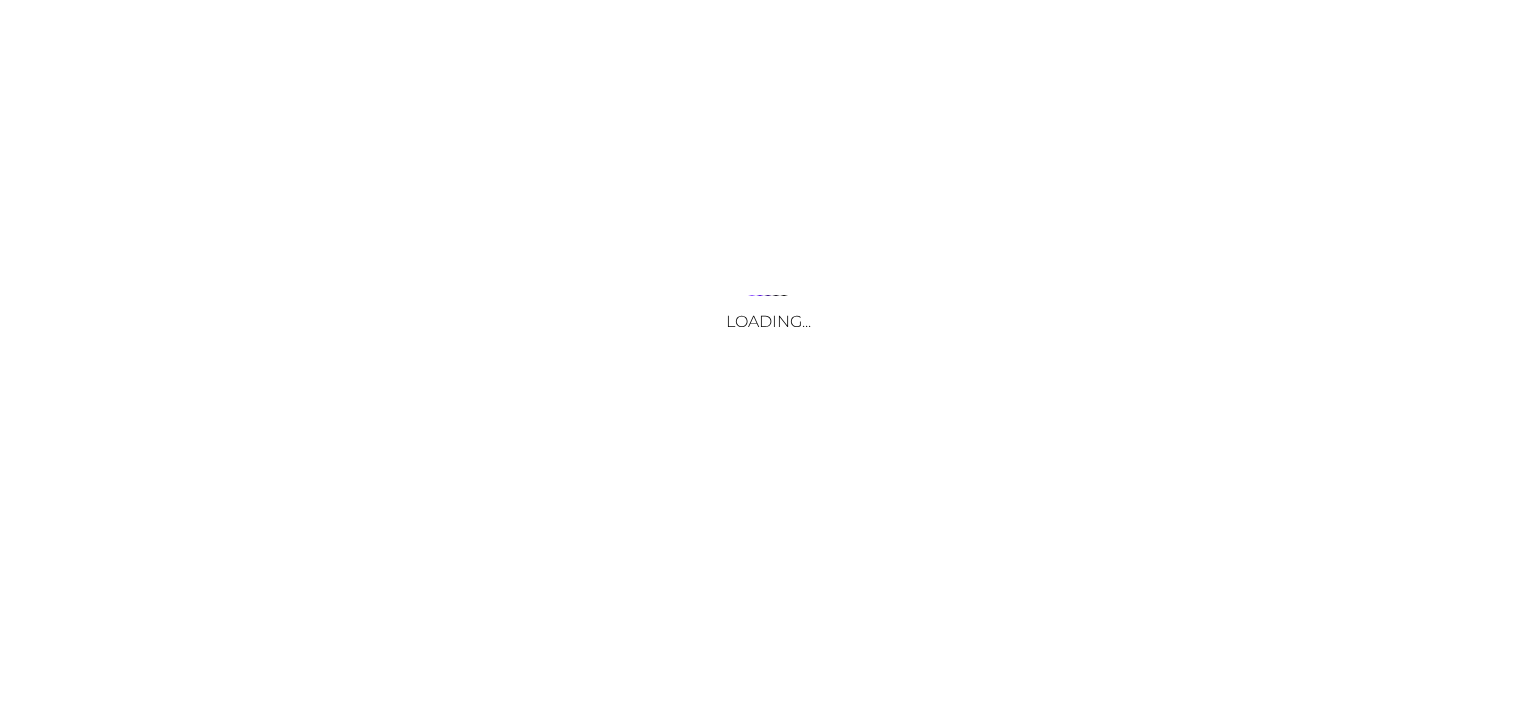 scroll, scrollTop: 0, scrollLeft: 0, axis: both 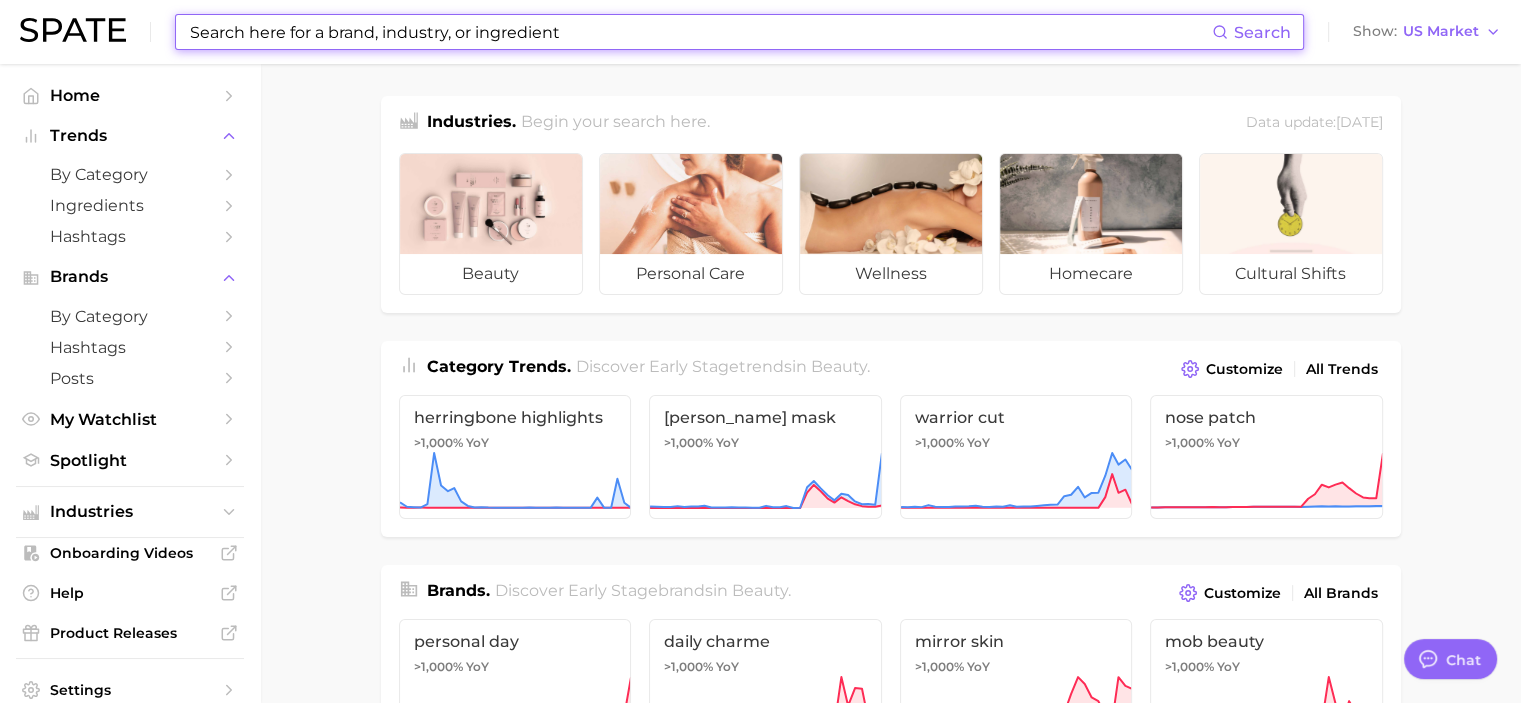 click at bounding box center [700, 32] 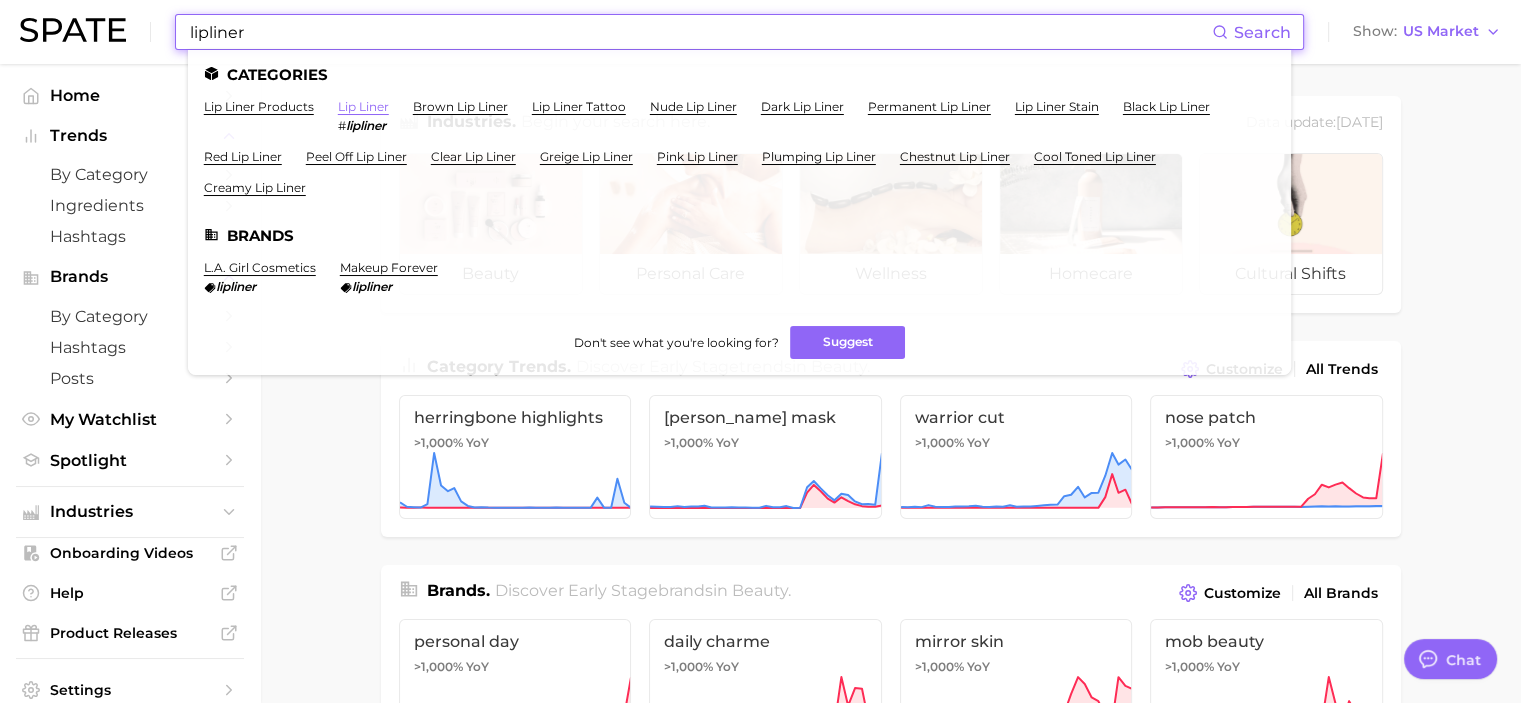type on "lipliner" 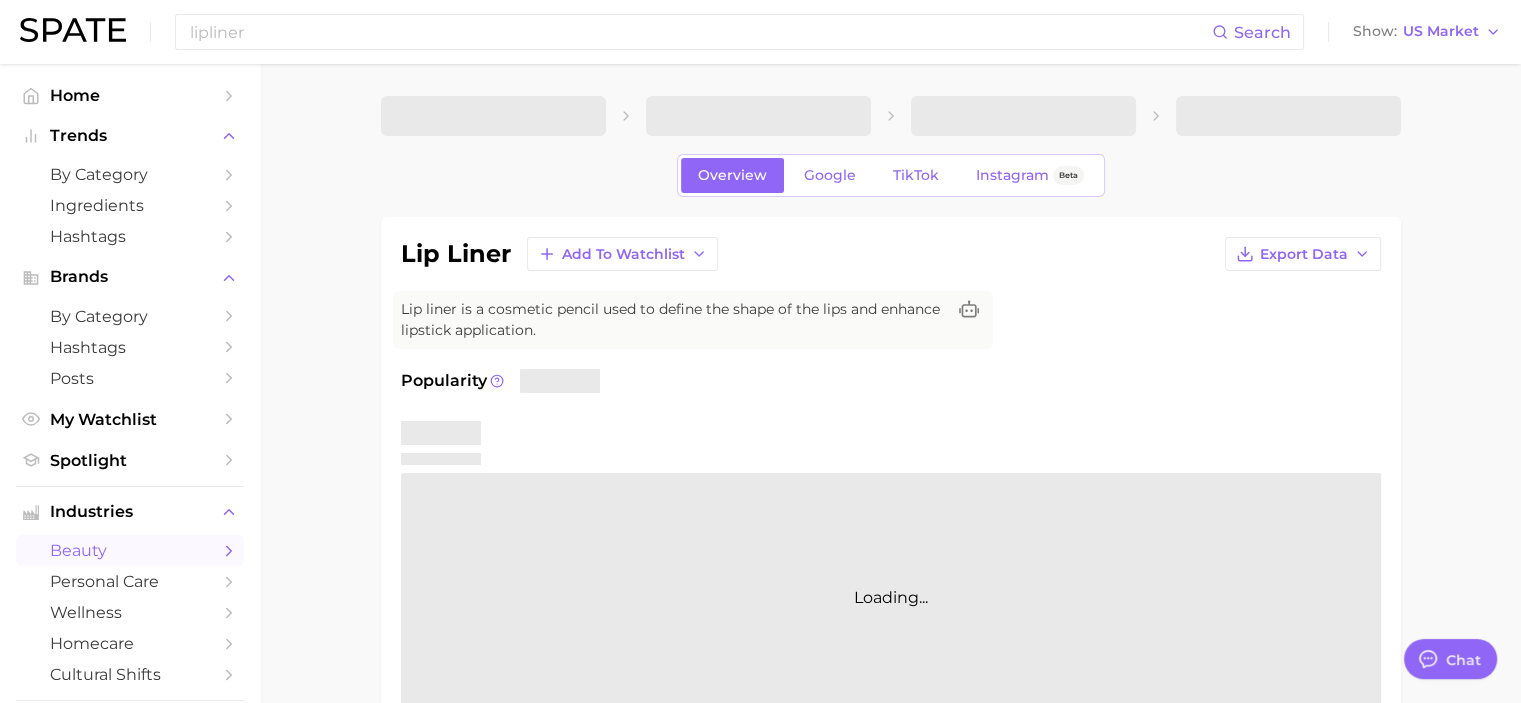 type on "x" 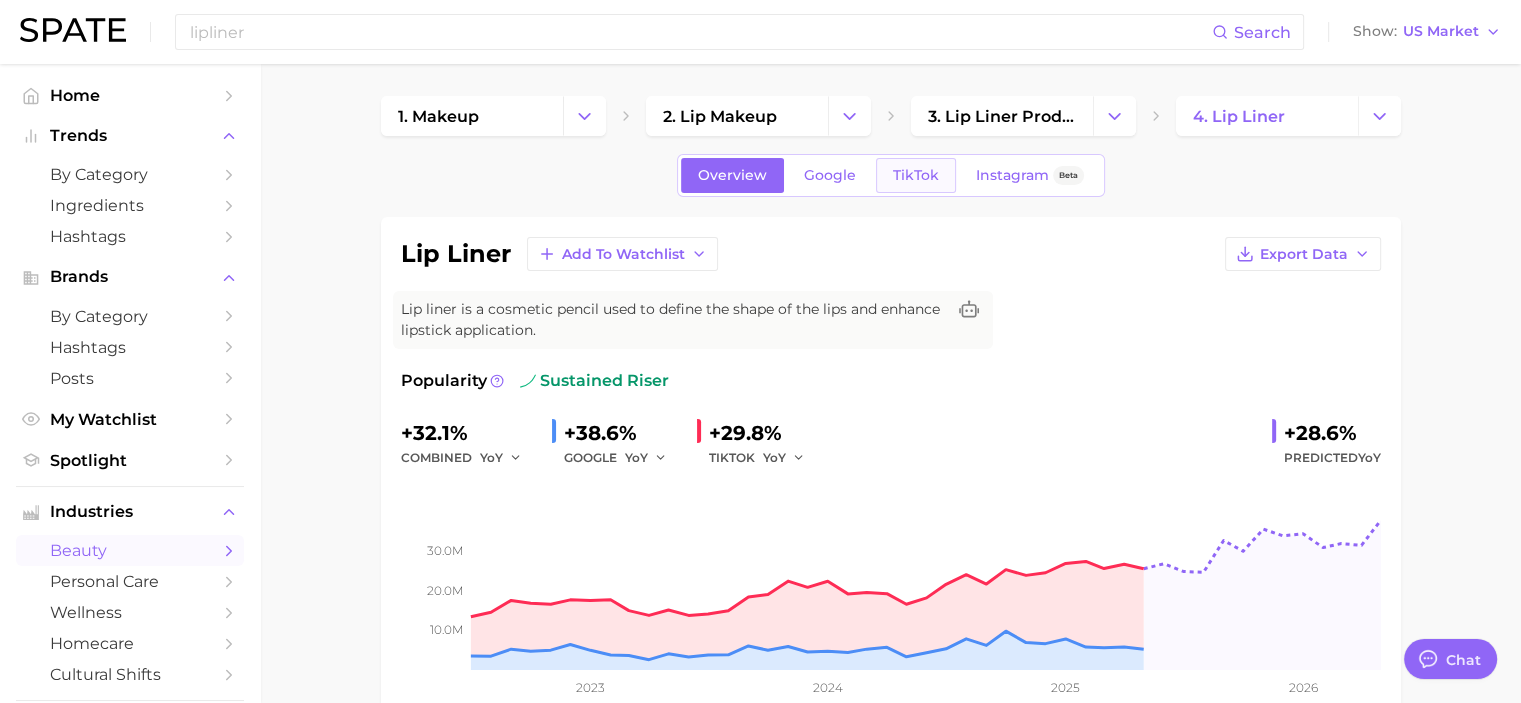 click on "TikTok" at bounding box center (916, 175) 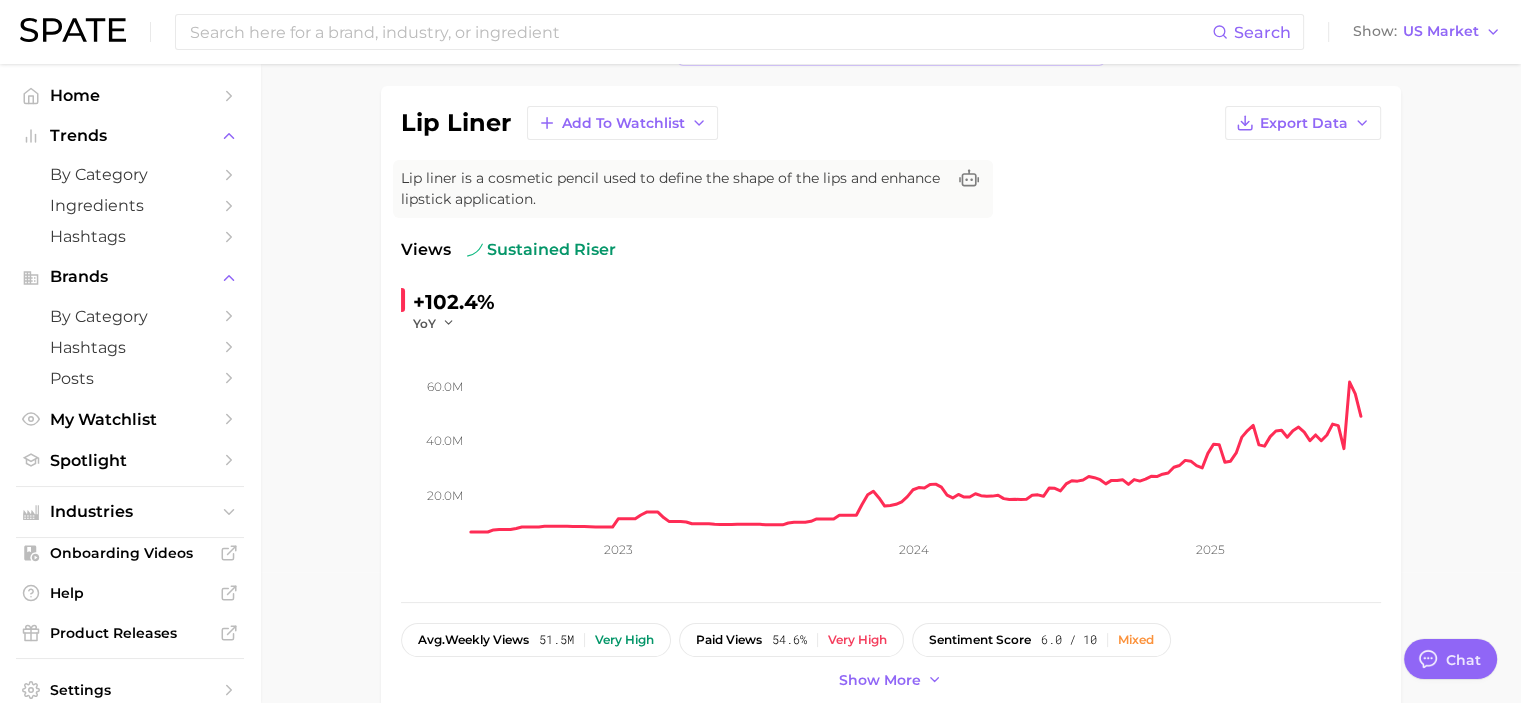scroll, scrollTop: 132, scrollLeft: 0, axis: vertical 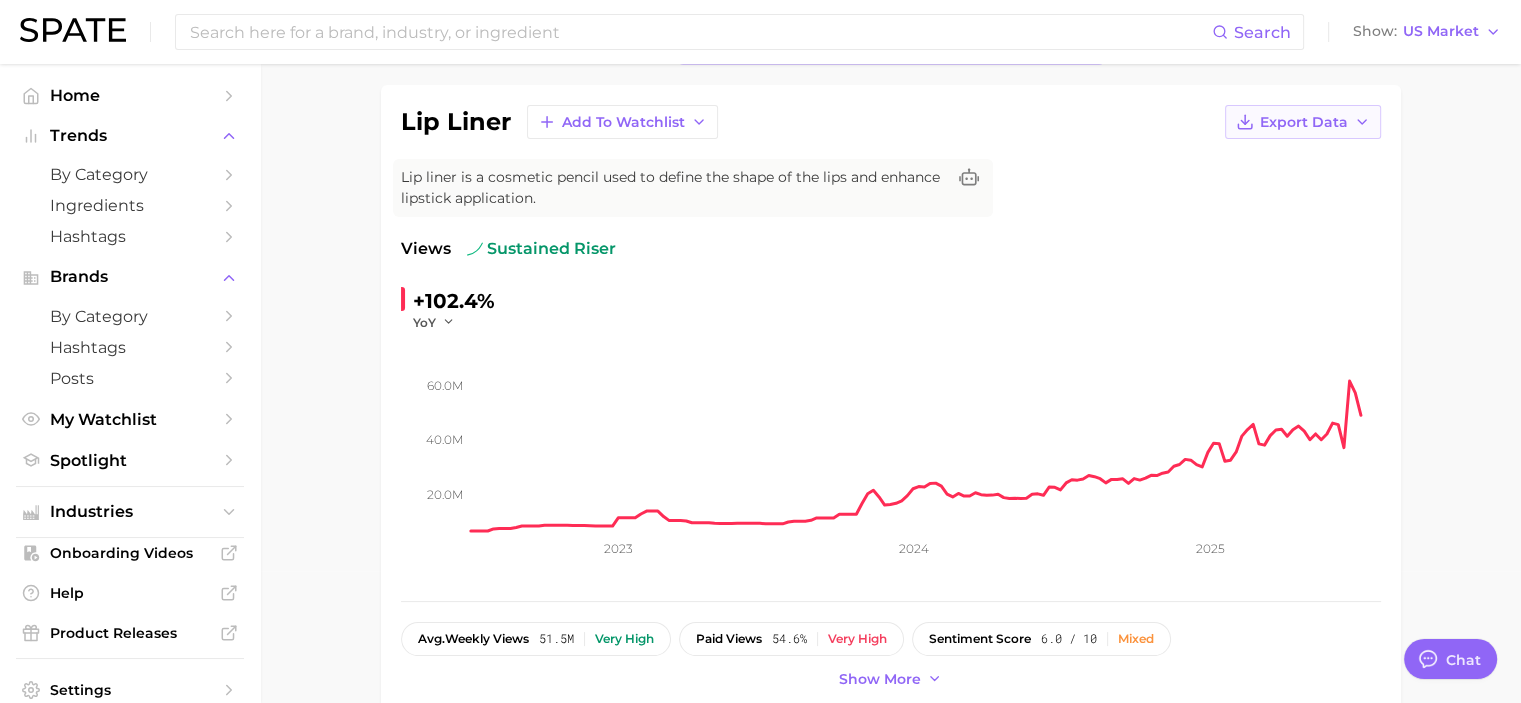 click on "Export Data" at bounding box center [1304, 122] 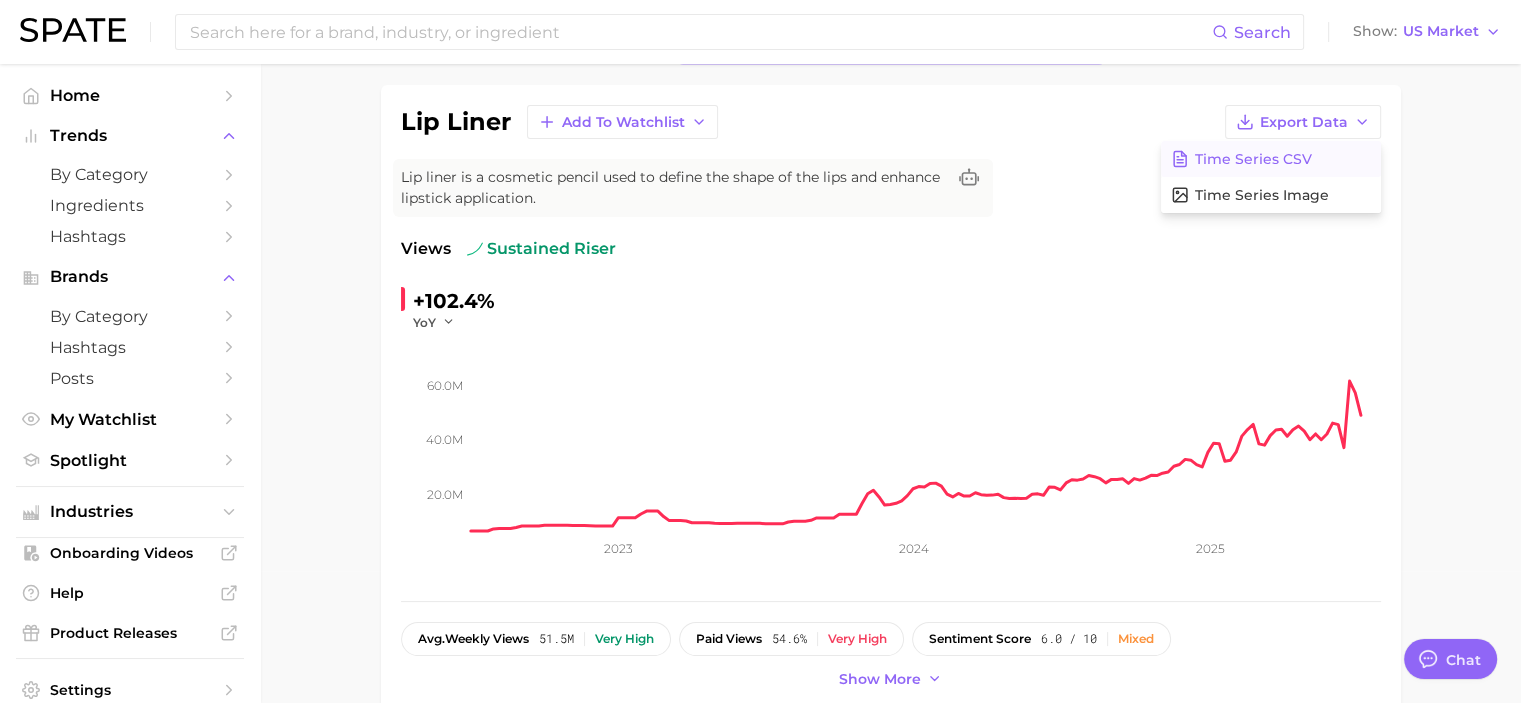 click on "Time Series CSV" at bounding box center (1253, 159) 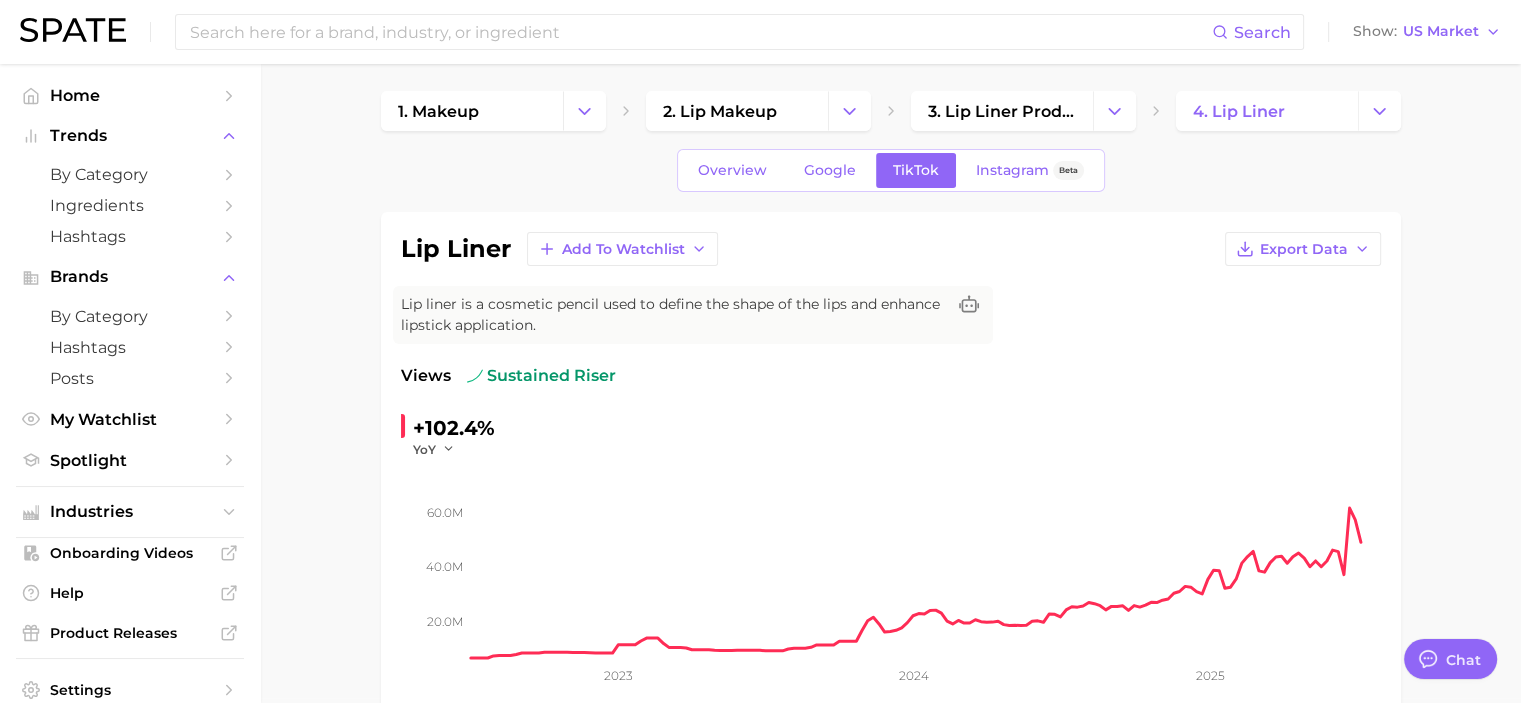 scroll, scrollTop: 0, scrollLeft: 0, axis: both 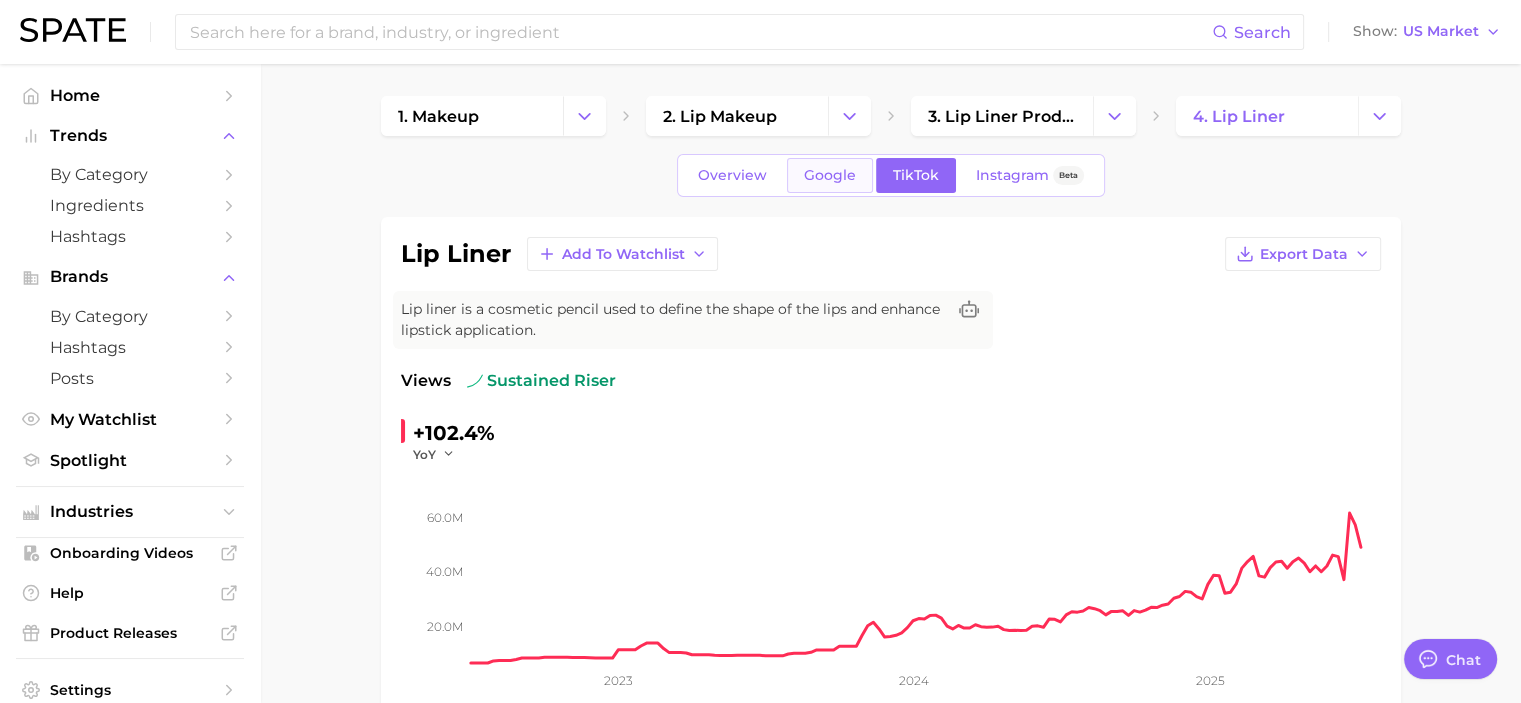 click on "Google" at bounding box center [830, 175] 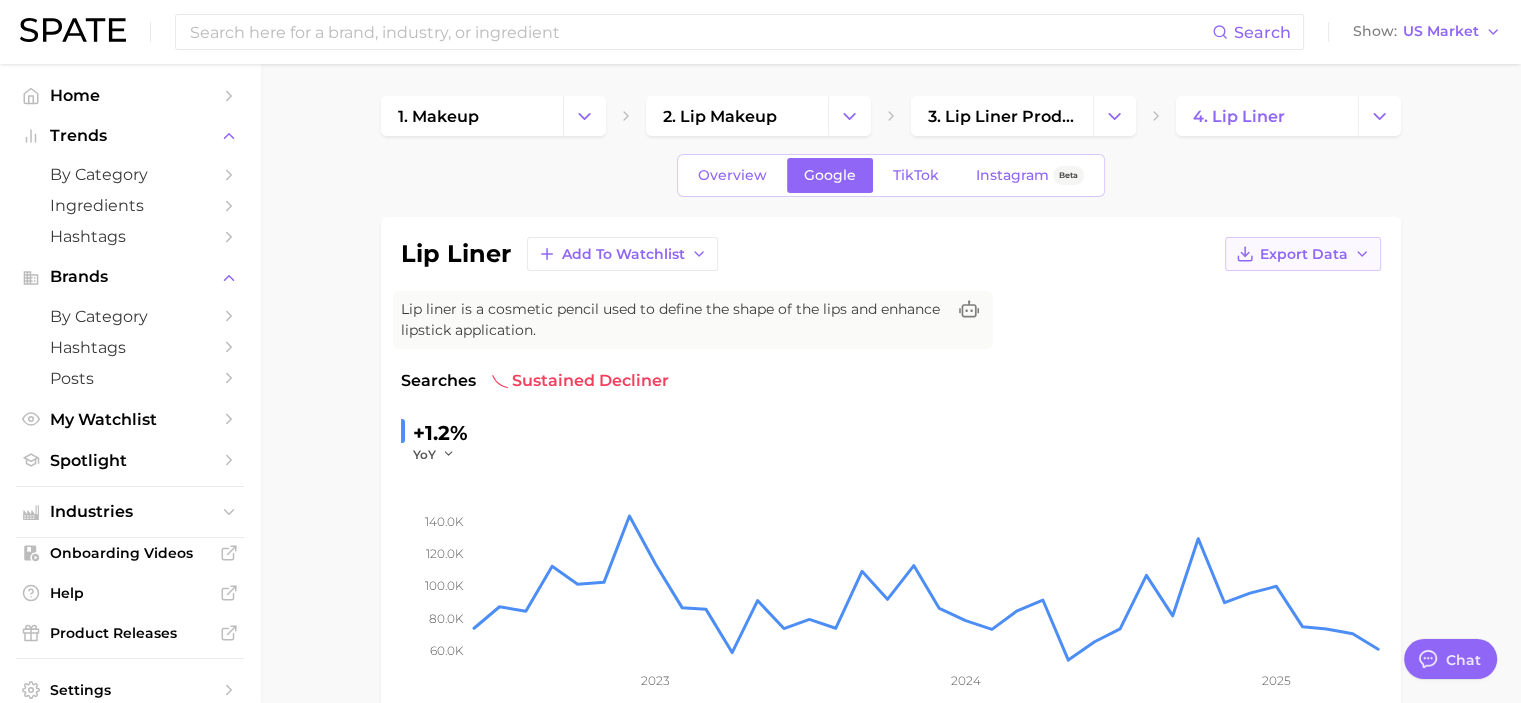 click on "Export Data" at bounding box center (1303, 254) 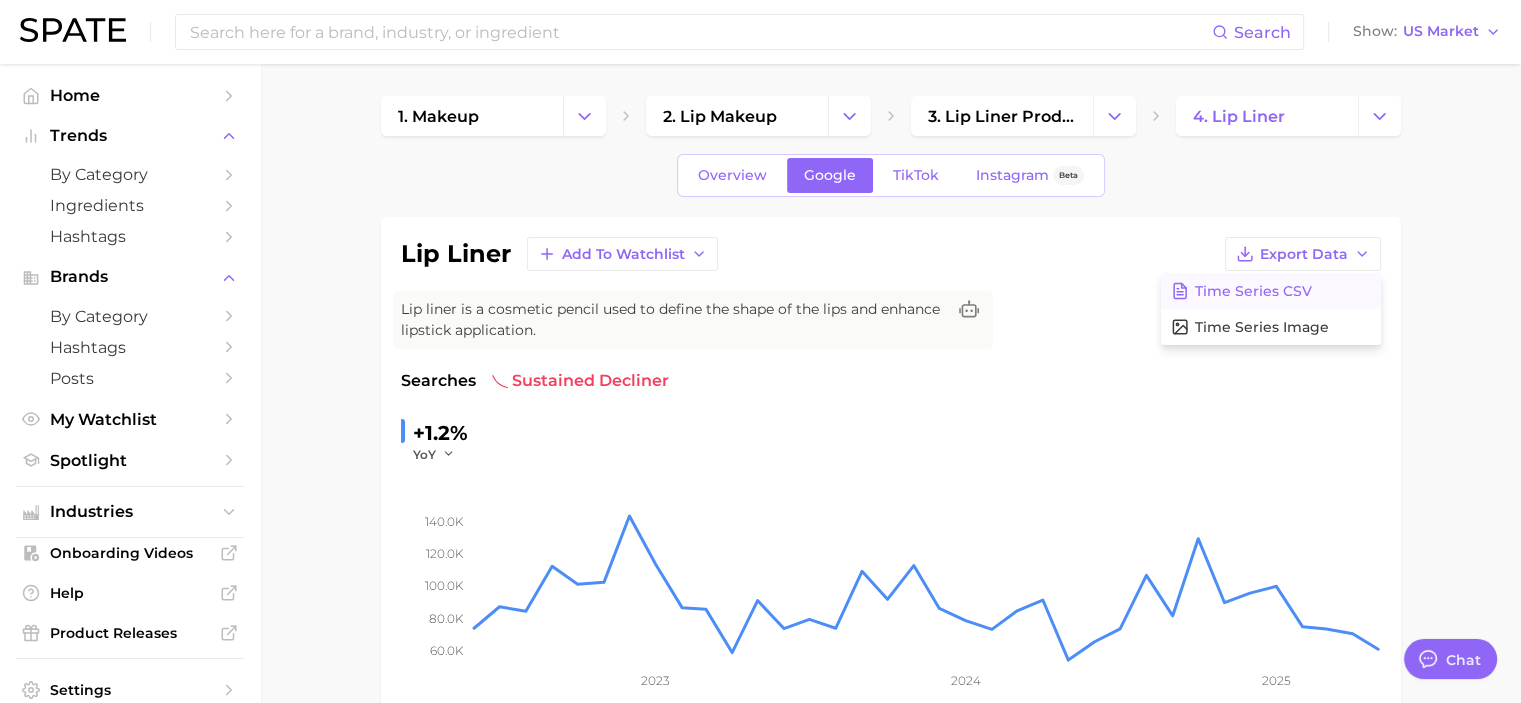 click on "Time Series CSV" at bounding box center [1253, 291] 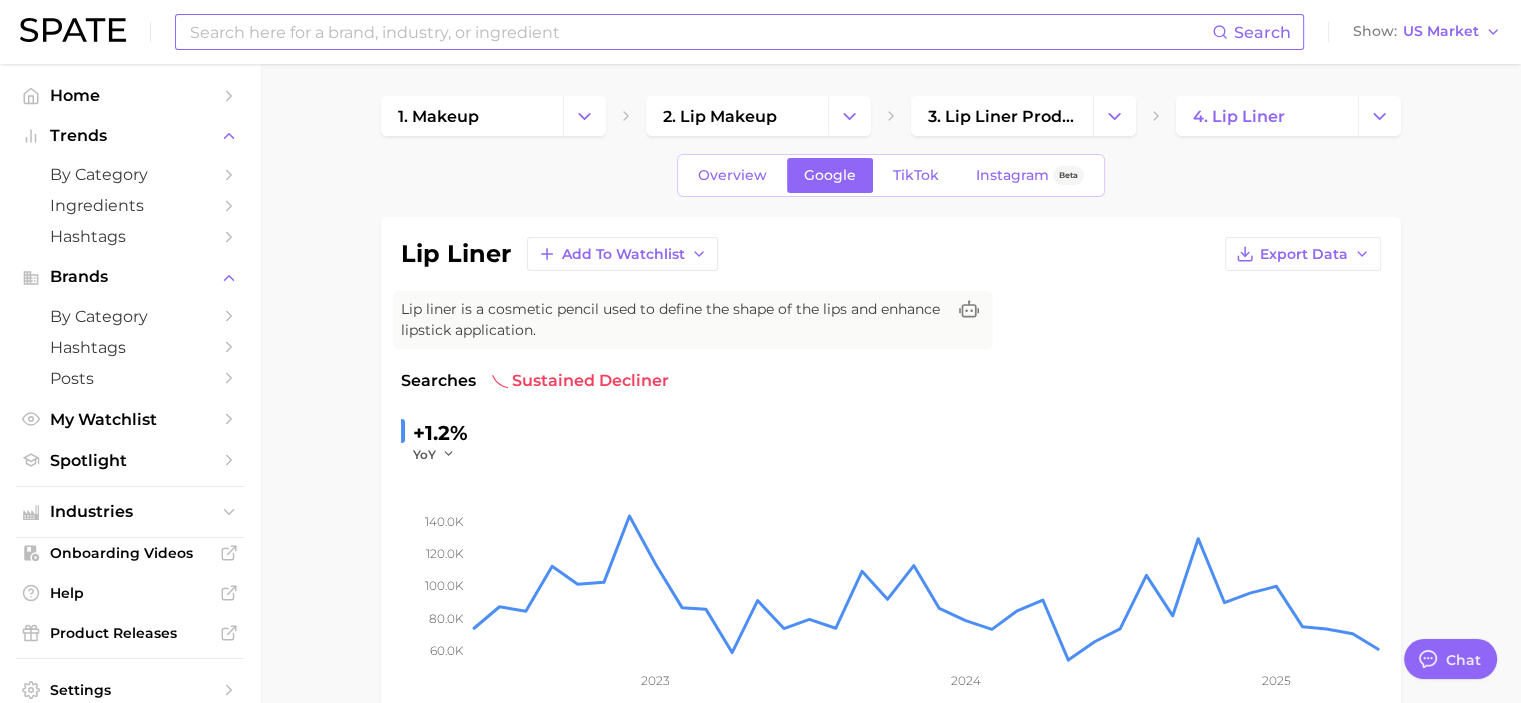 click at bounding box center (700, 32) 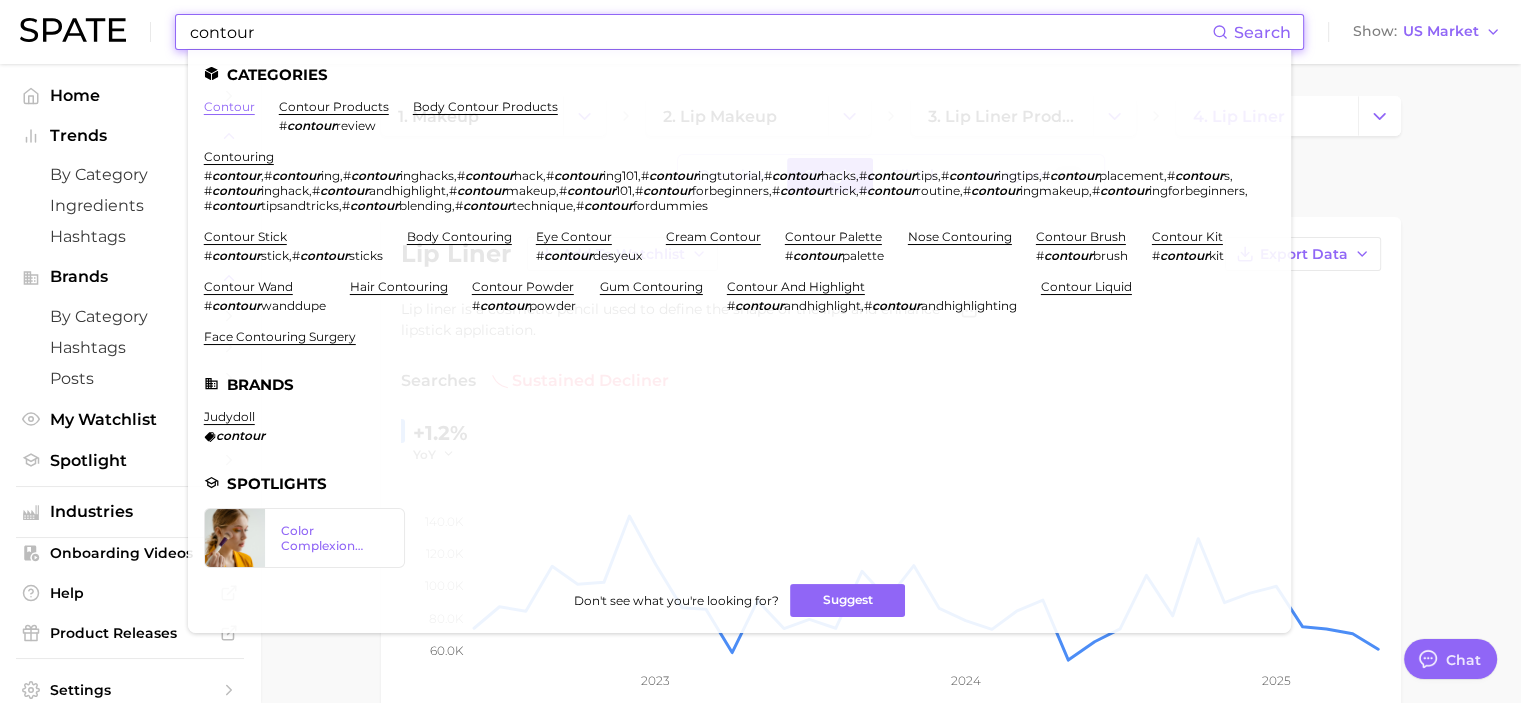 type on "contour" 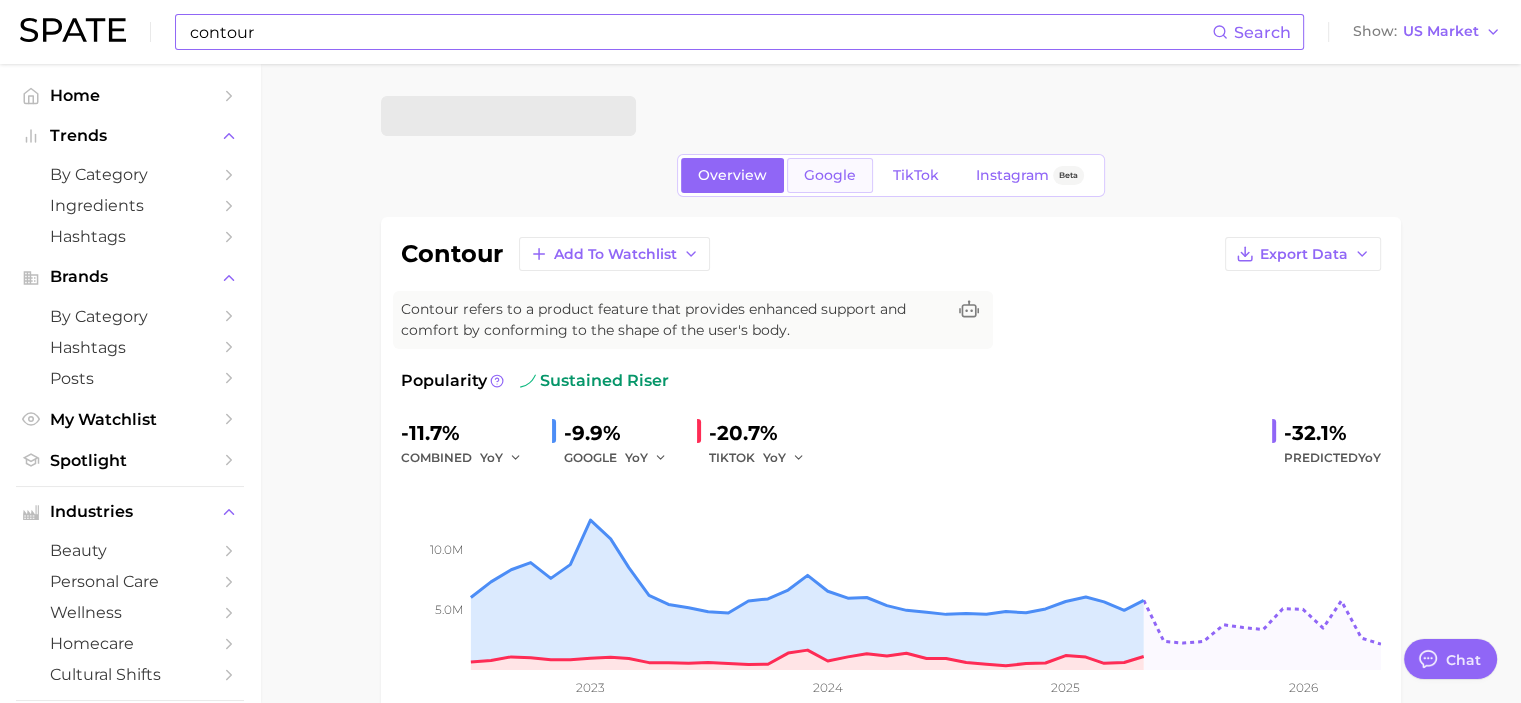 click on "Google" at bounding box center [830, 175] 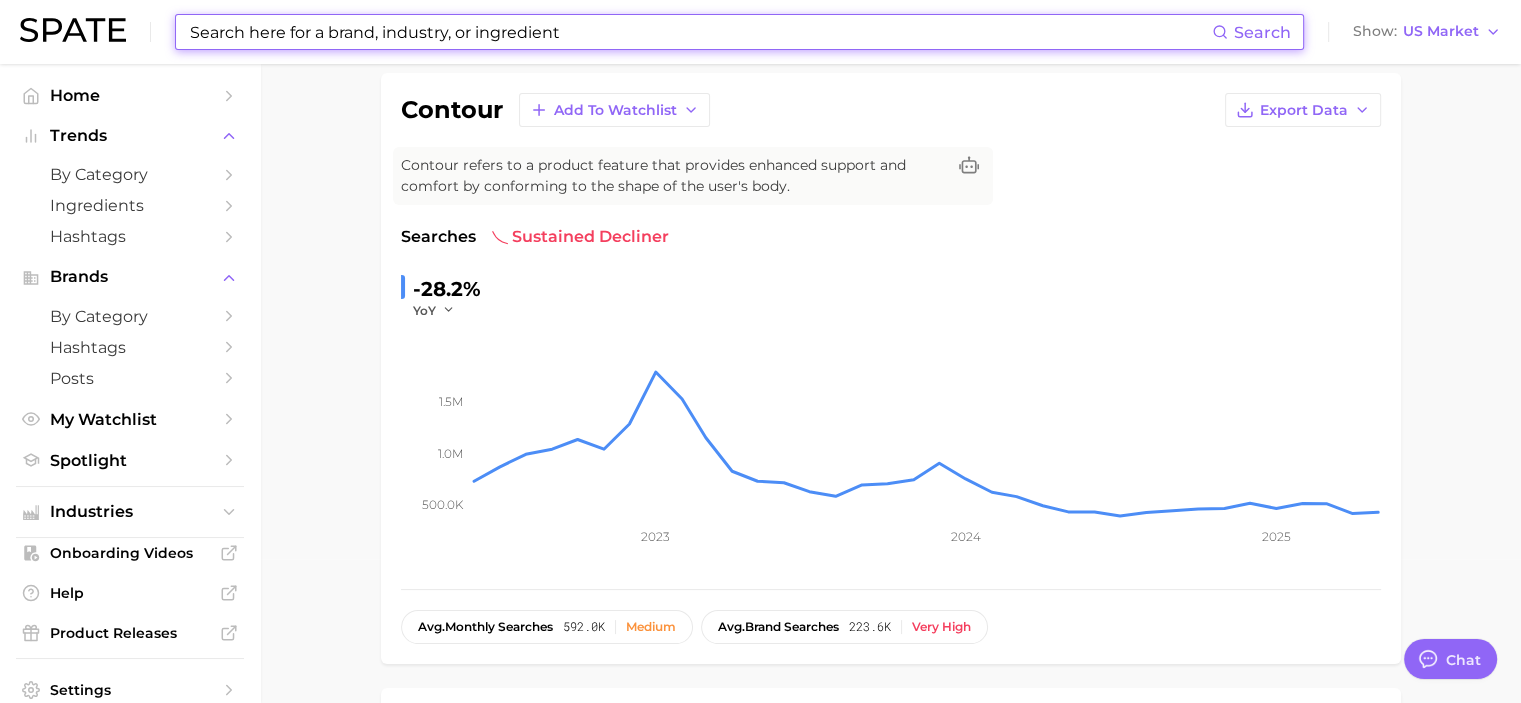 scroll, scrollTop: 63, scrollLeft: 0, axis: vertical 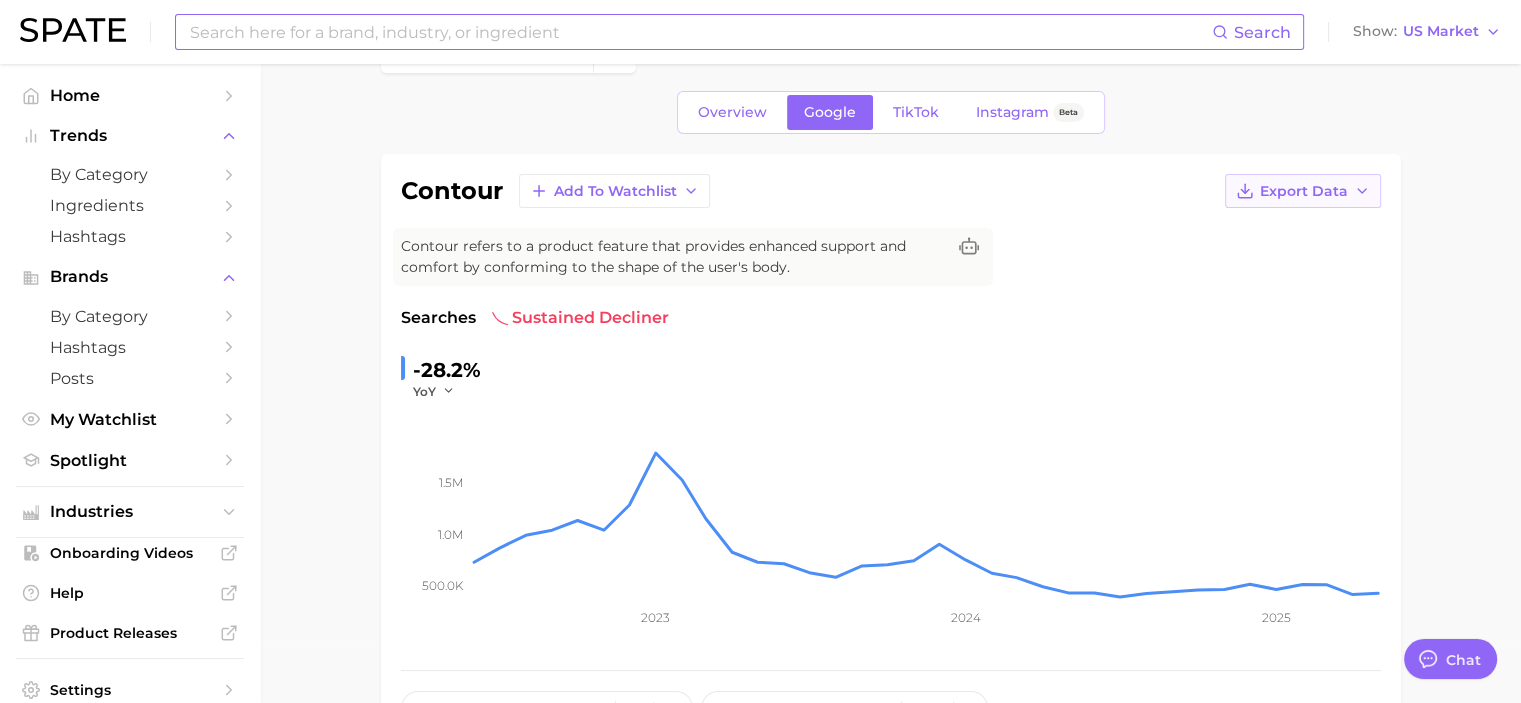 click on "Export Data" at bounding box center [1304, 191] 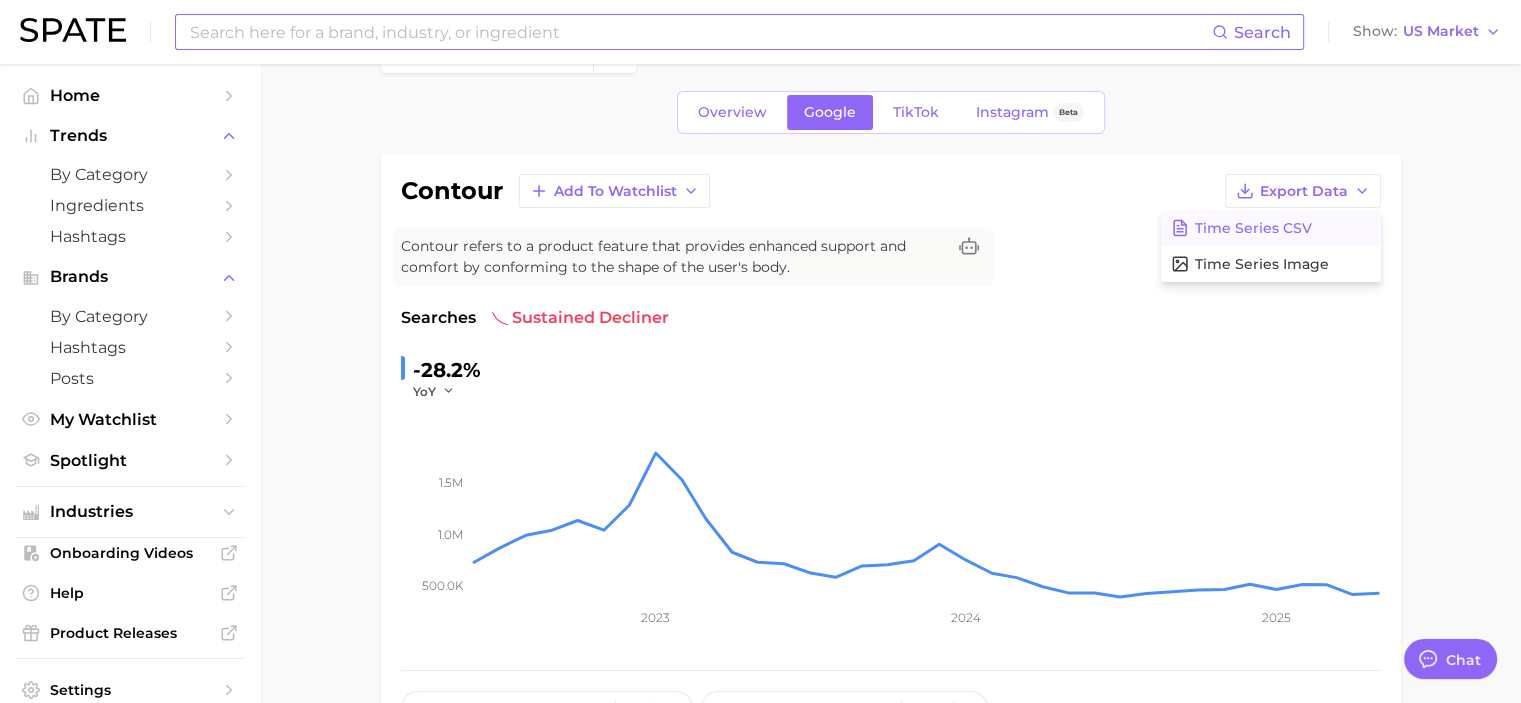 click on "Time Series CSV" at bounding box center (1253, 228) 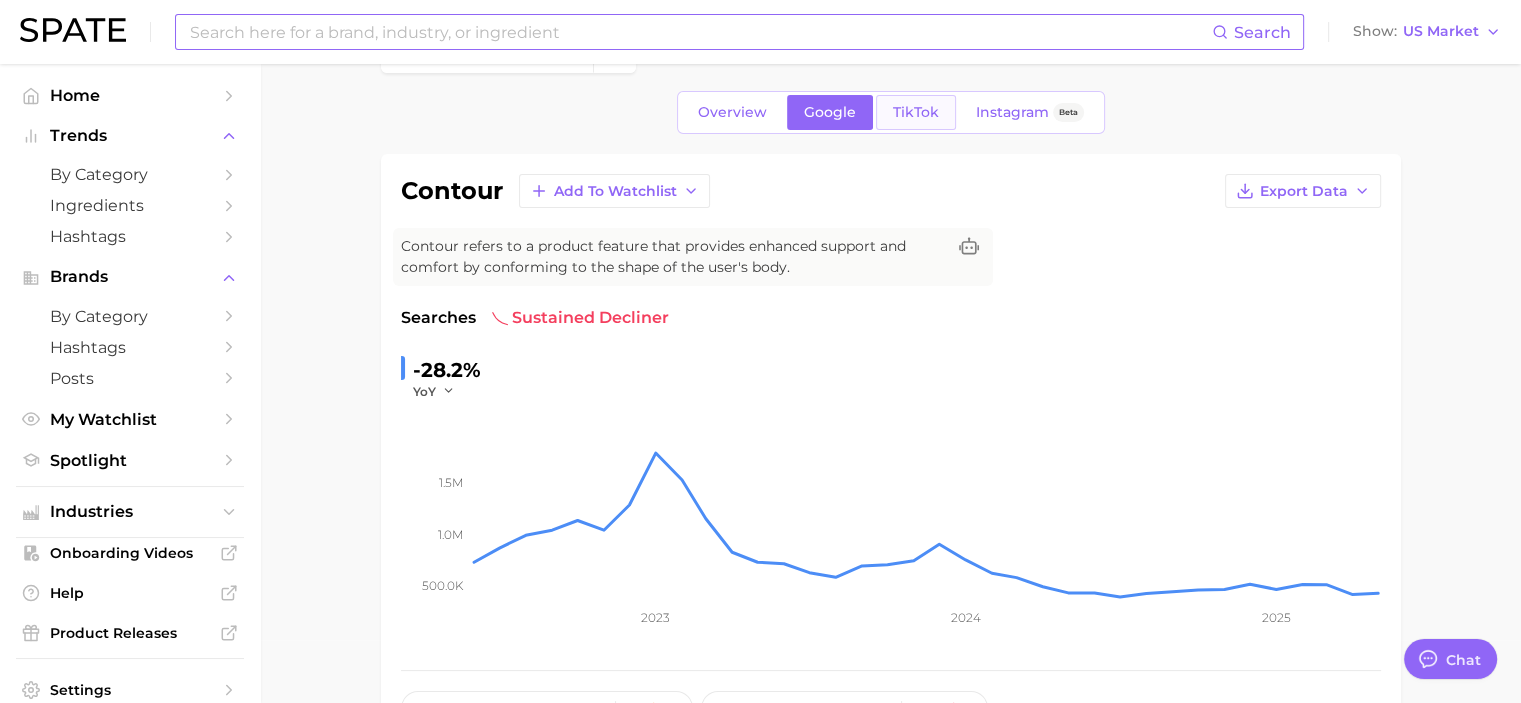 click on "TikTok" at bounding box center (916, 112) 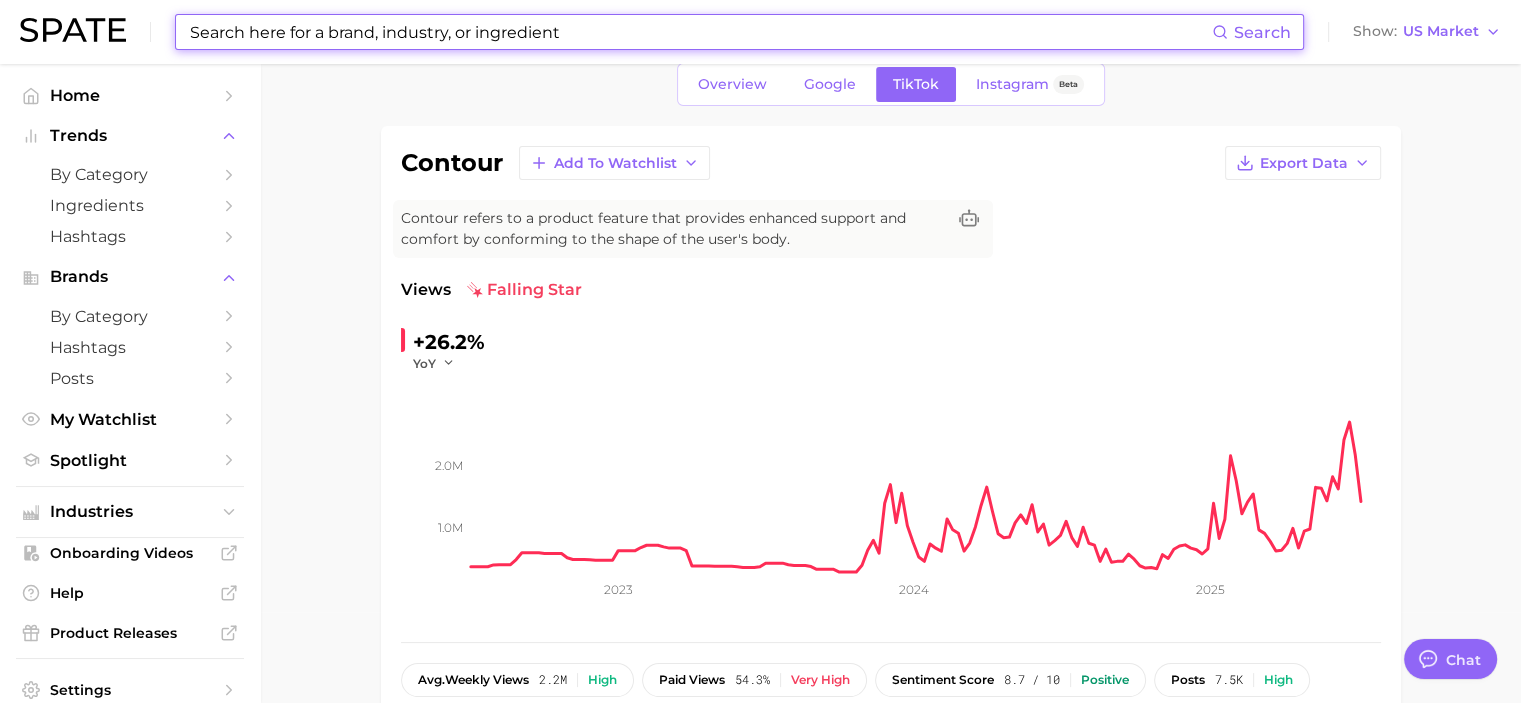 scroll, scrollTop: 90, scrollLeft: 0, axis: vertical 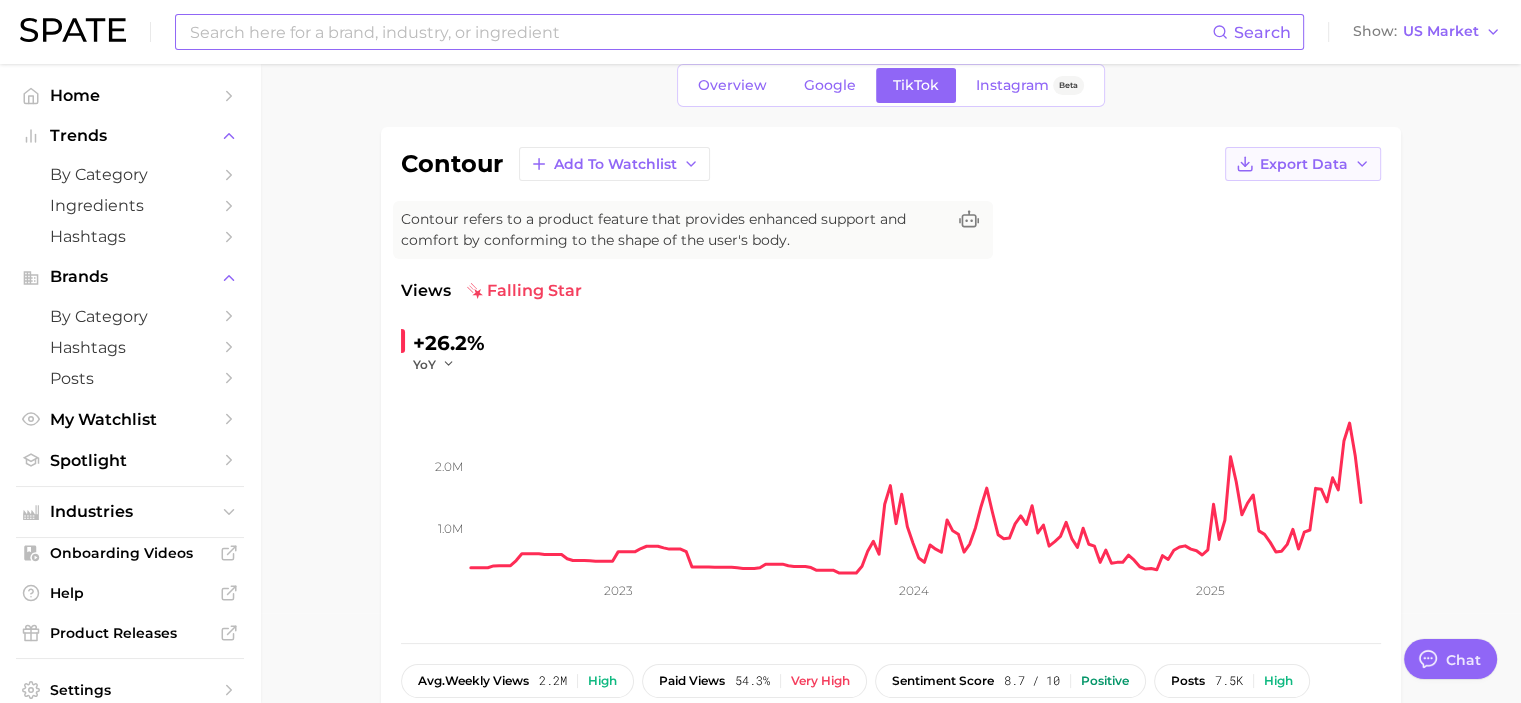 click on "Export Data" at bounding box center [1303, 164] 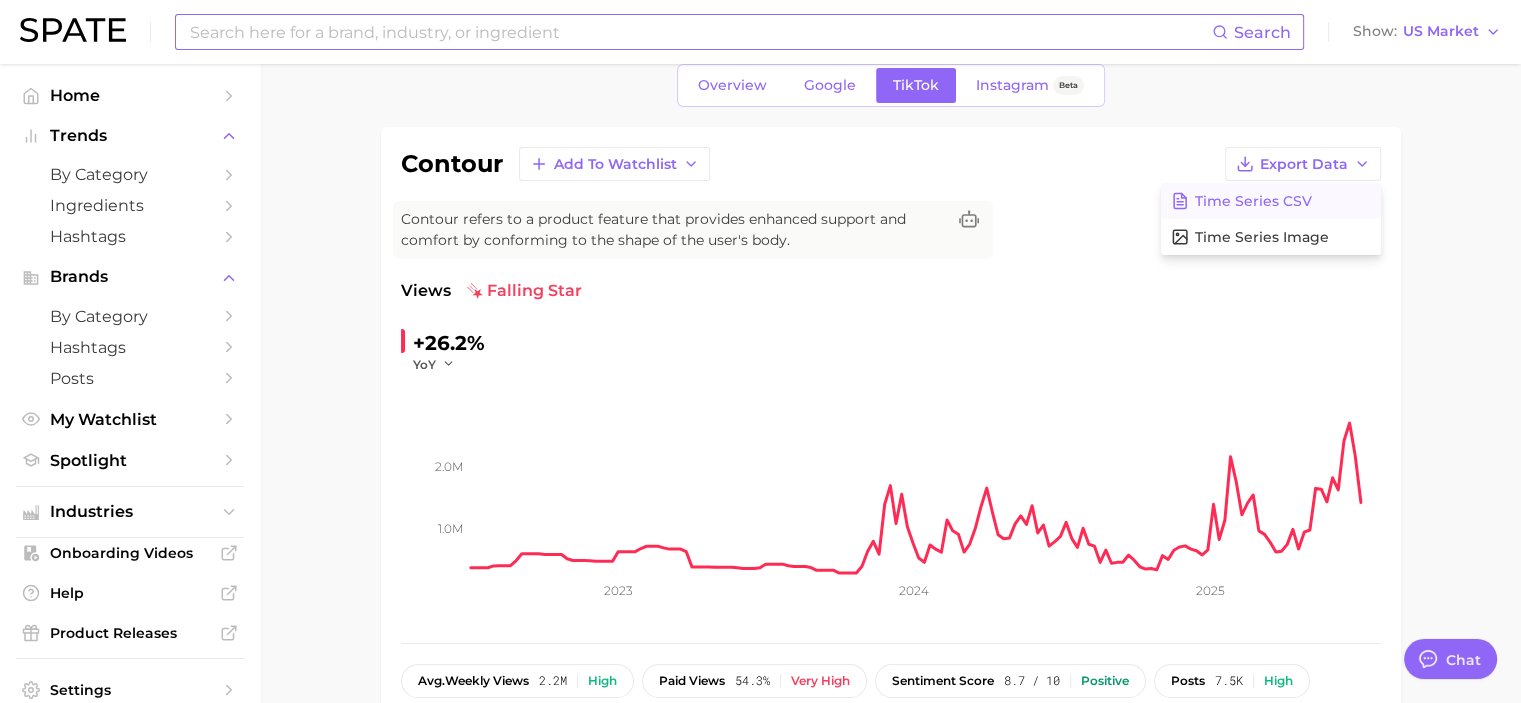 click on "Time Series CSV" at bounding box center [1253, 201] 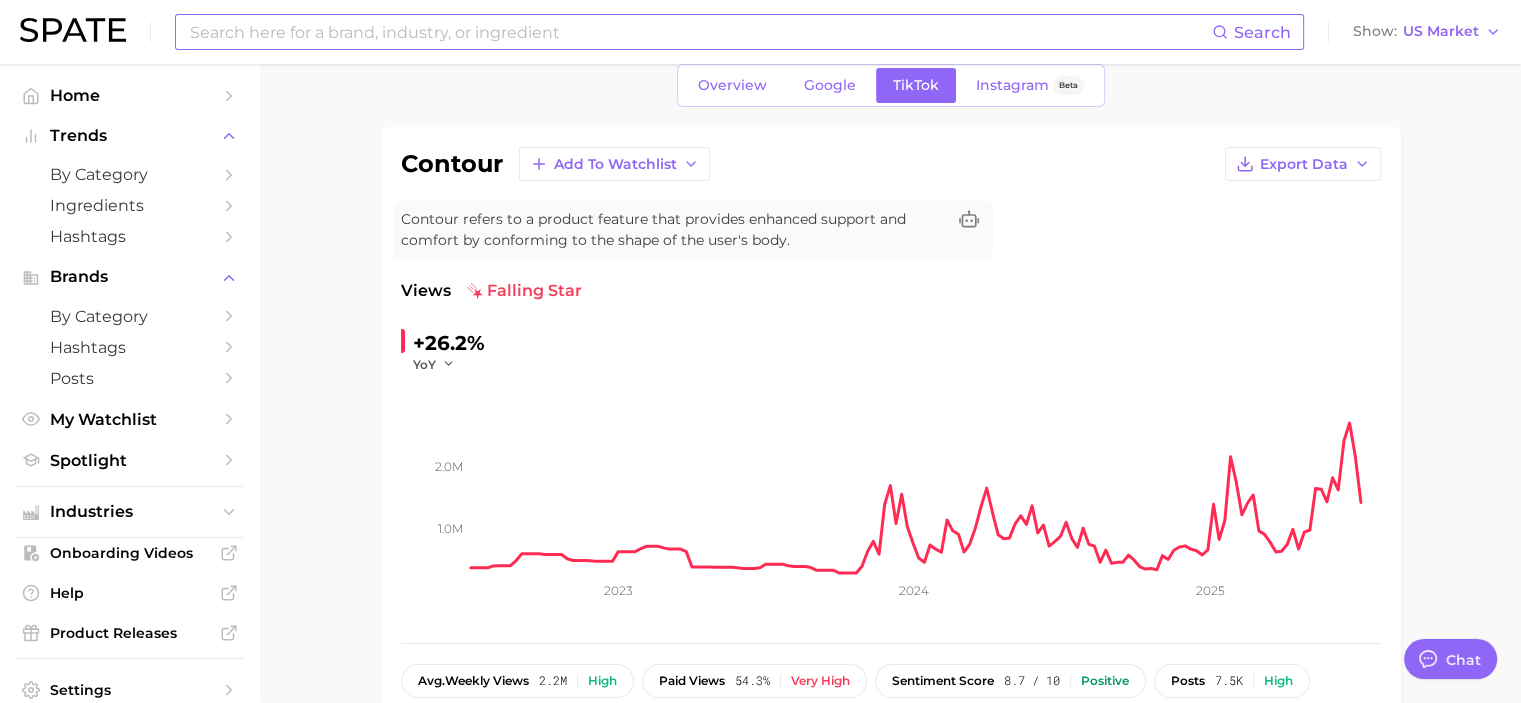 click at bounding box center (700, 32) 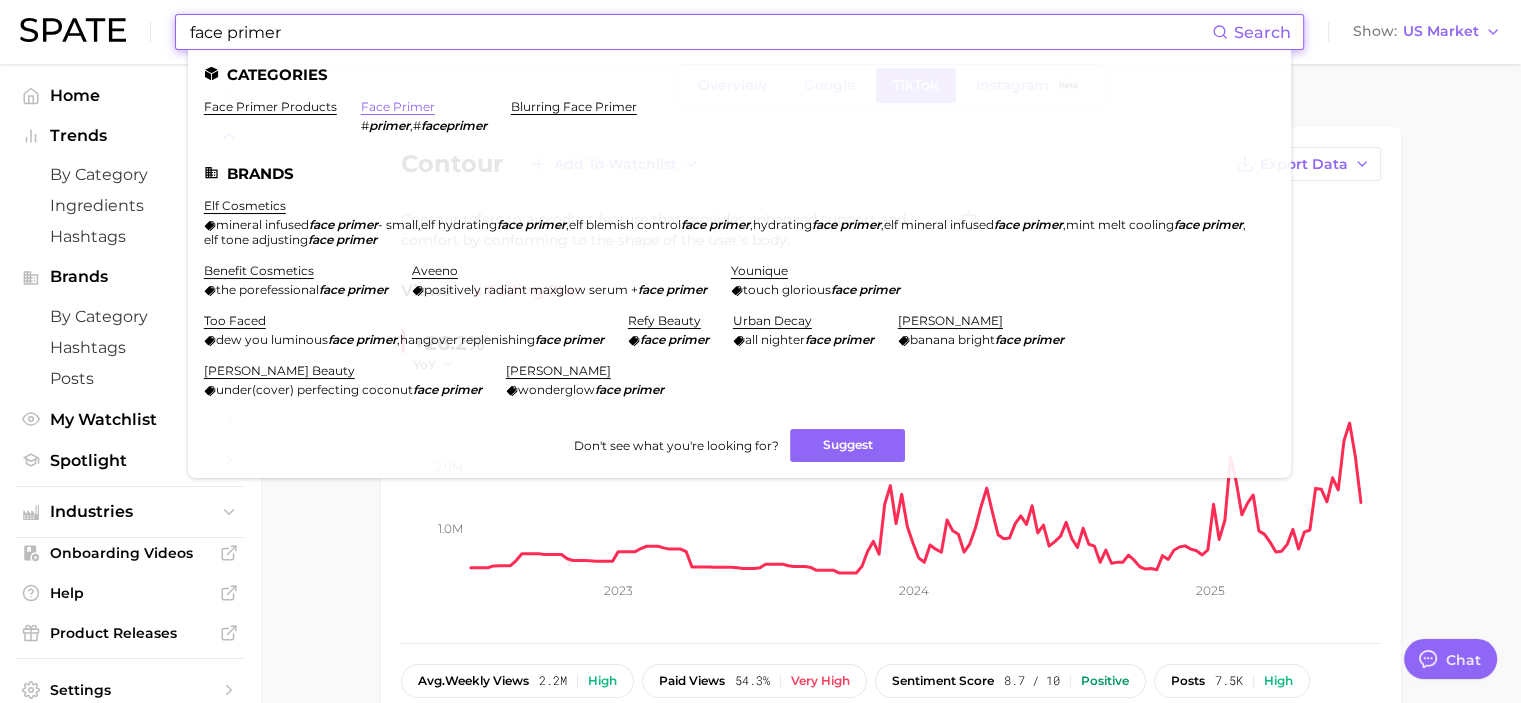 type on "face primer" 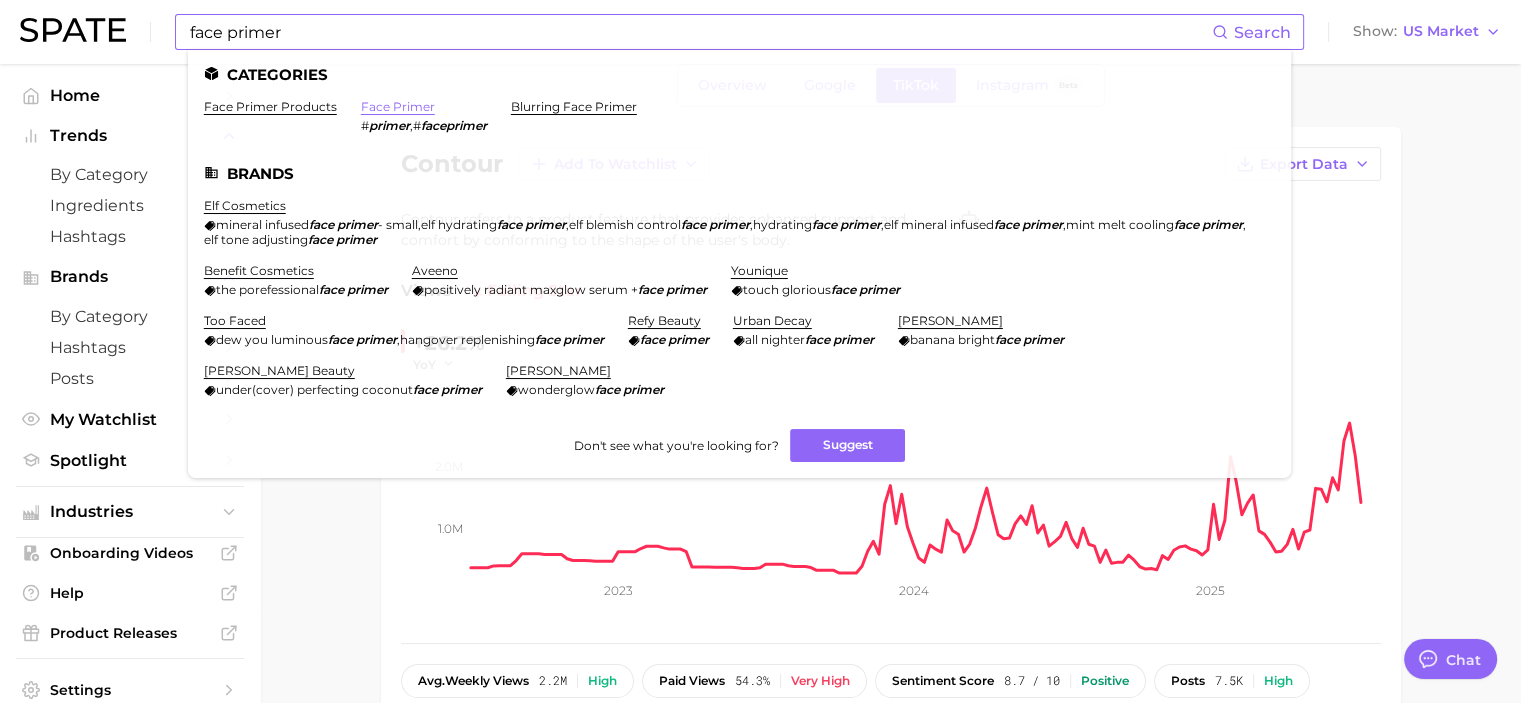 click on "face primer" at bounding box center [398, 106] 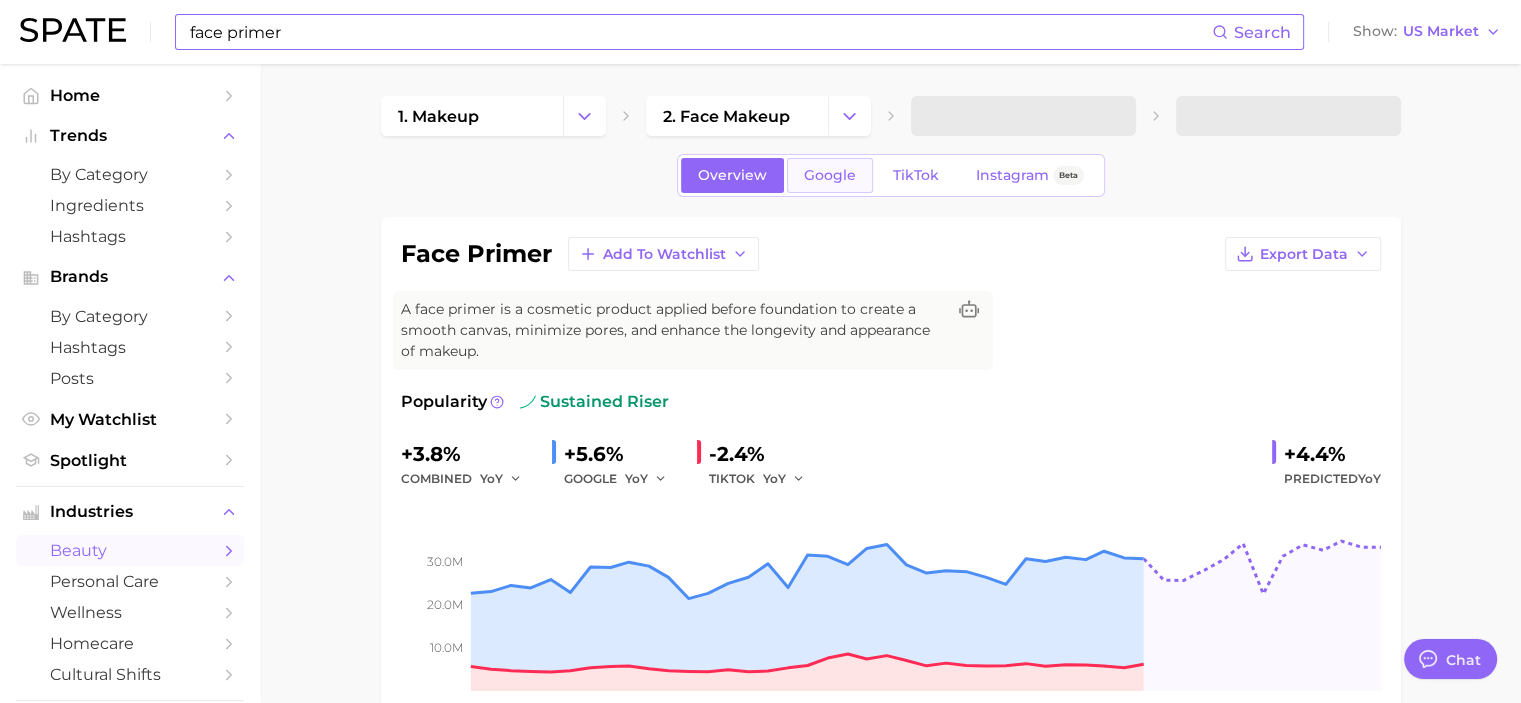click on "Google" at bounding box center (830, 175) 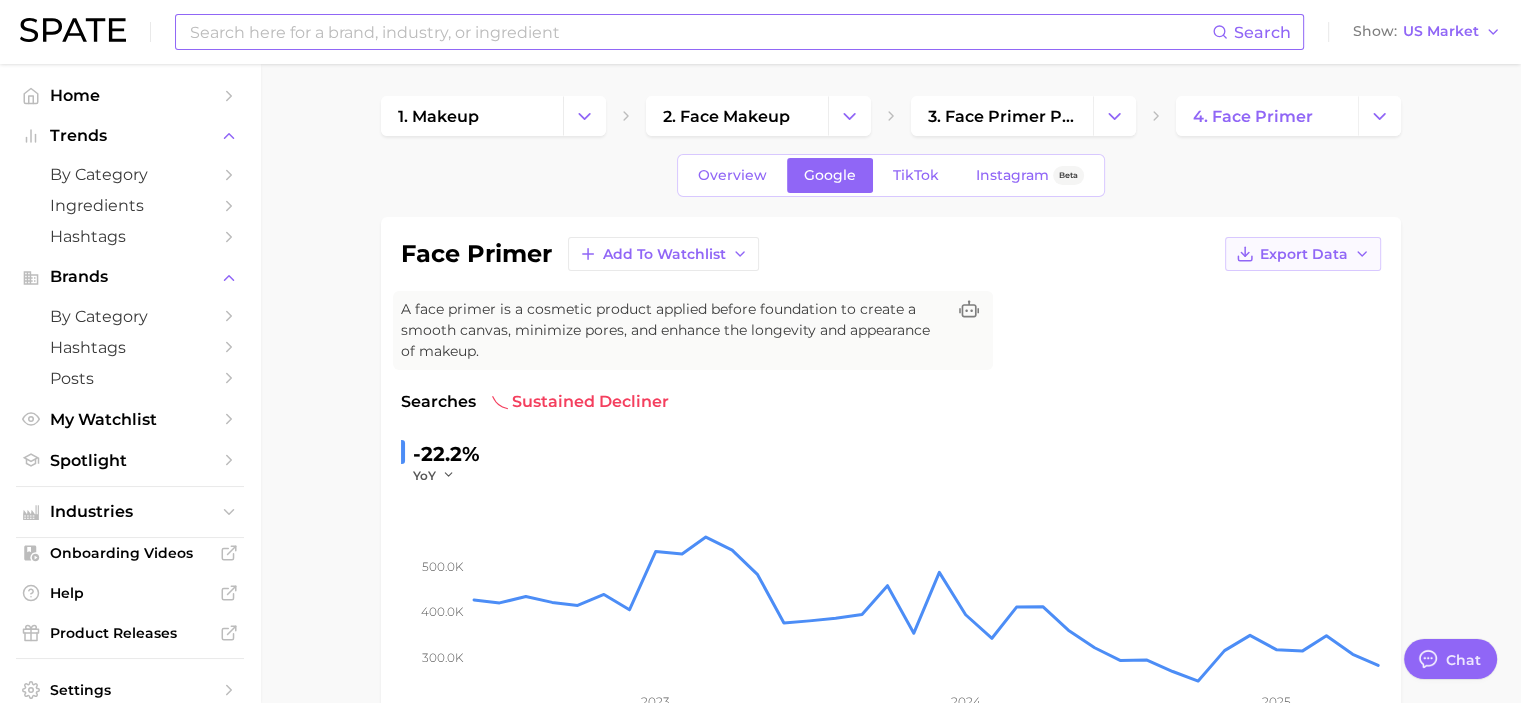 click 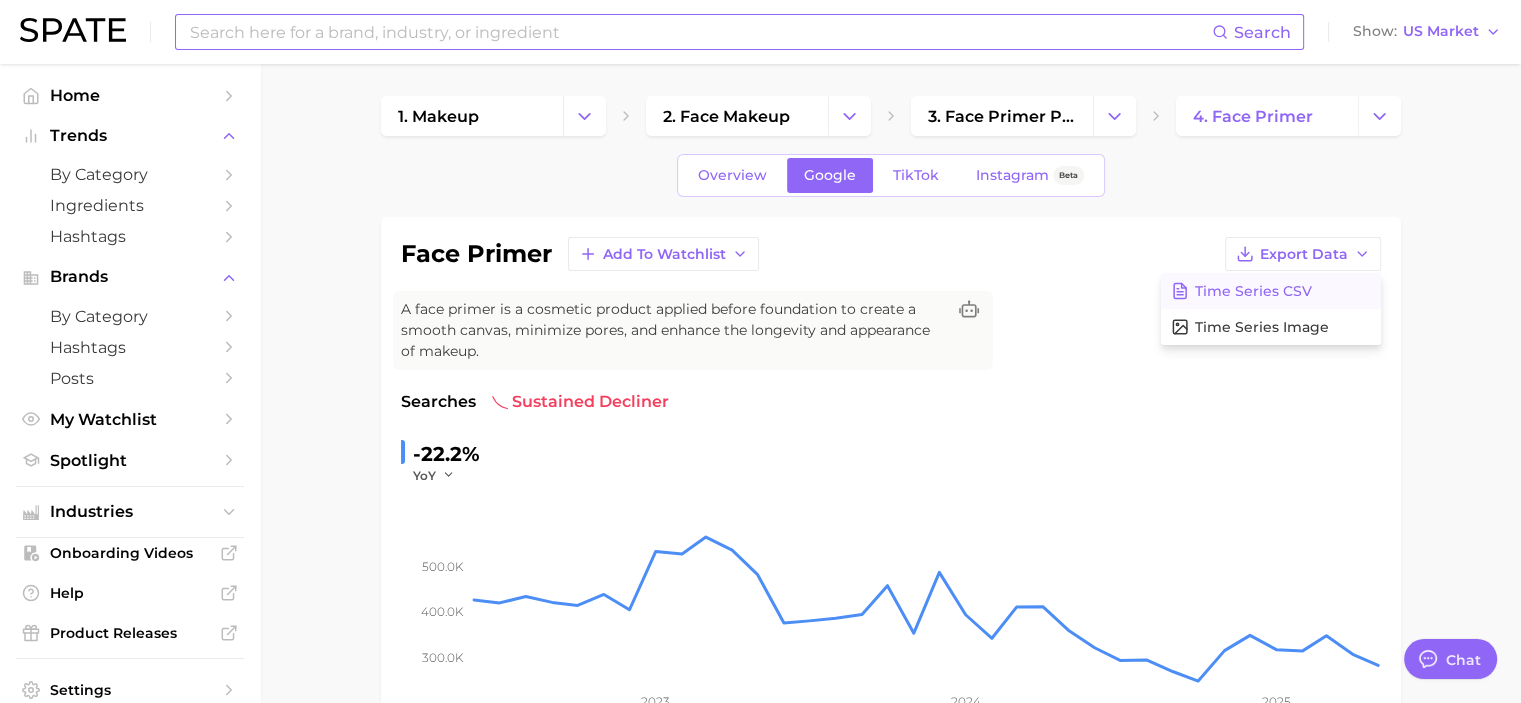 click on "Time Series CSV" at bounding box center (1253, 291) 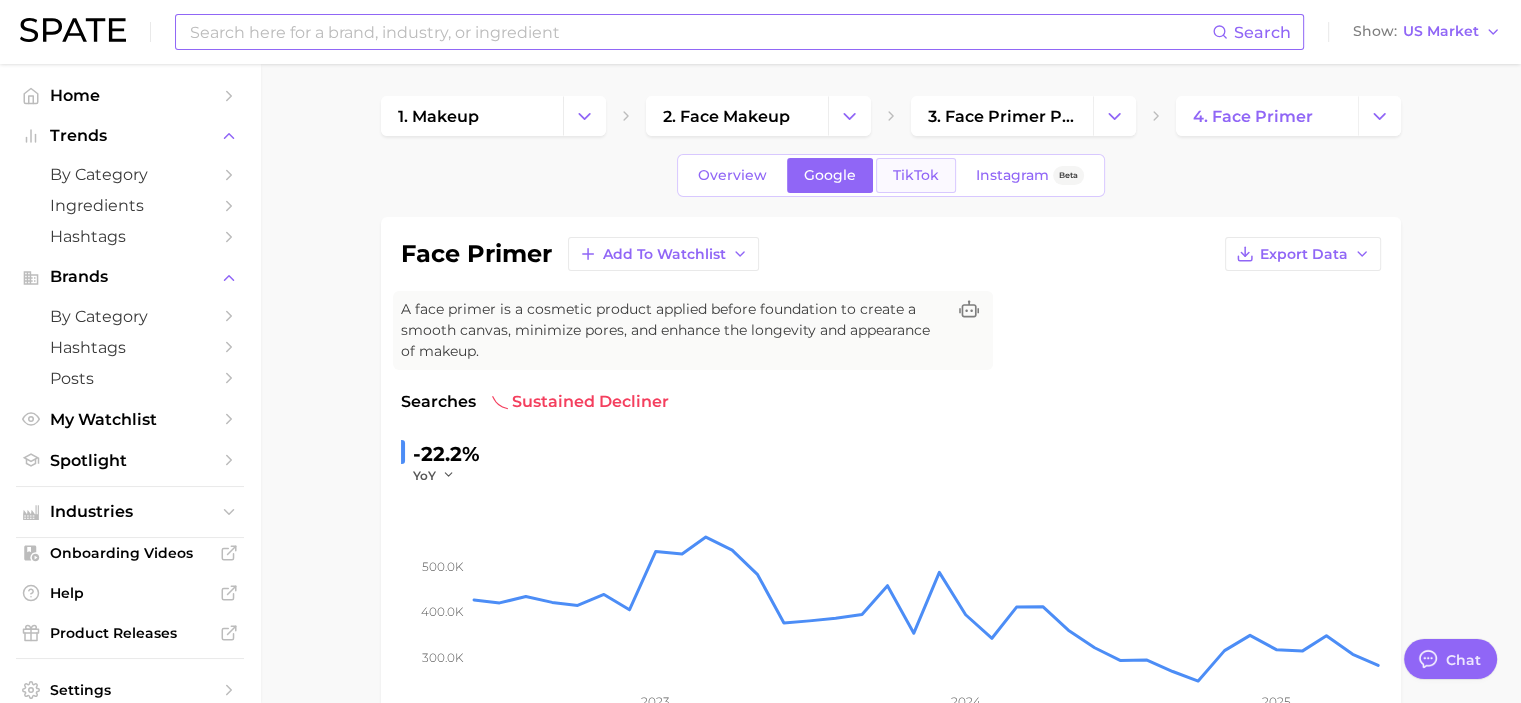 click on "TikTok" at bounding box center [916, 175] 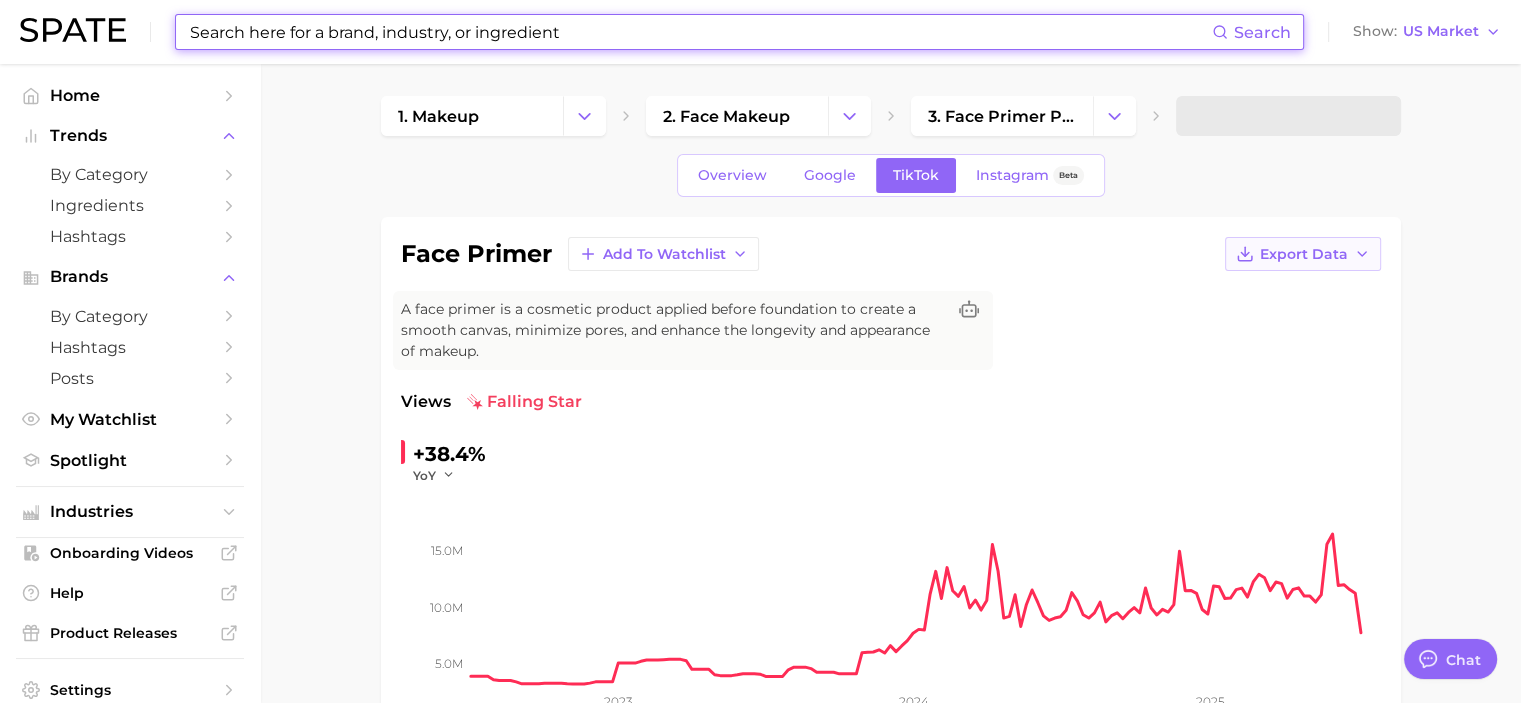 scroll, scrollTop: 0, scrollLeft: 0, axis: both 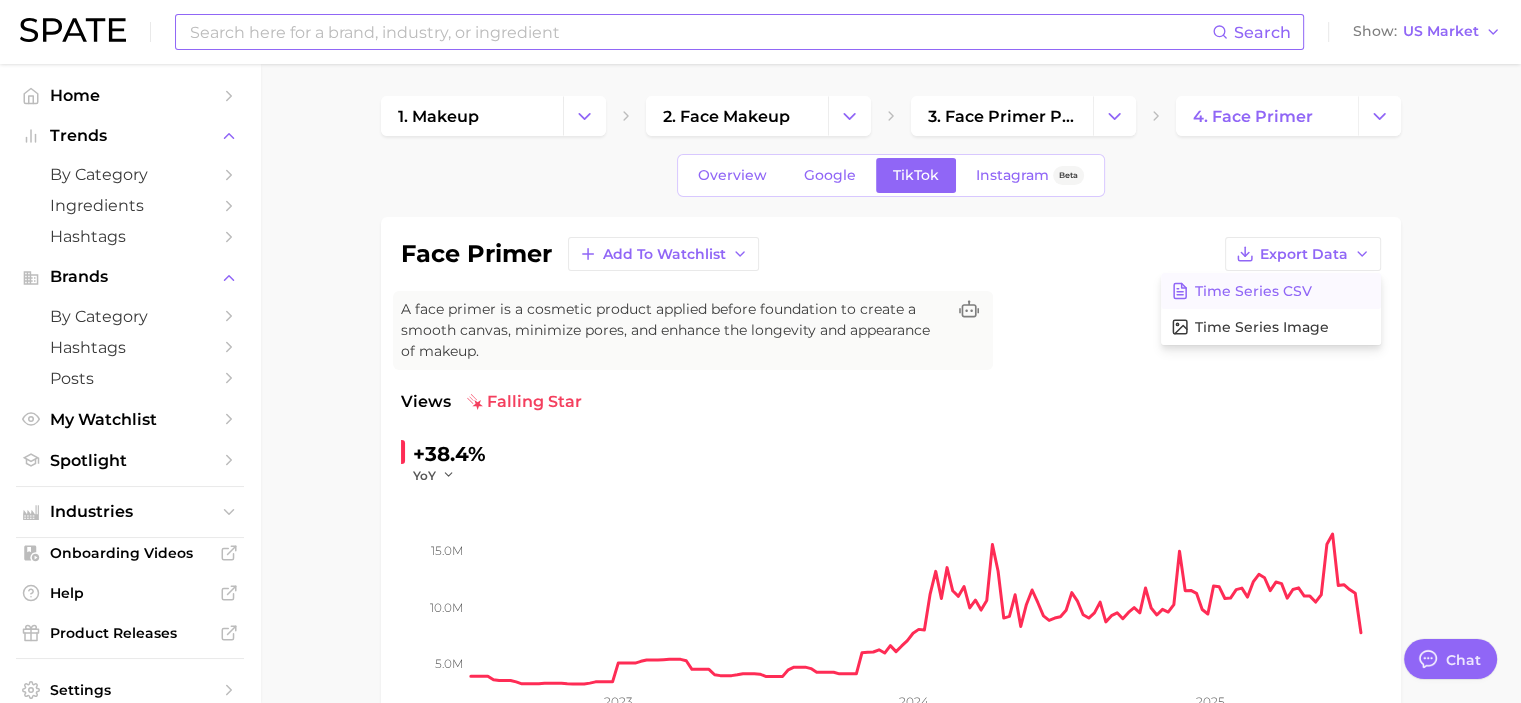 click on "Time Series CSV" at bounding box center (1271, 291) 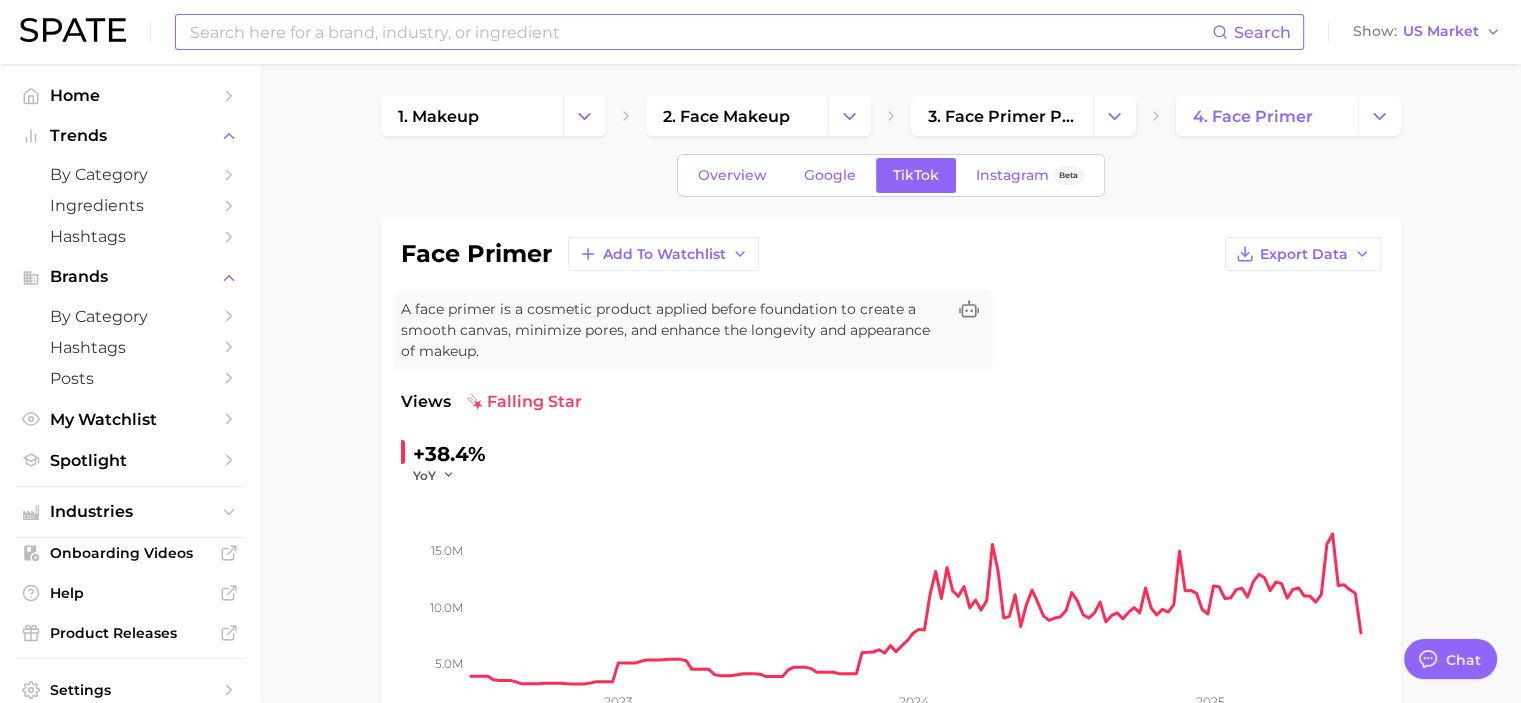click at bounding box center (700, 32) 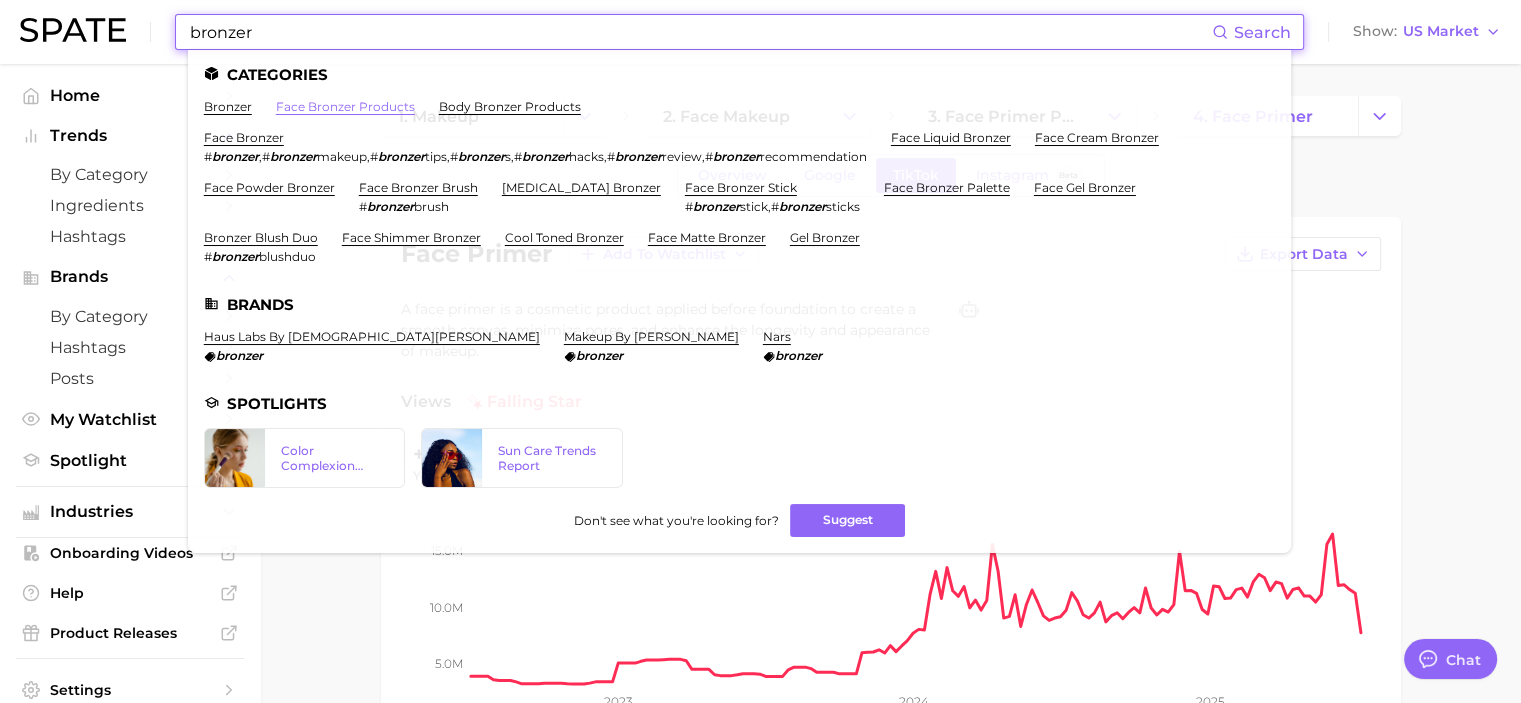 type on "bronzer" 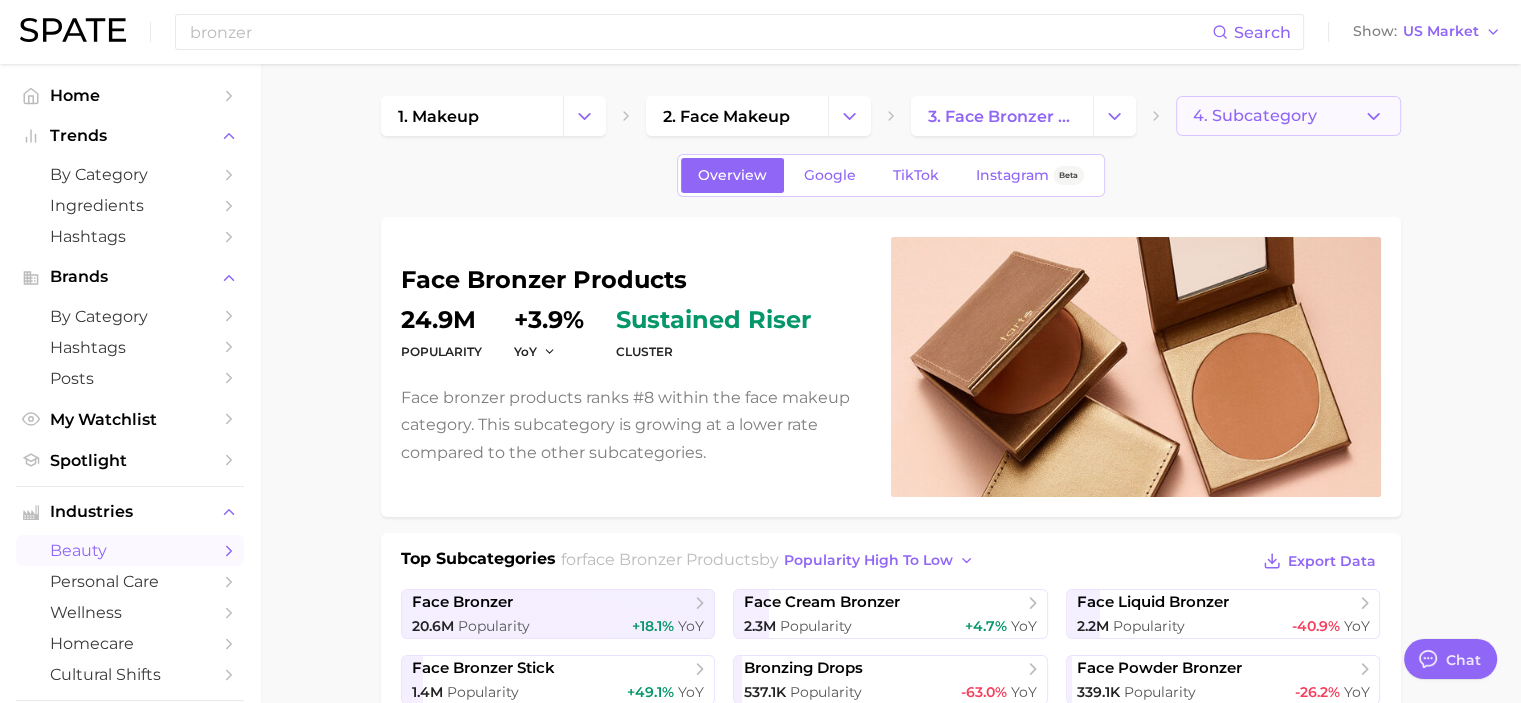 click on "4. Subcategory" at bounding box center (1255, 116) 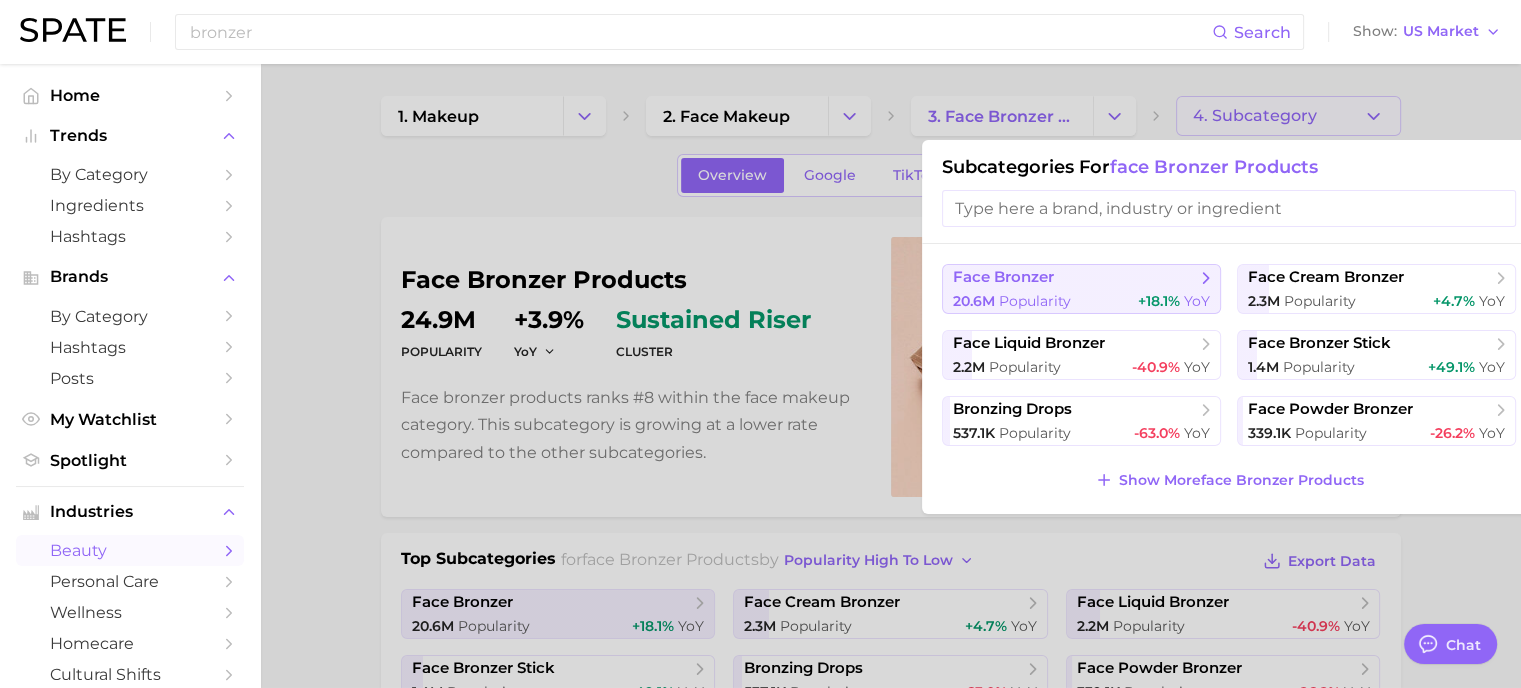 click on "face bronzer" at bounding box center [1003, 277] 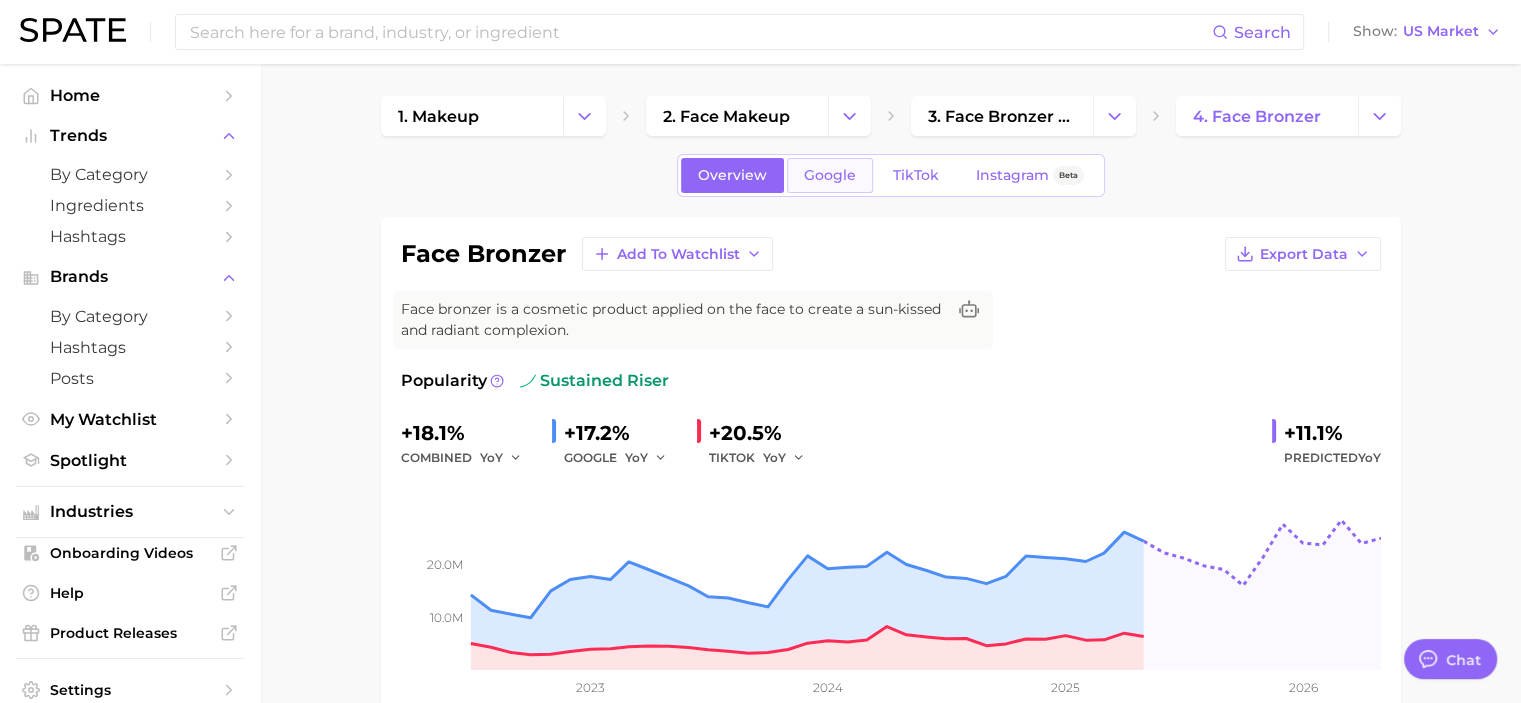 click on "Google" at bounding box center (830, 175) 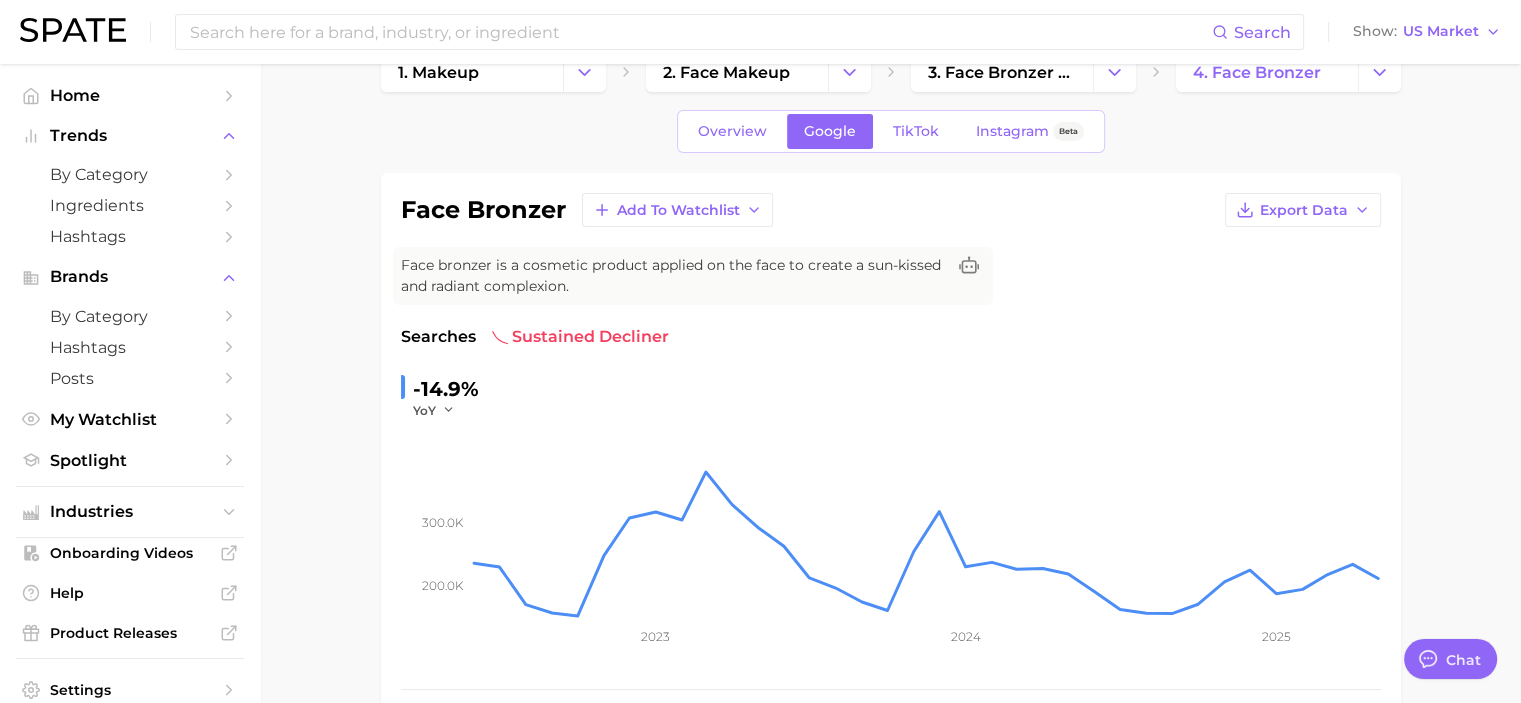 scroll, scrollTop: 3, scrollLeft: 0, axis: vertical 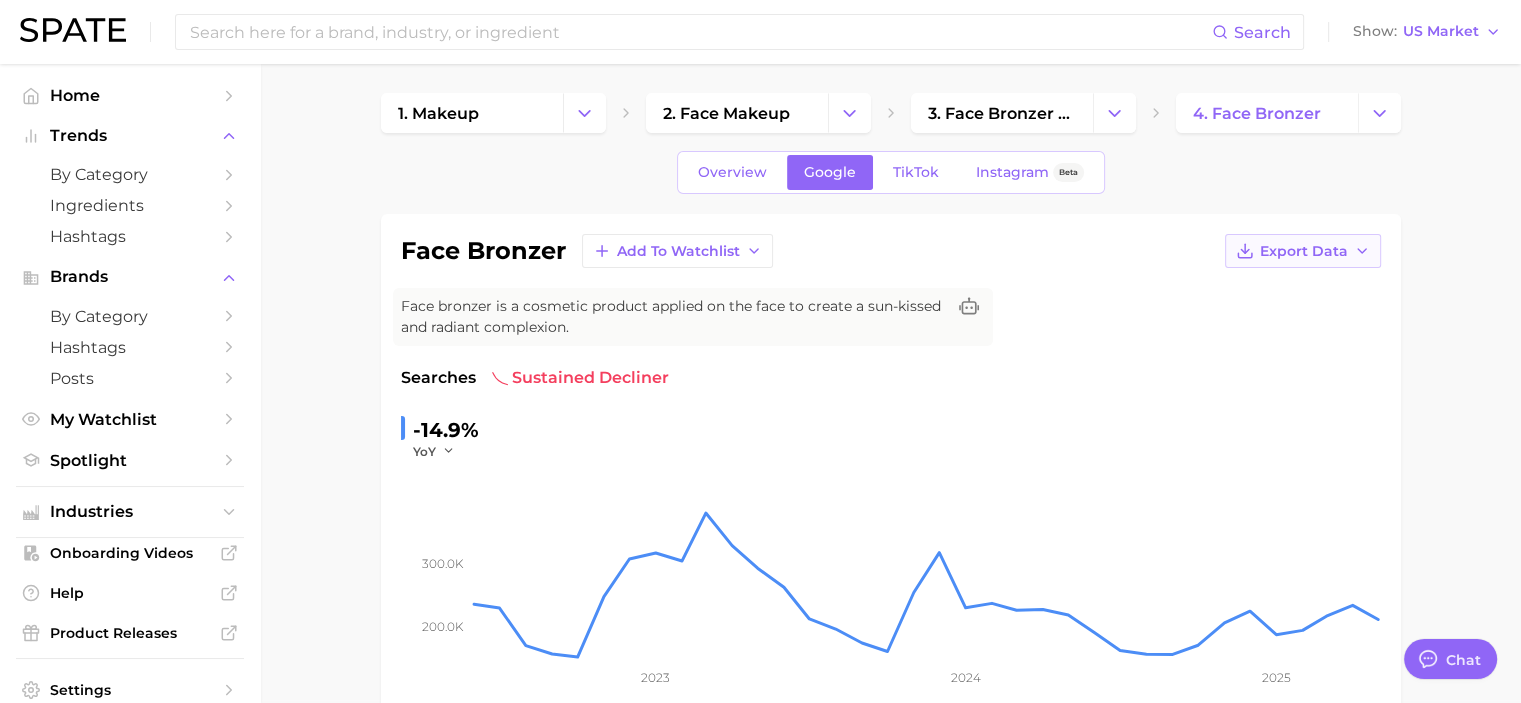 click on "Export Data" at bounding box center (1304, 251) 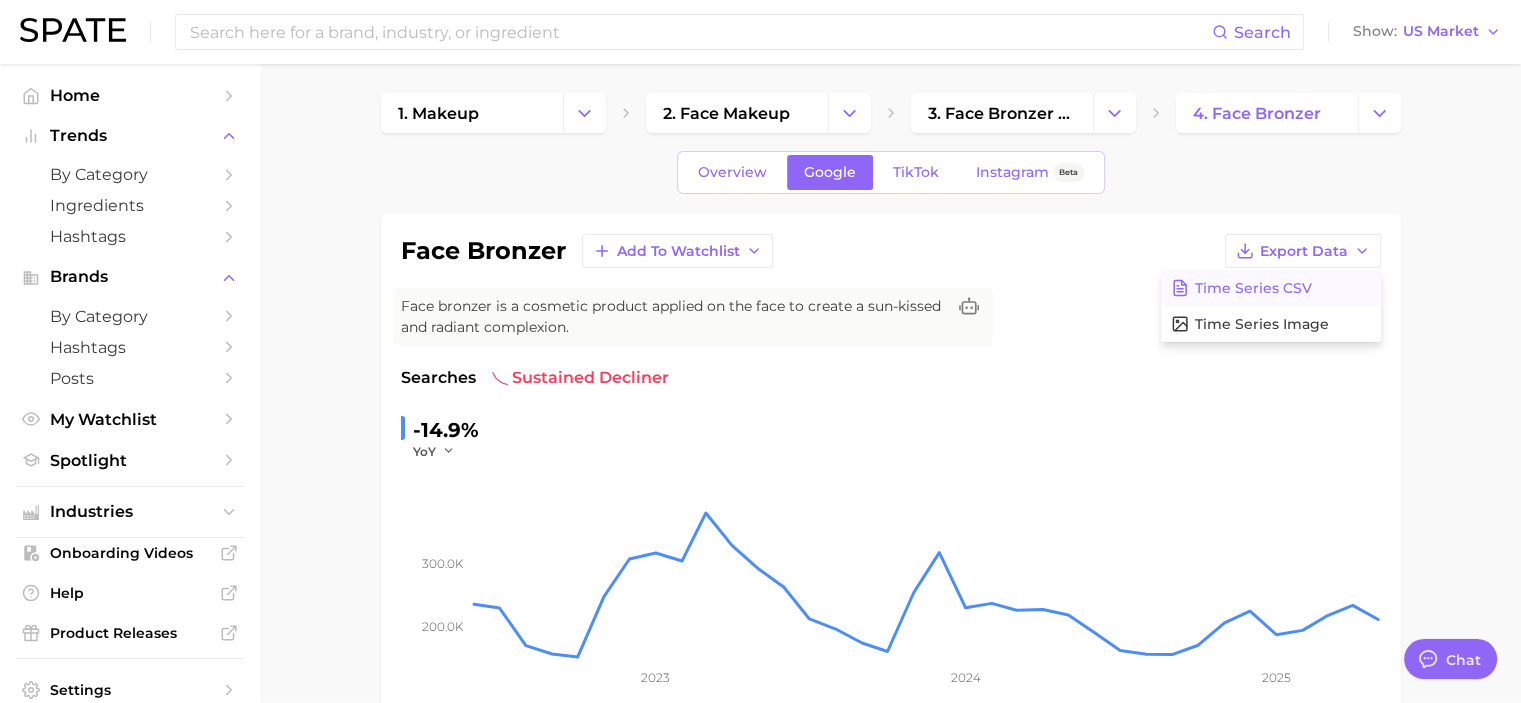 click on "Time Series CSV" at bounding box center [1253, 288] 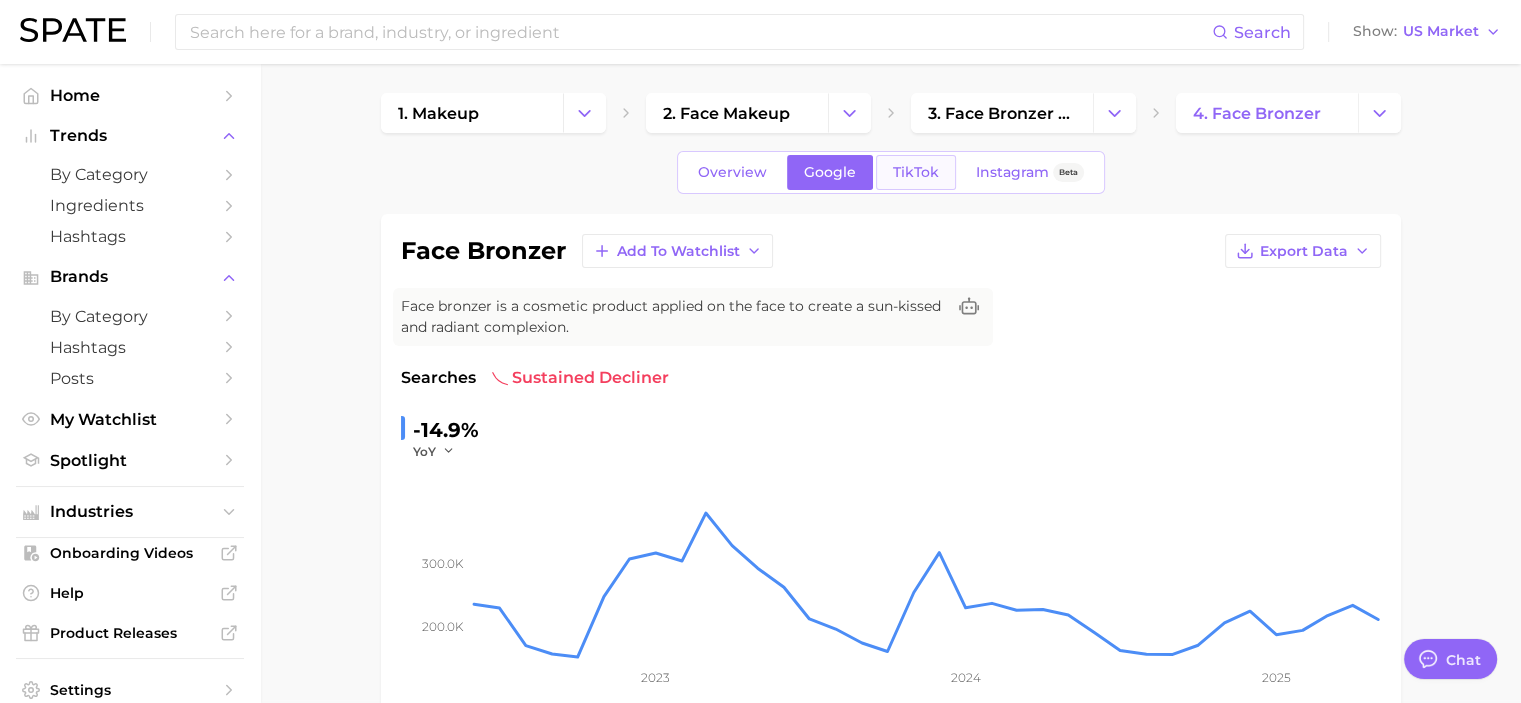 click on "TikTok" at bounding box center [916, 172] 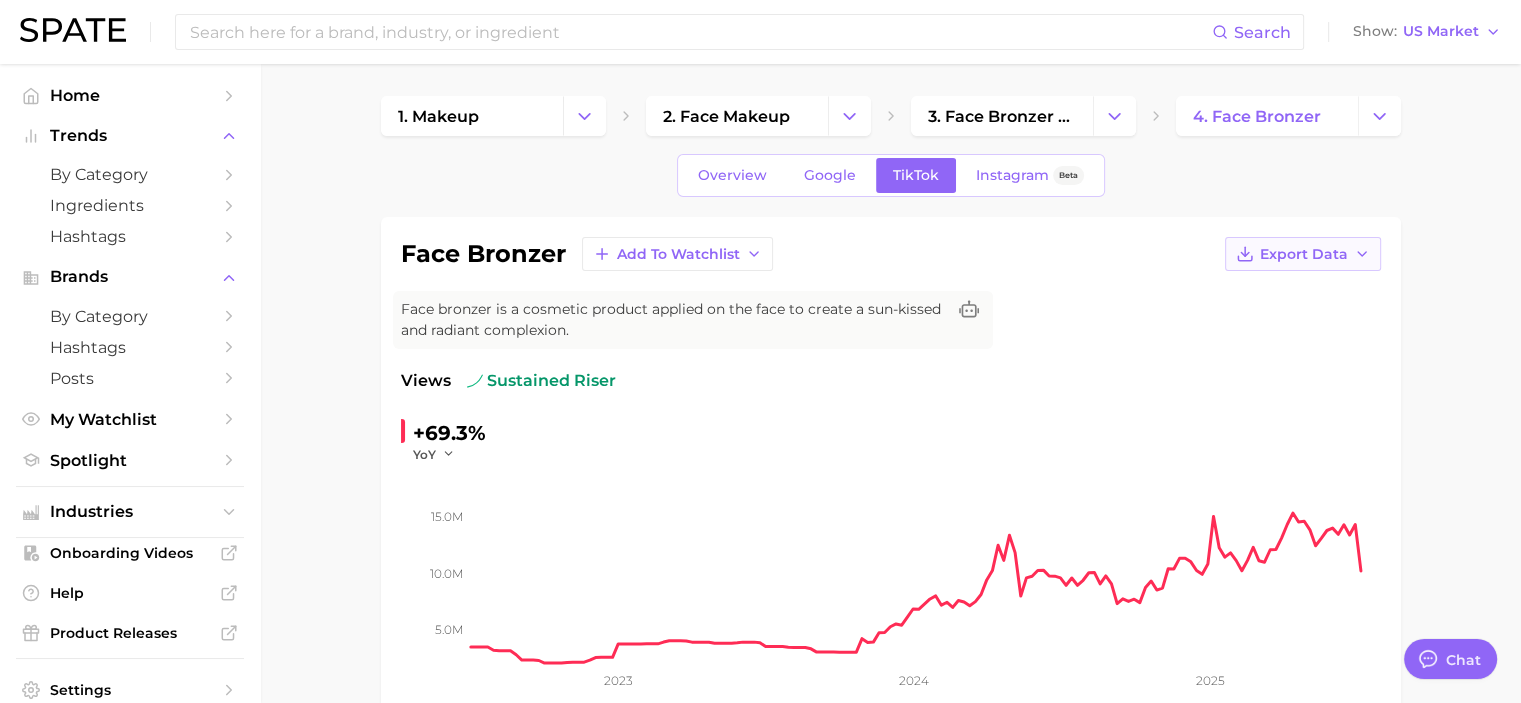 scroll, scrollTop: 0, scrollLeft: 0, axis: both 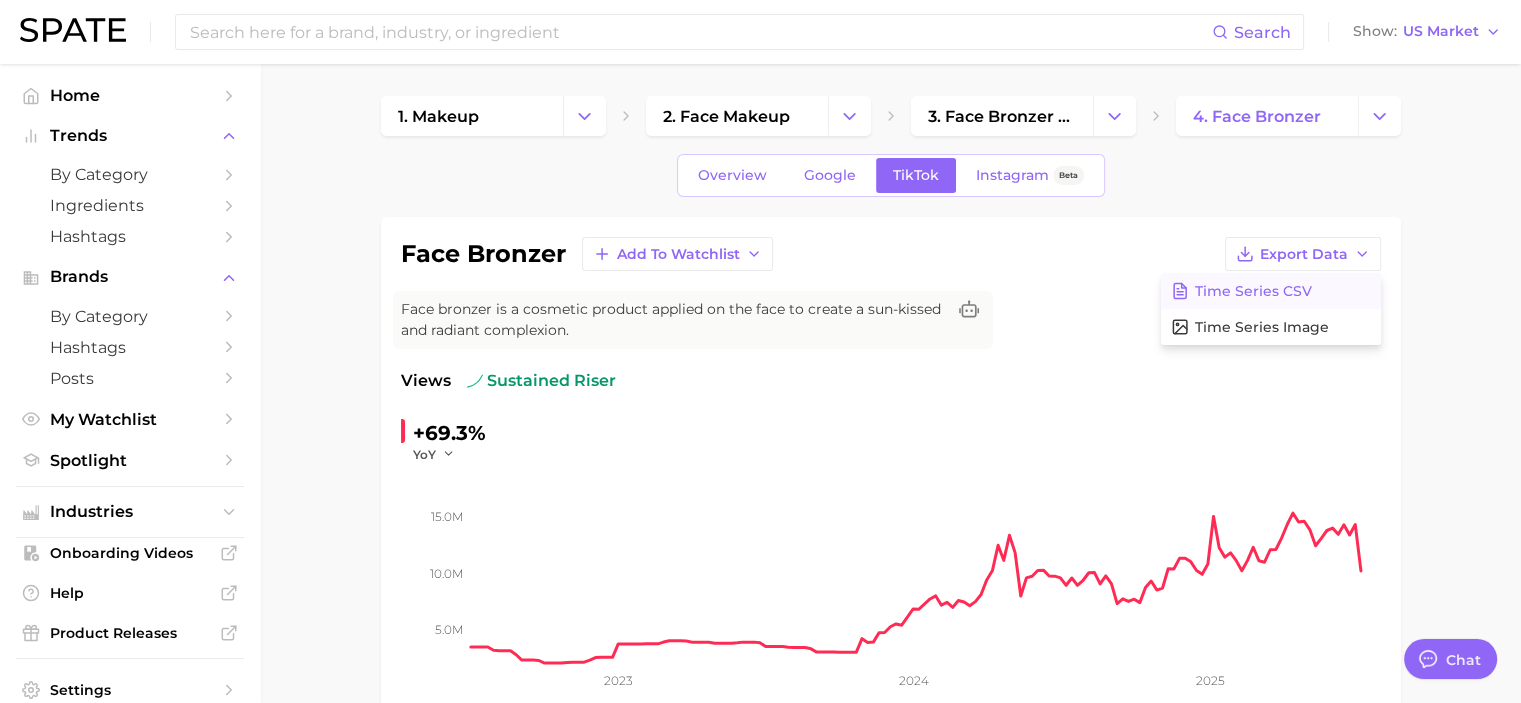 click on "Time Series CSV" at bounding box center [1271, 291] 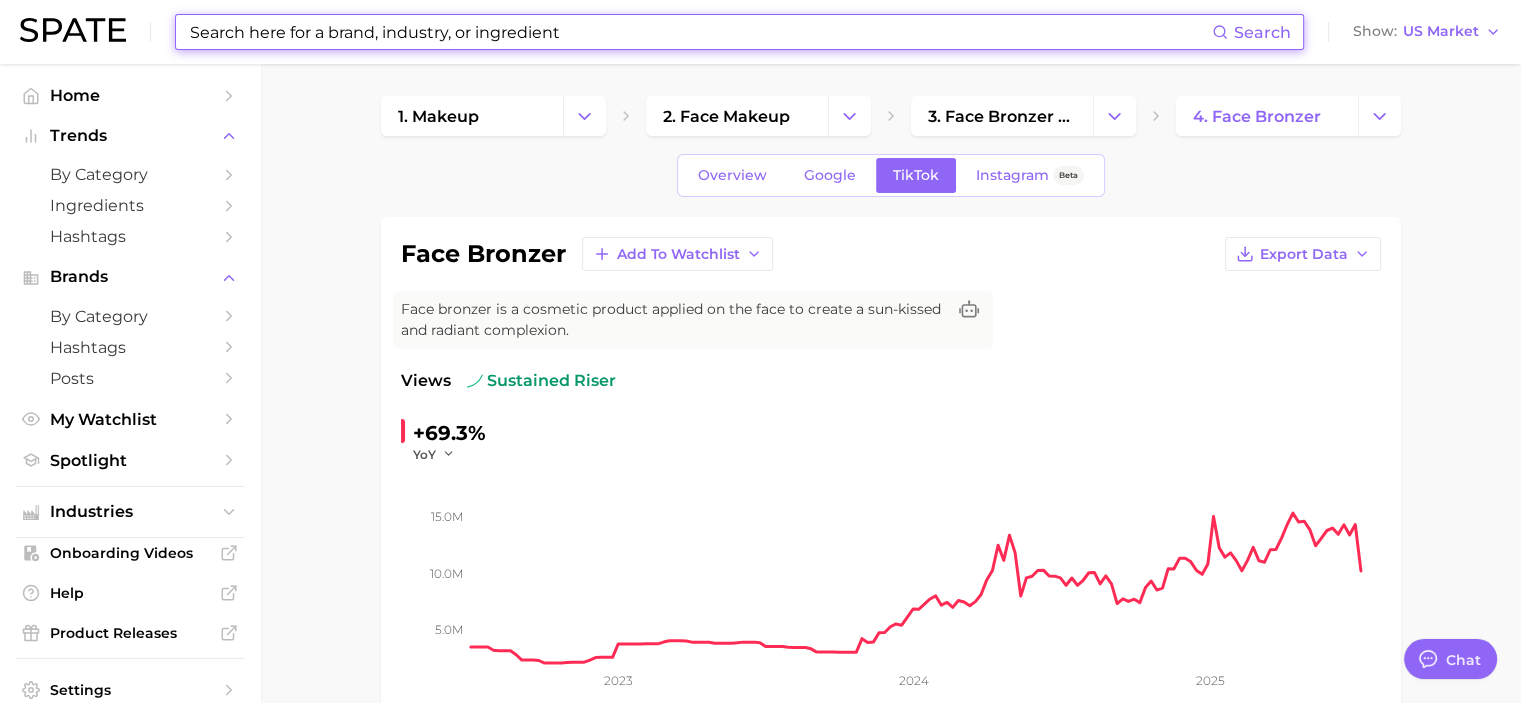 click at bounding box center (700, 32) 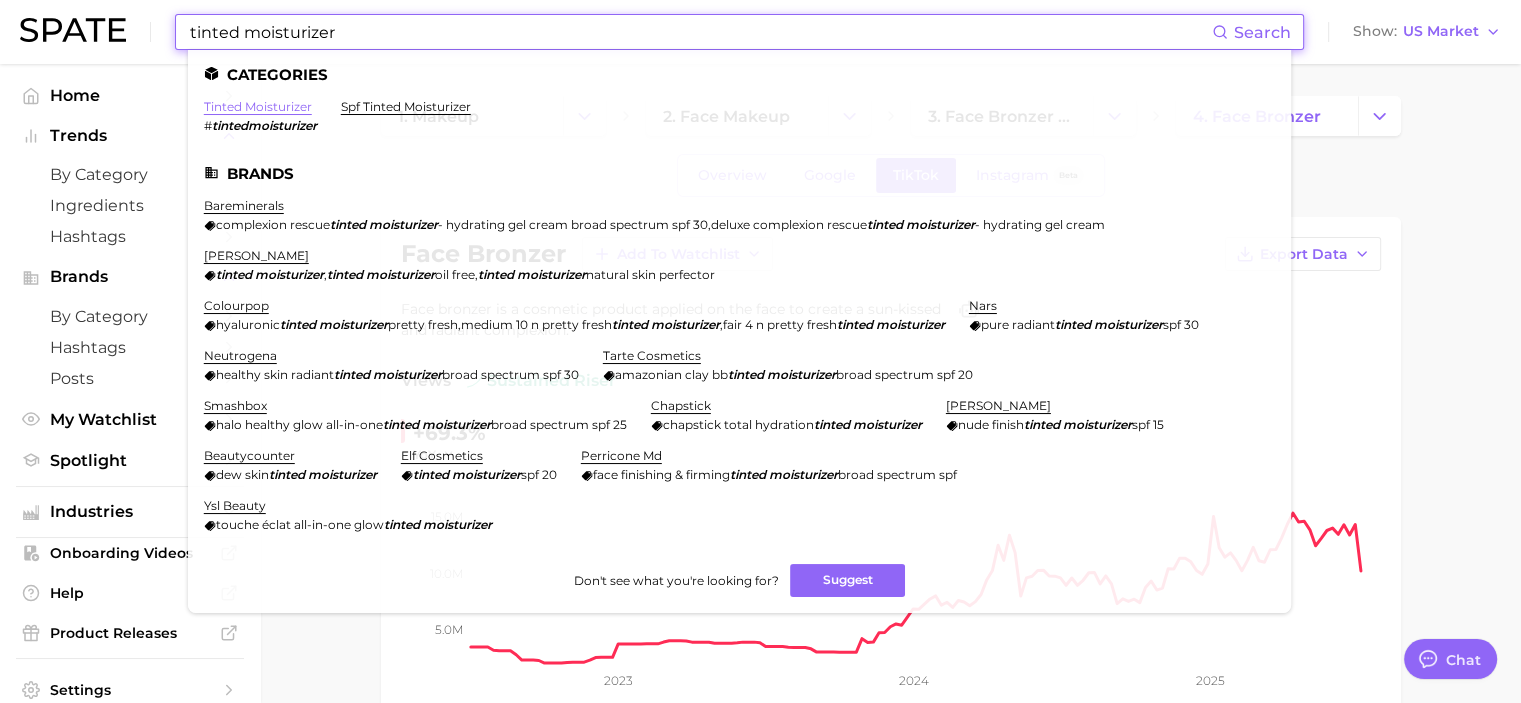 type on "tinted moisturizer" 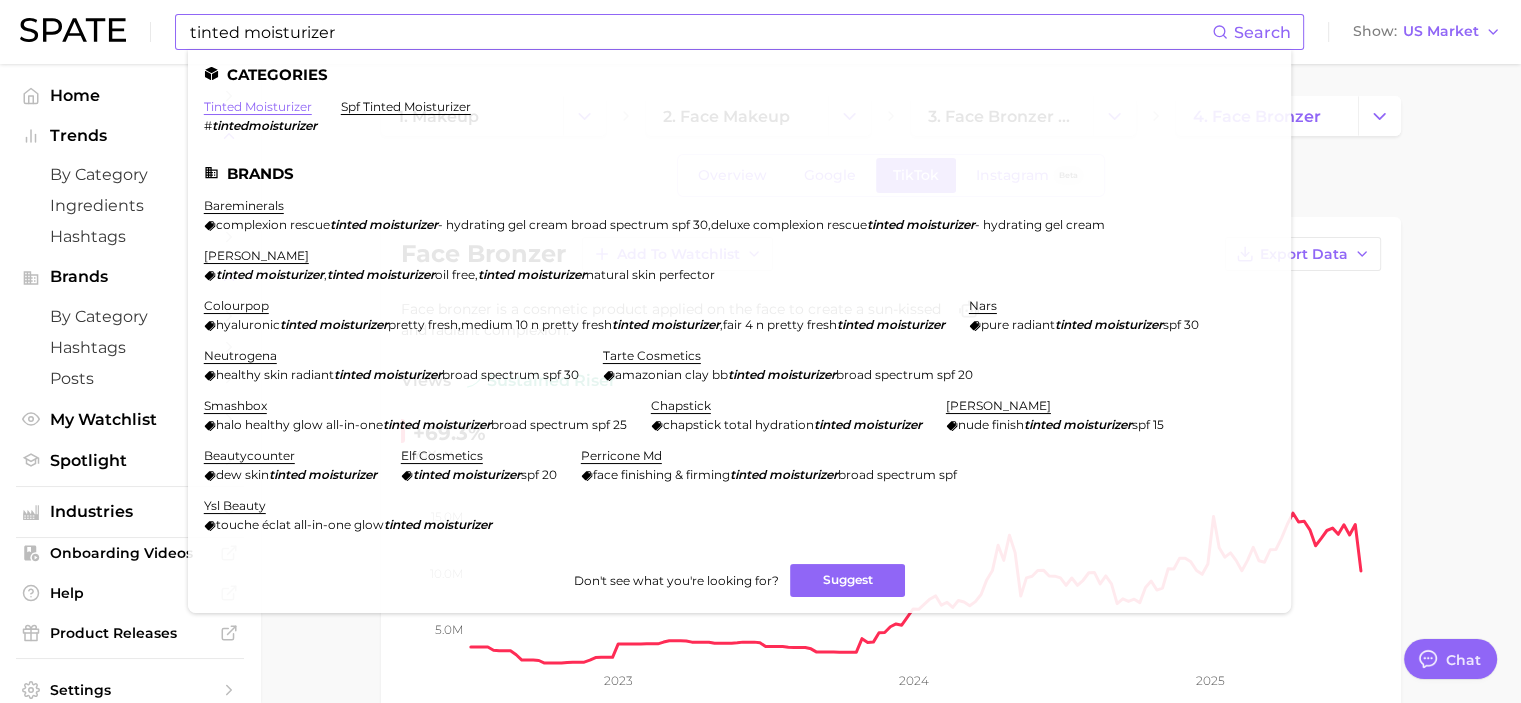 click on "tinted moisturizer" at bounding box center [258, 106] 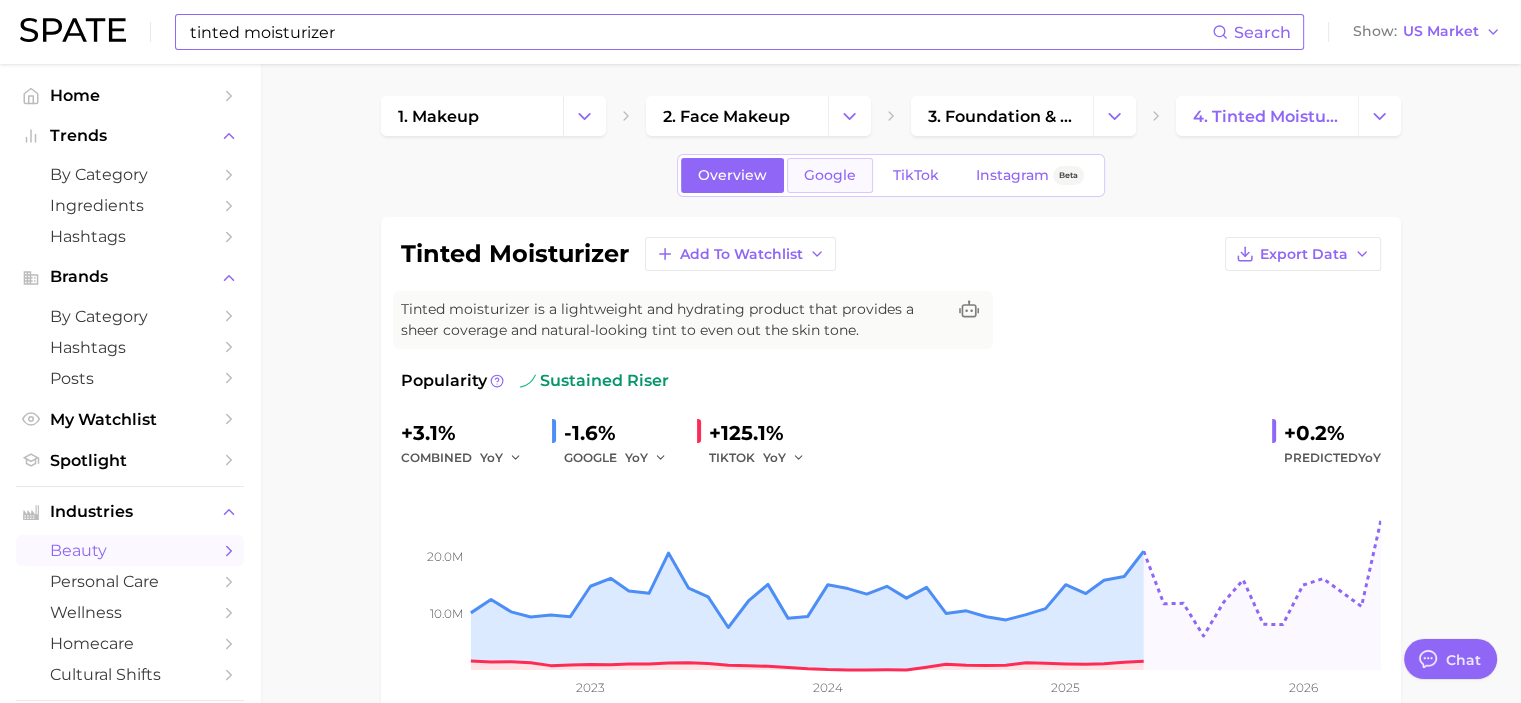 click on "Google" at bounding box center [830, 175] 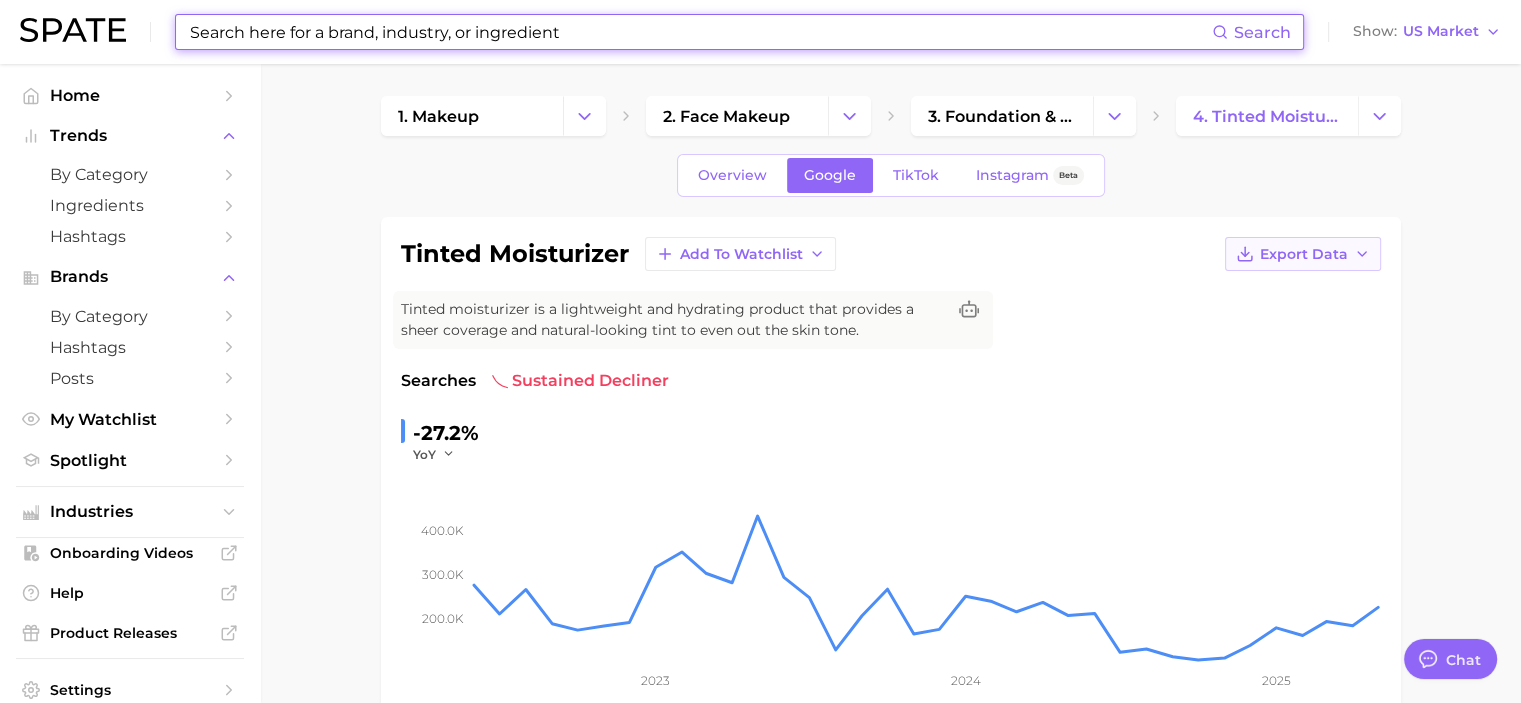 click on "Export Data" at bounding box center (1303, 254) 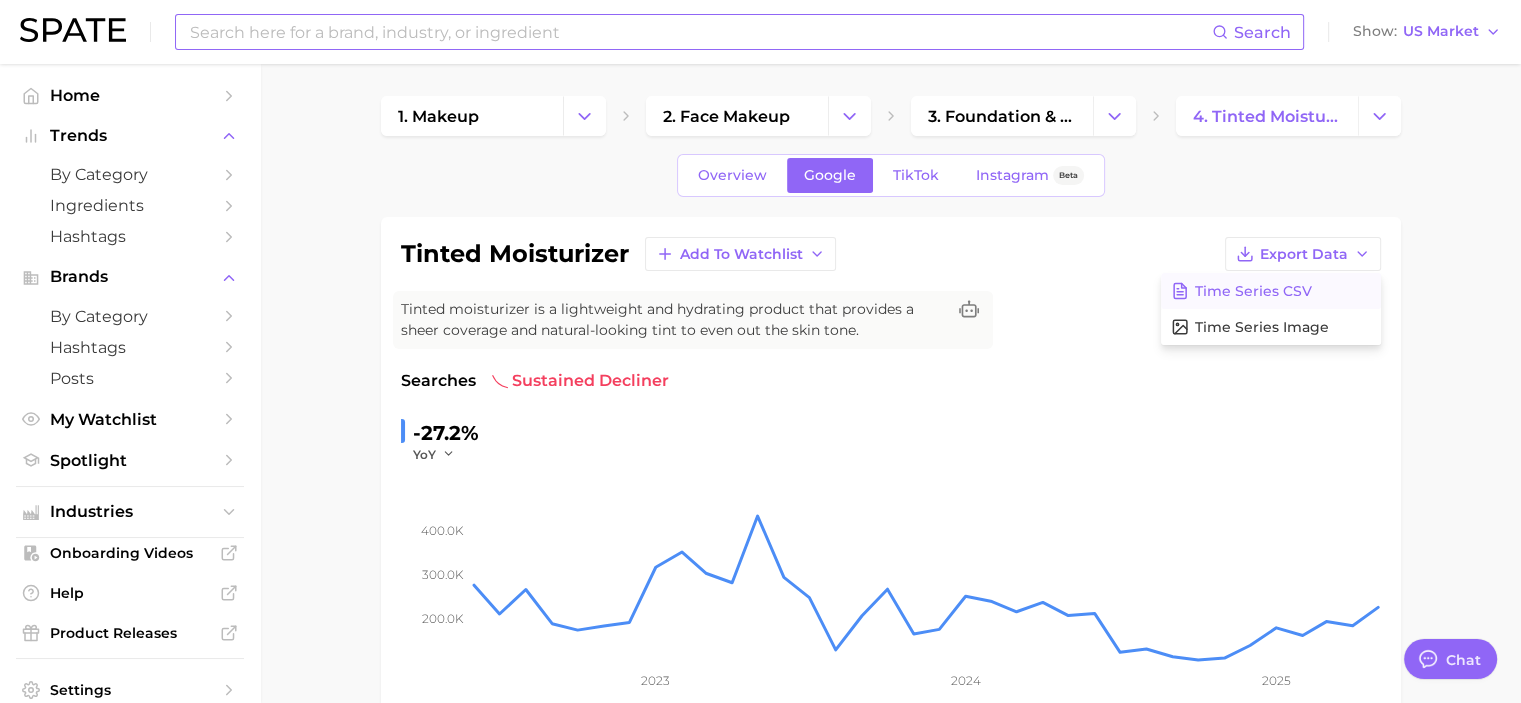 click on "Time Series CSV" at bounding box center (1271, 291) 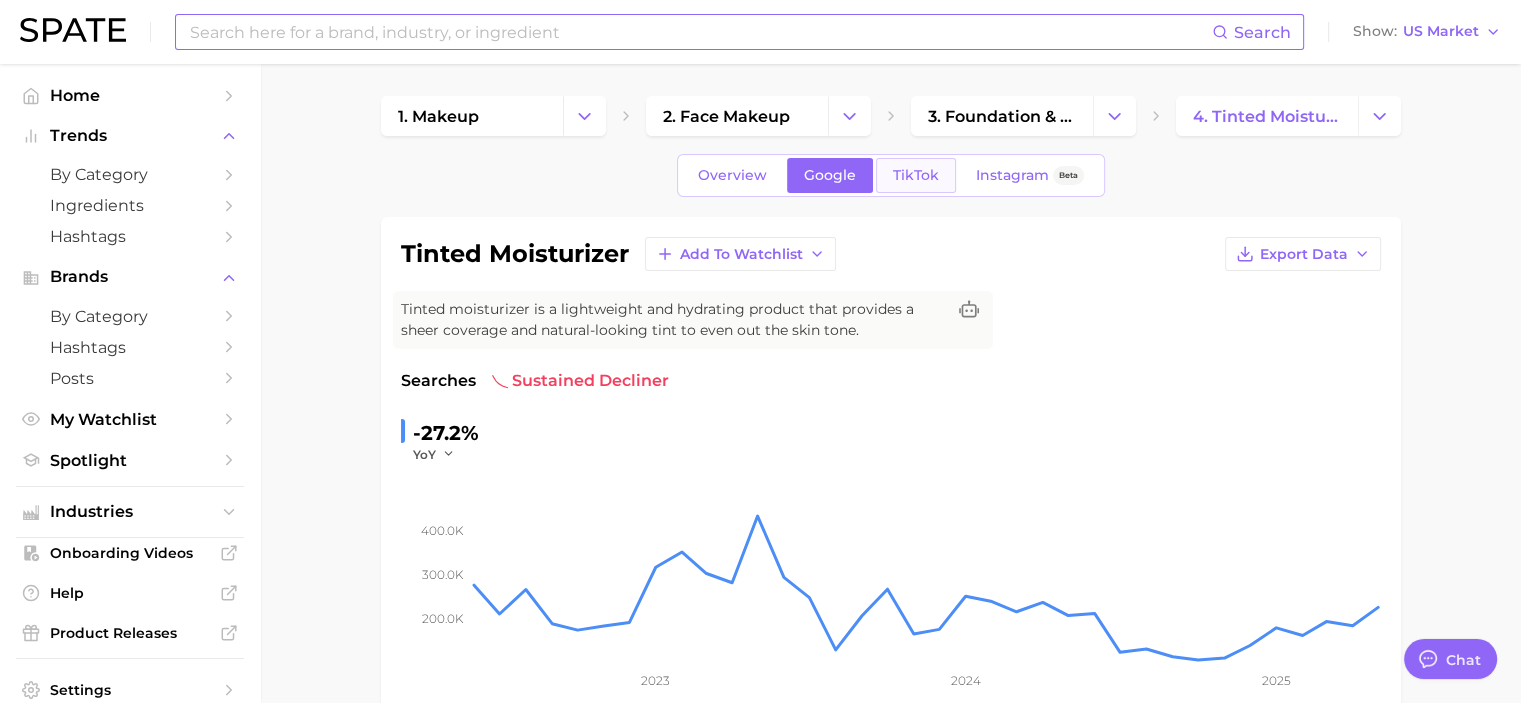 click on "TikTok" at bounding box center (916, 175) 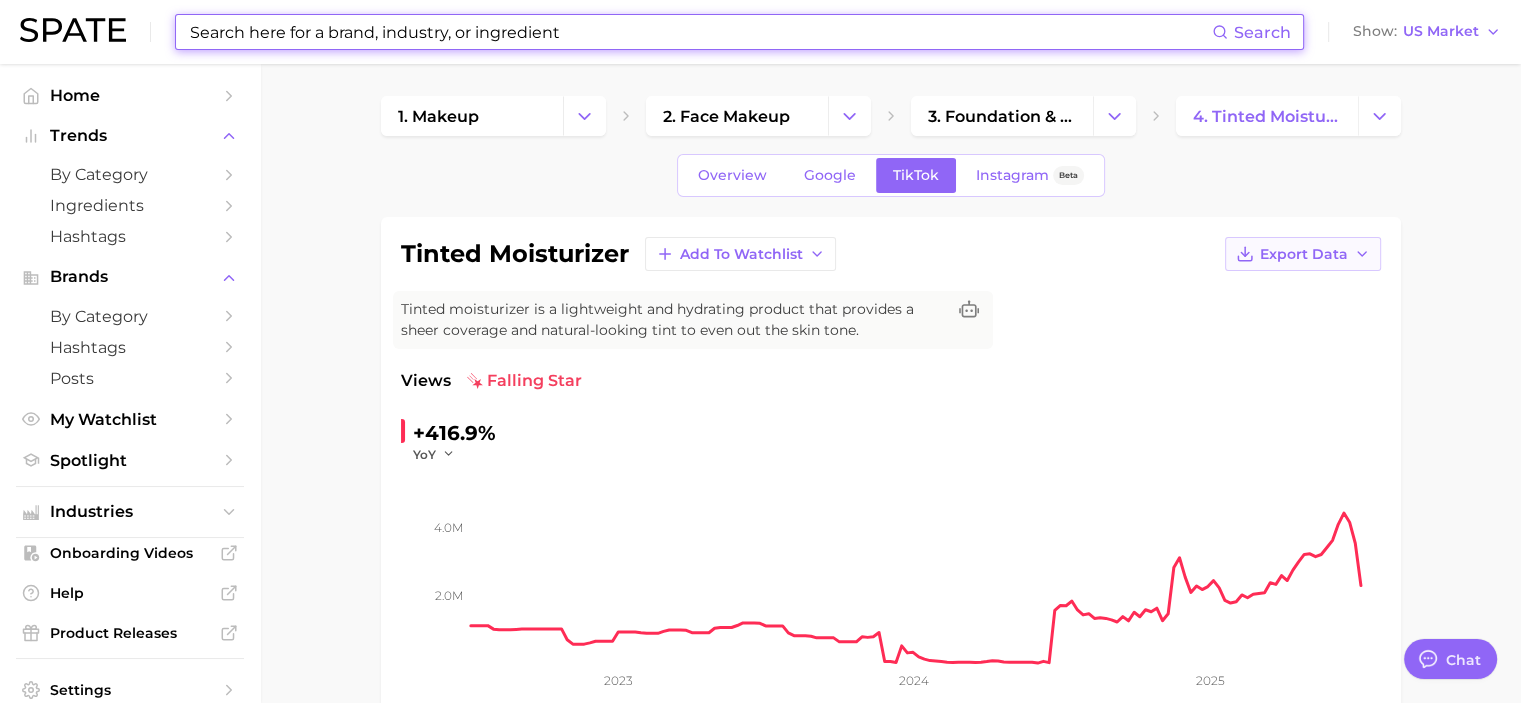 scroll, scrollTop: 0, scrollLeft: 0, axis: both 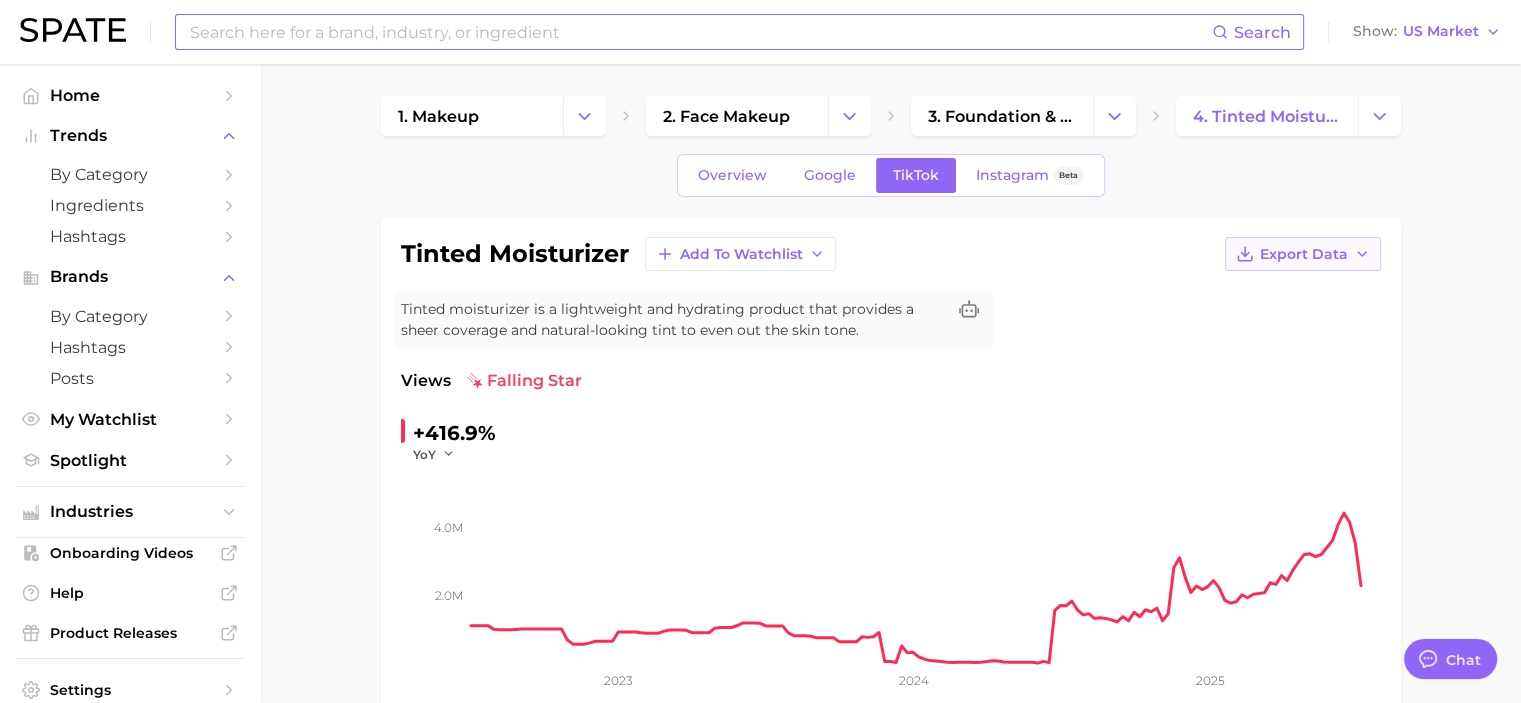 click 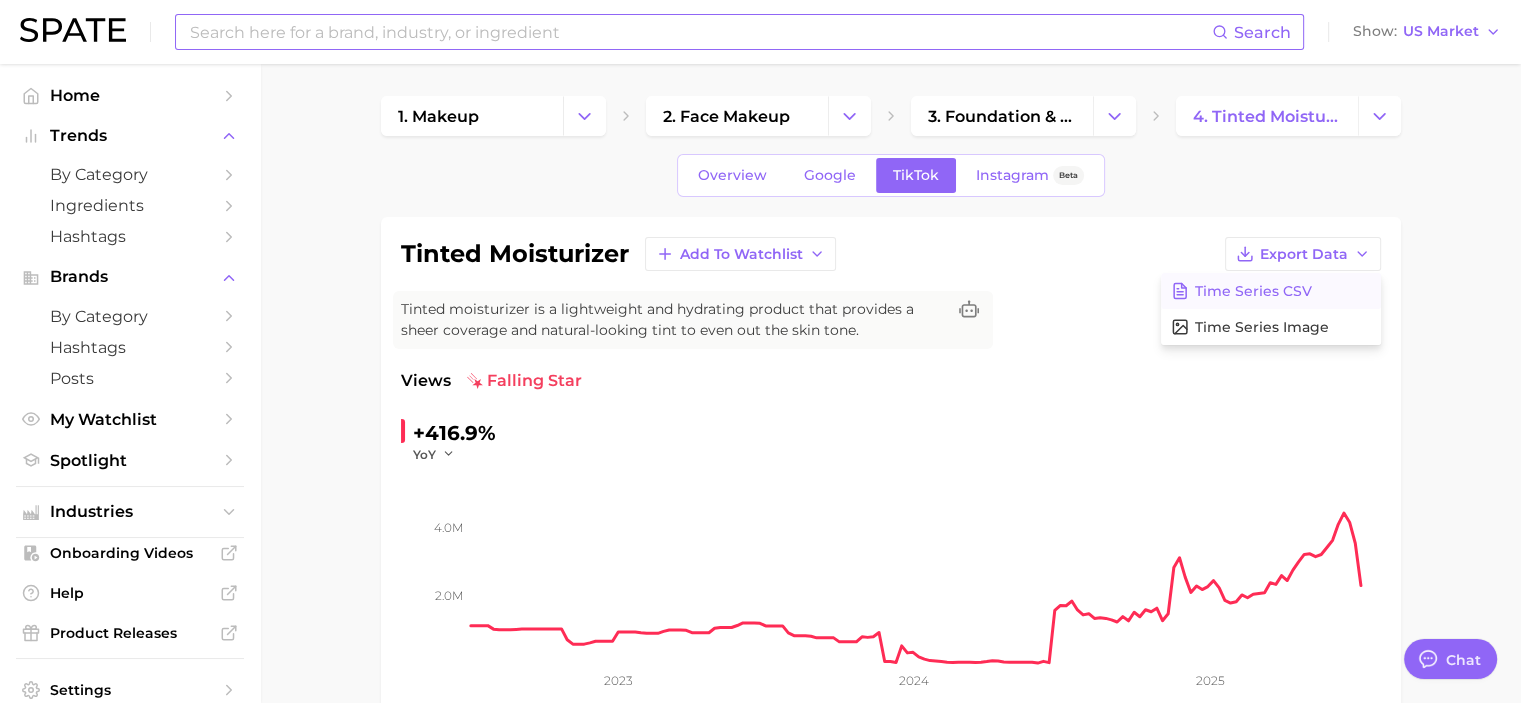 click on "Time Series CSV" at bounding box center (1253, 291) 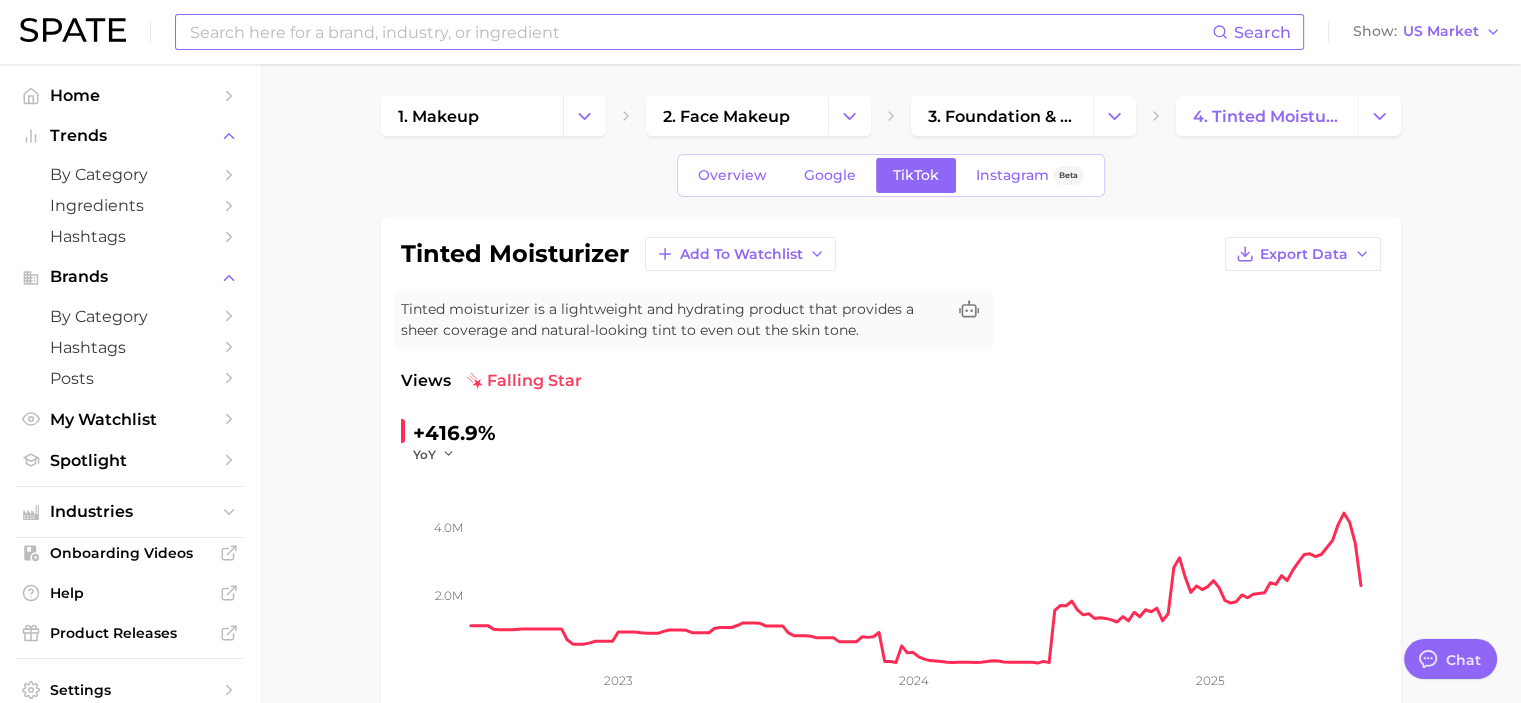 click at bounding box center (700, 32) 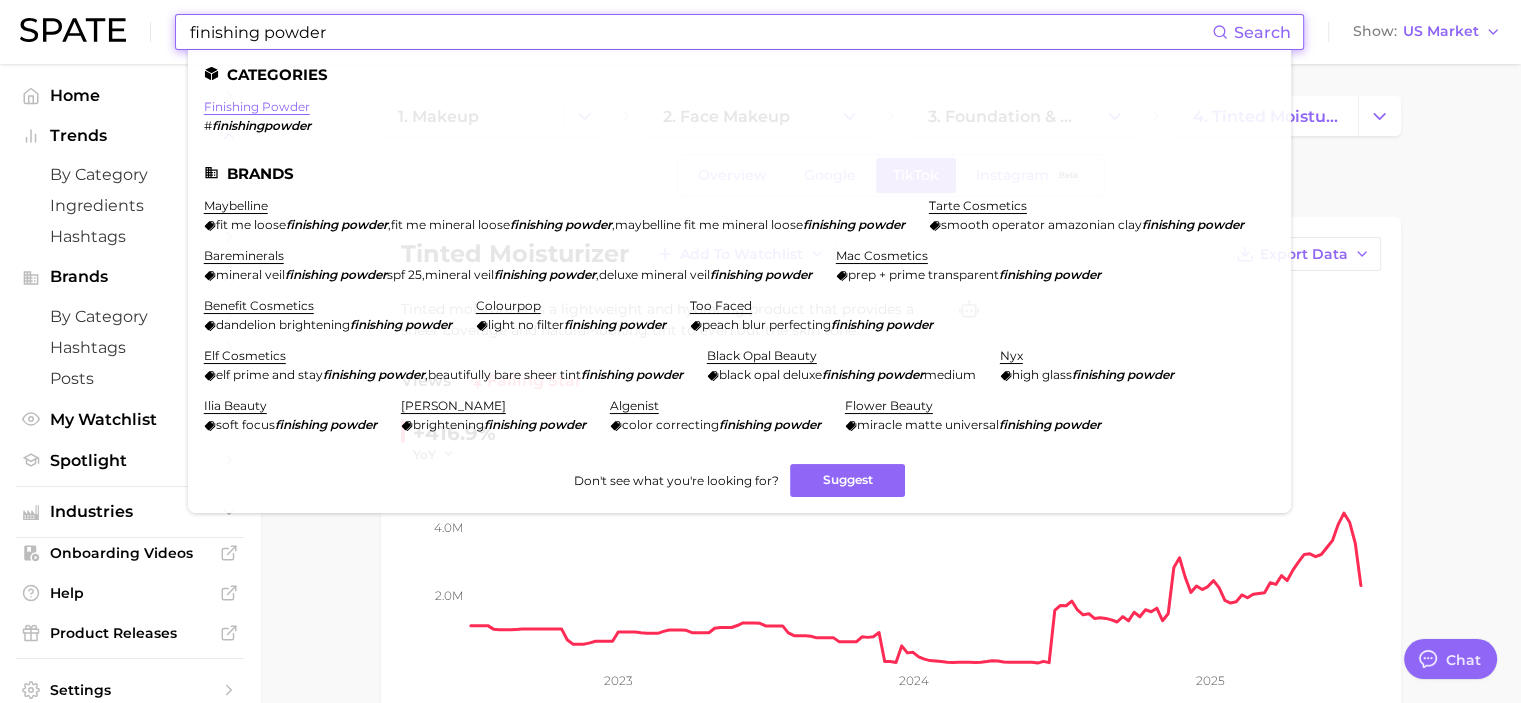 click on "finishing powder" at bounding box center [257, 106] 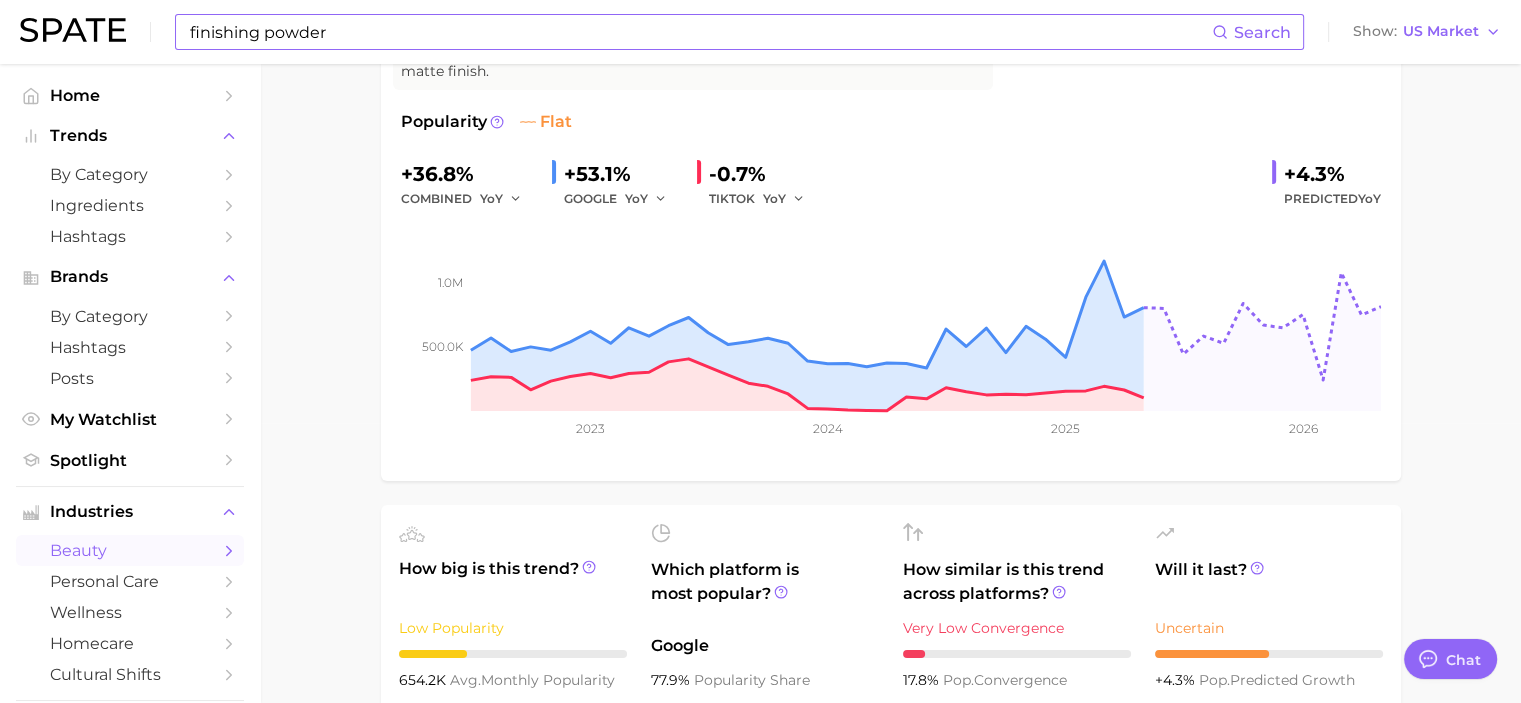 scroll, scrollTop: 0, scrollLeft: 0, axis: both 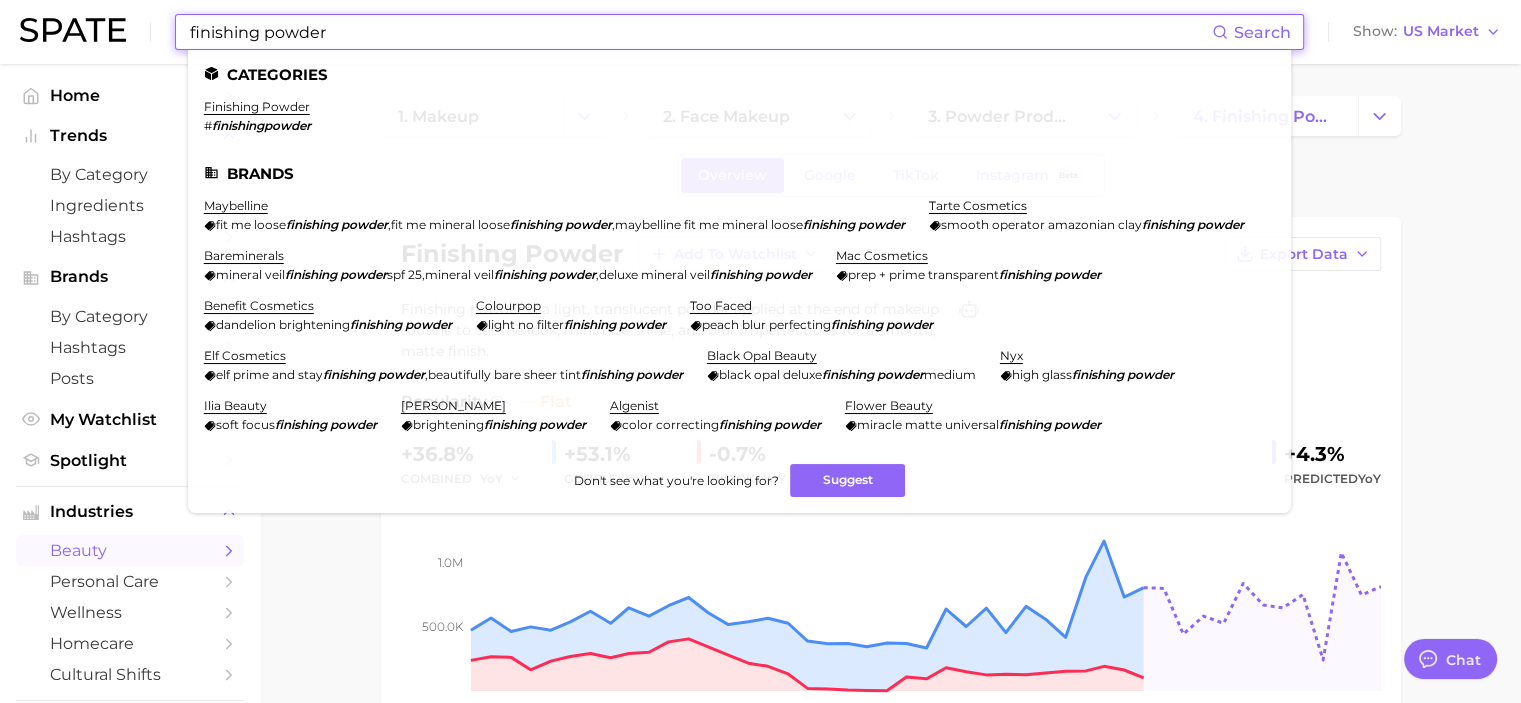 click on "finishing powder" at bounding box center (700, 32) 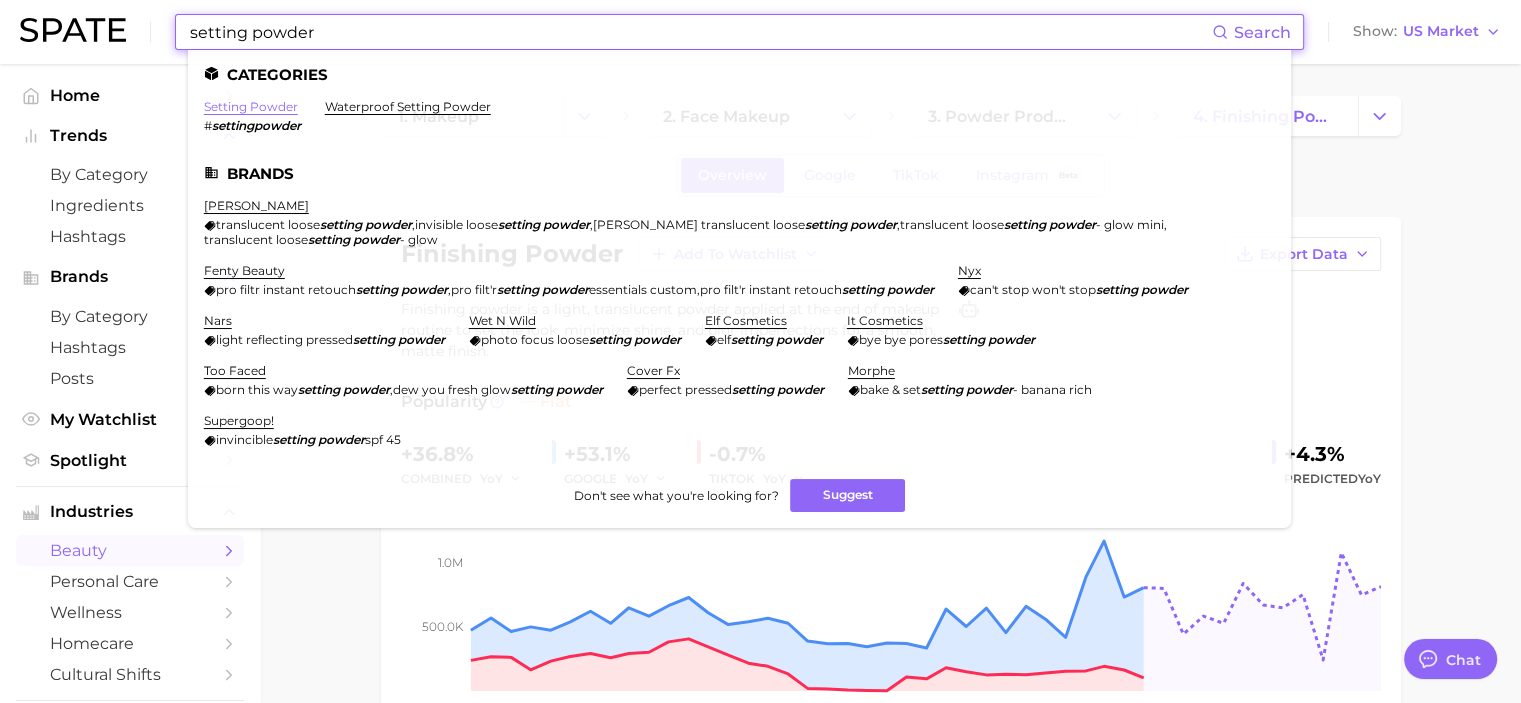 type on "setting powder" 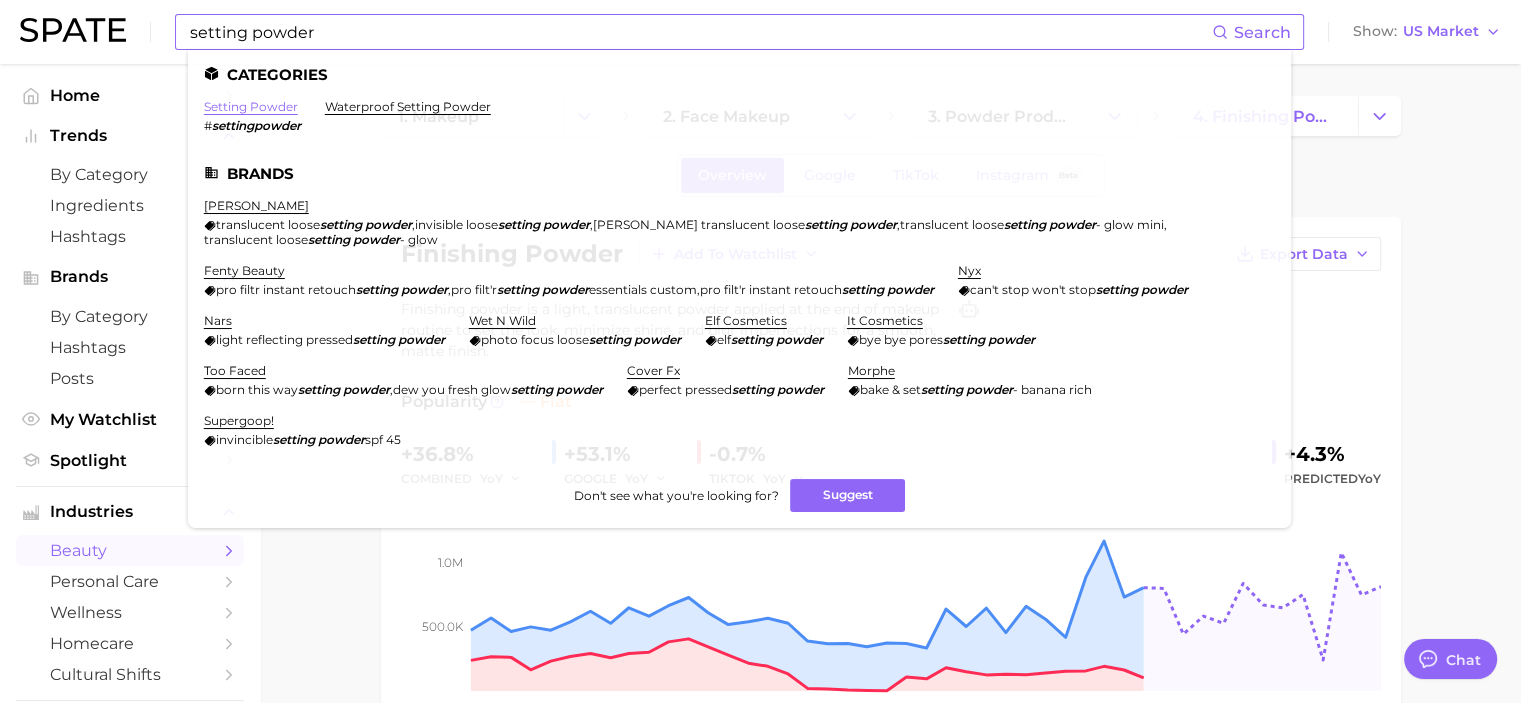 click on "setting powder" at bounding box center [251, 106] 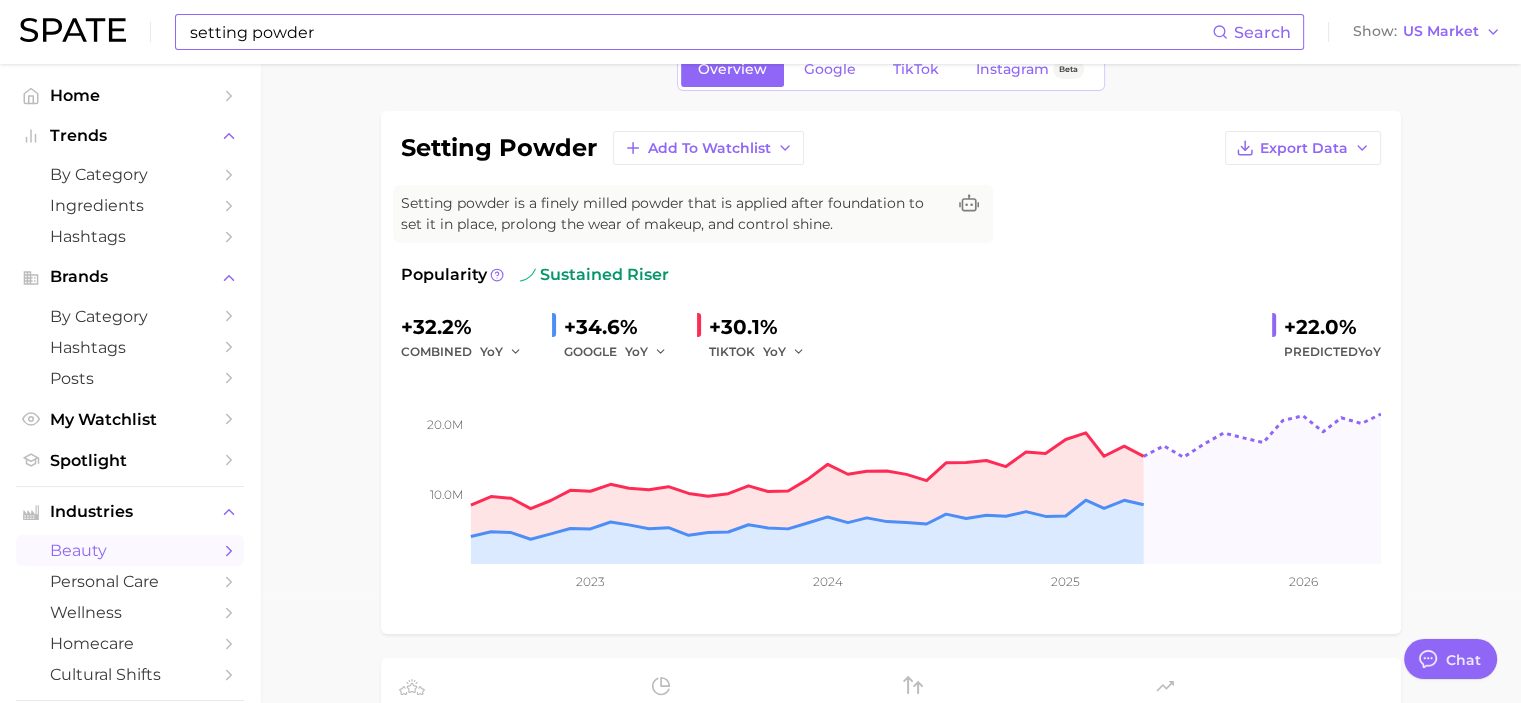scroll, scrollTop: 0, scrollLeft: 0, axis: both 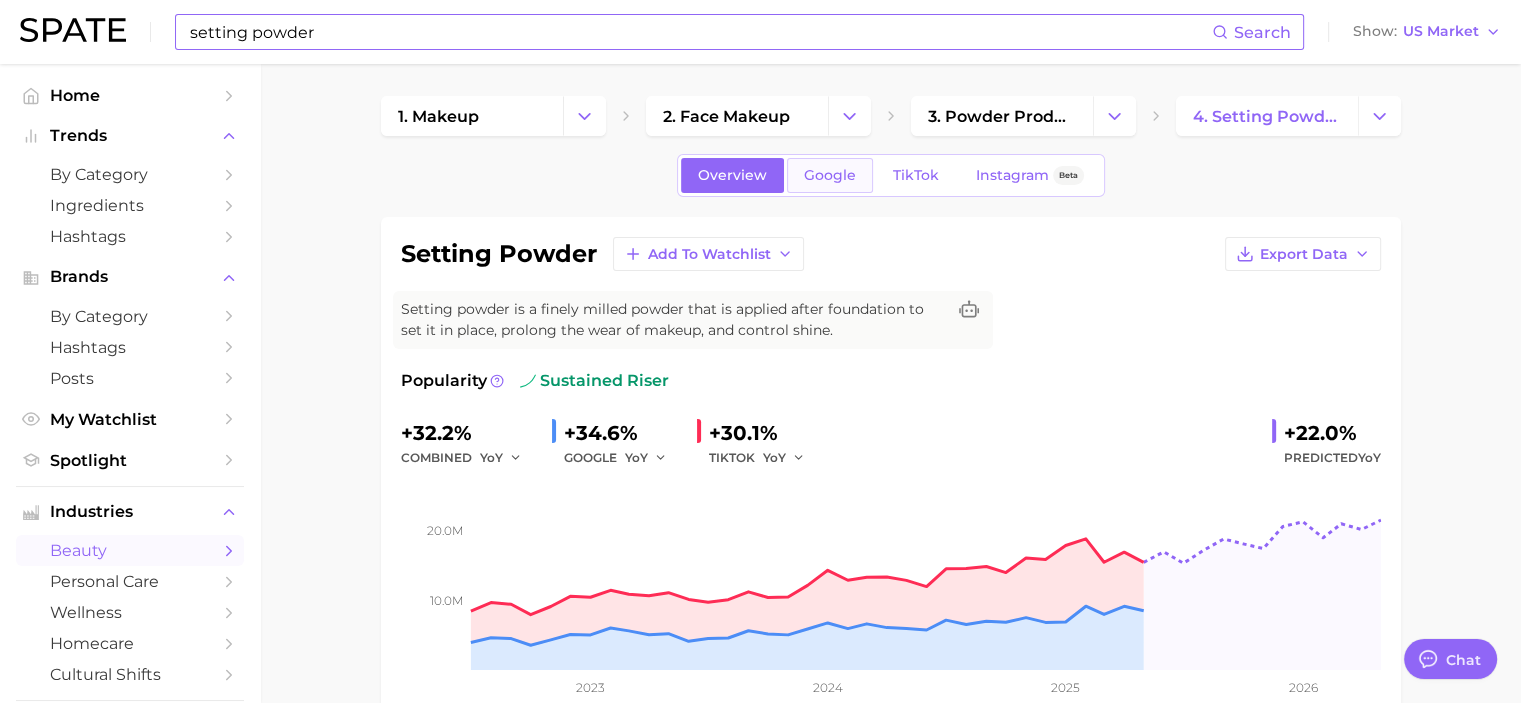click on "Google" at bounding box center (830, 175) 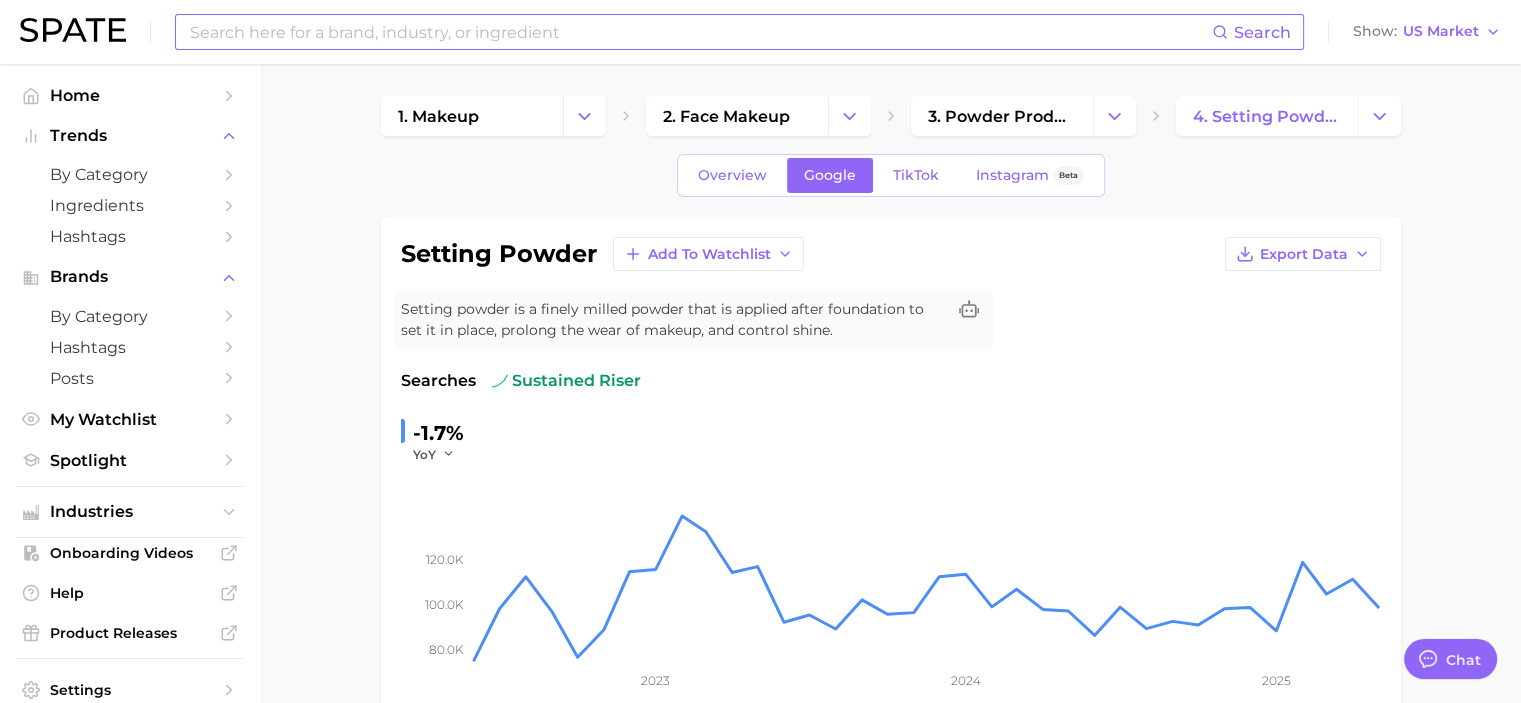drag, startPoint x: 1371, startPoint y: 253, endPoint x: 1461, endPoint y: 203, distance: 102.9563 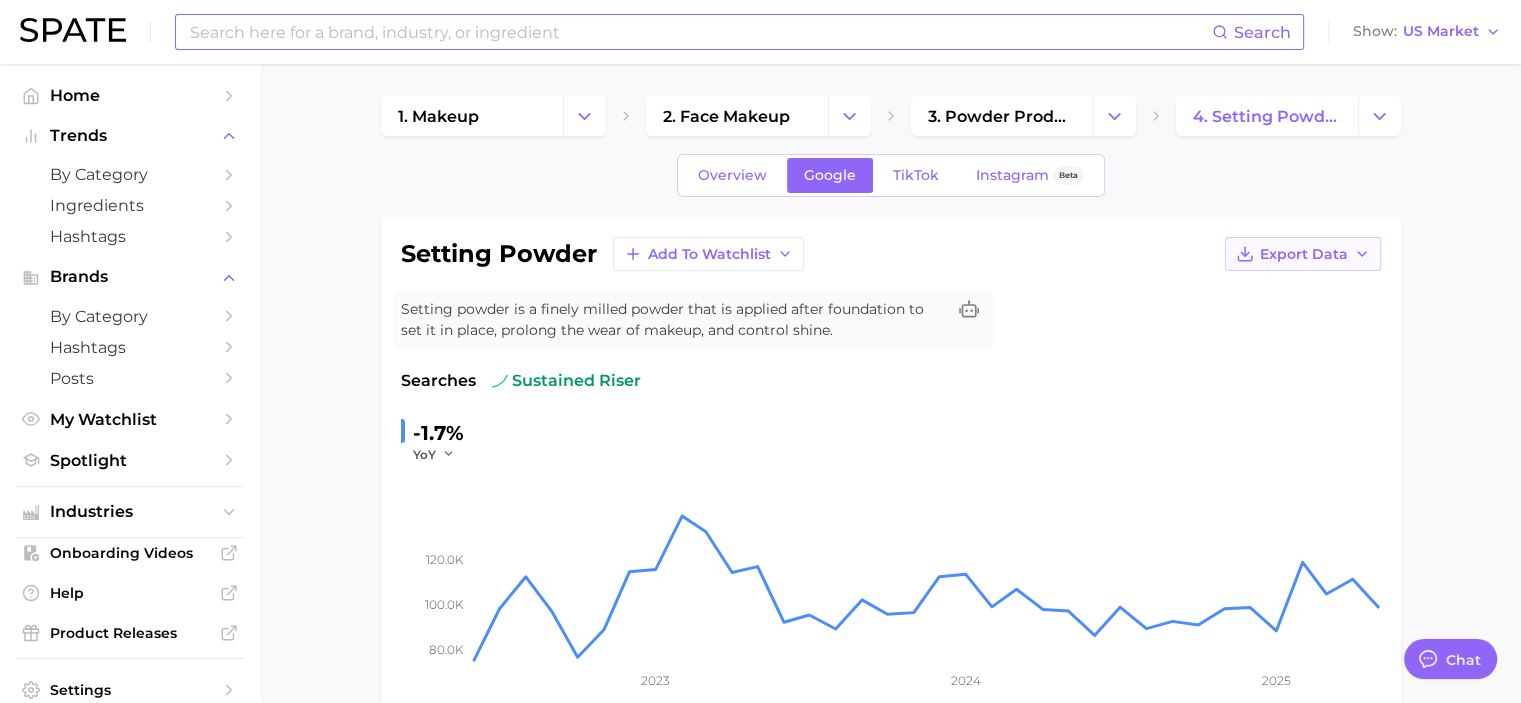 click 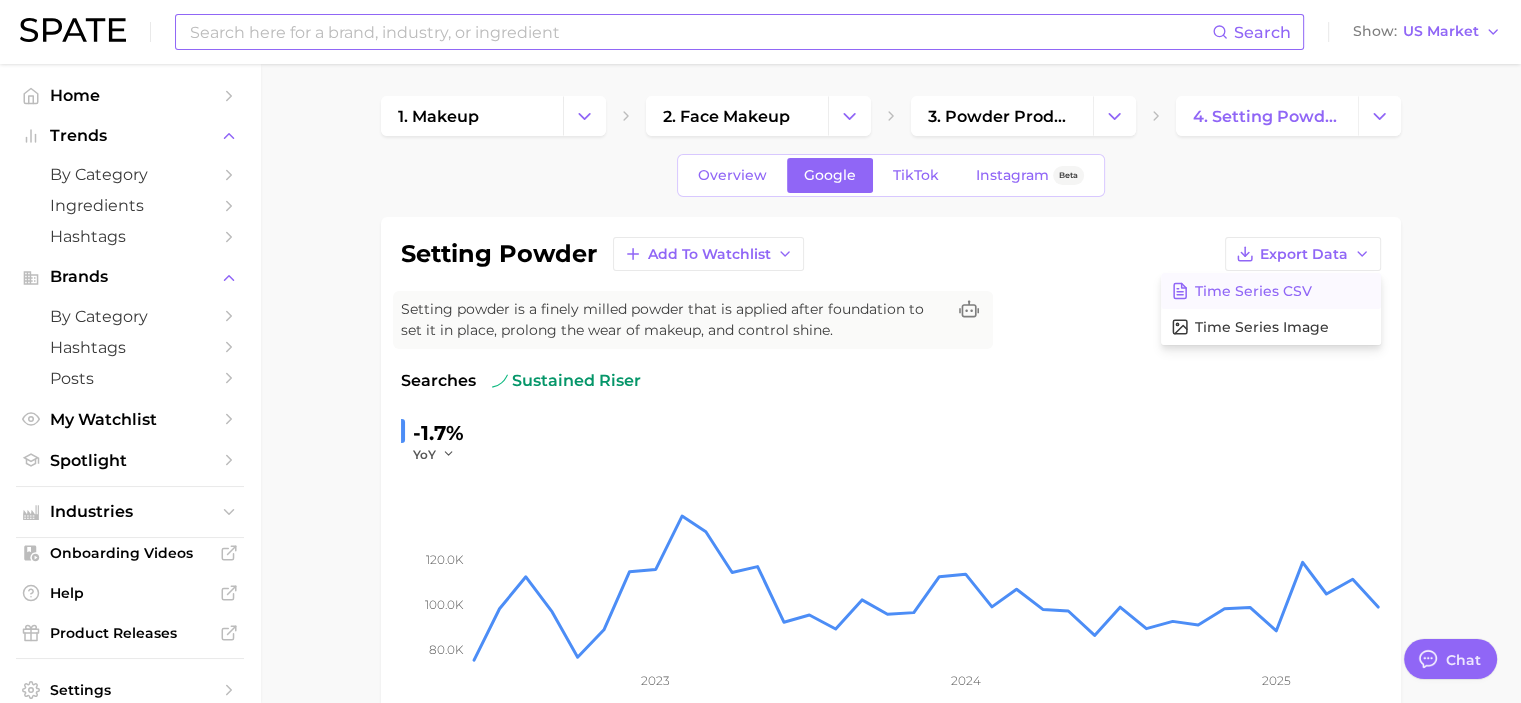 click on "Time Series CSV" at bounding box center (1271, 291) 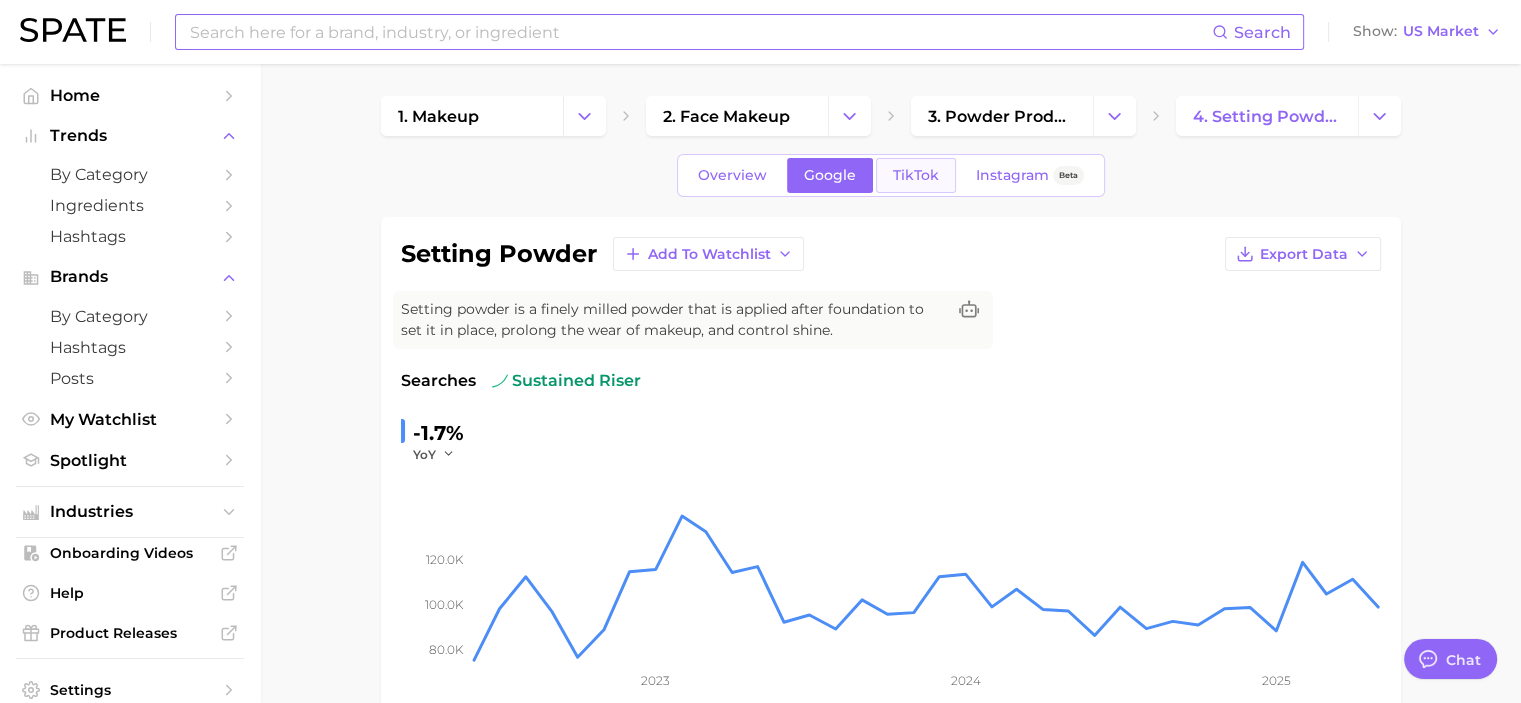 click on "TikTok" at bounding box center [916, 175] 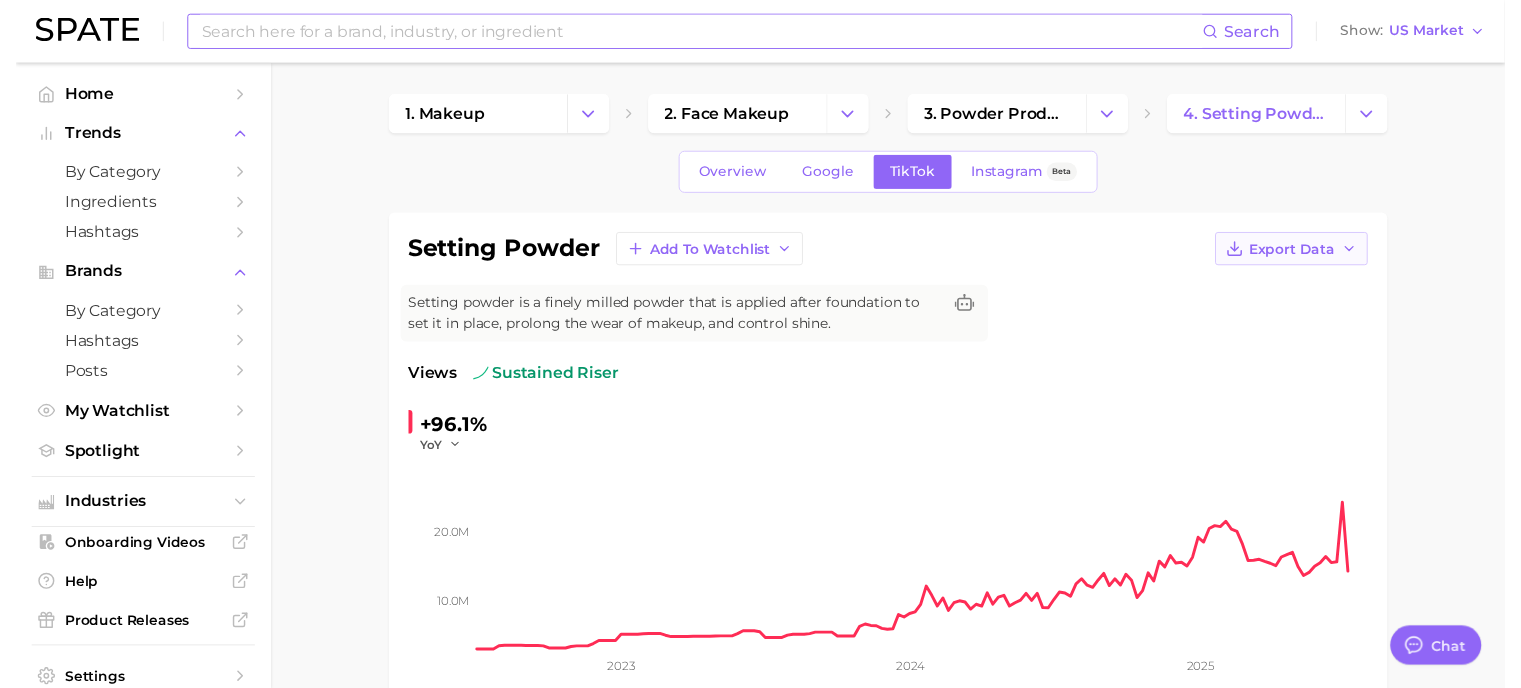 scroll, scrollTop: 0, scrollLeft: 0, axis: both 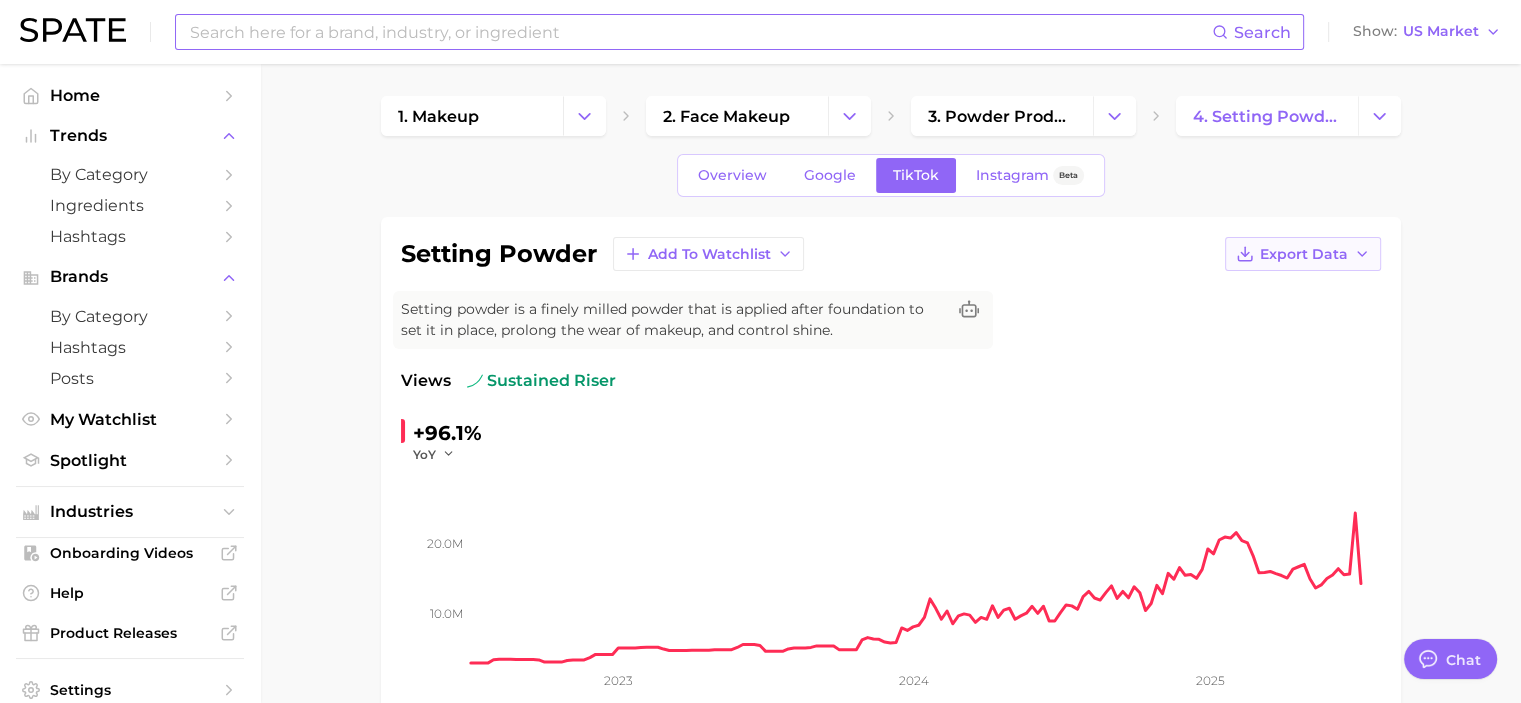 click 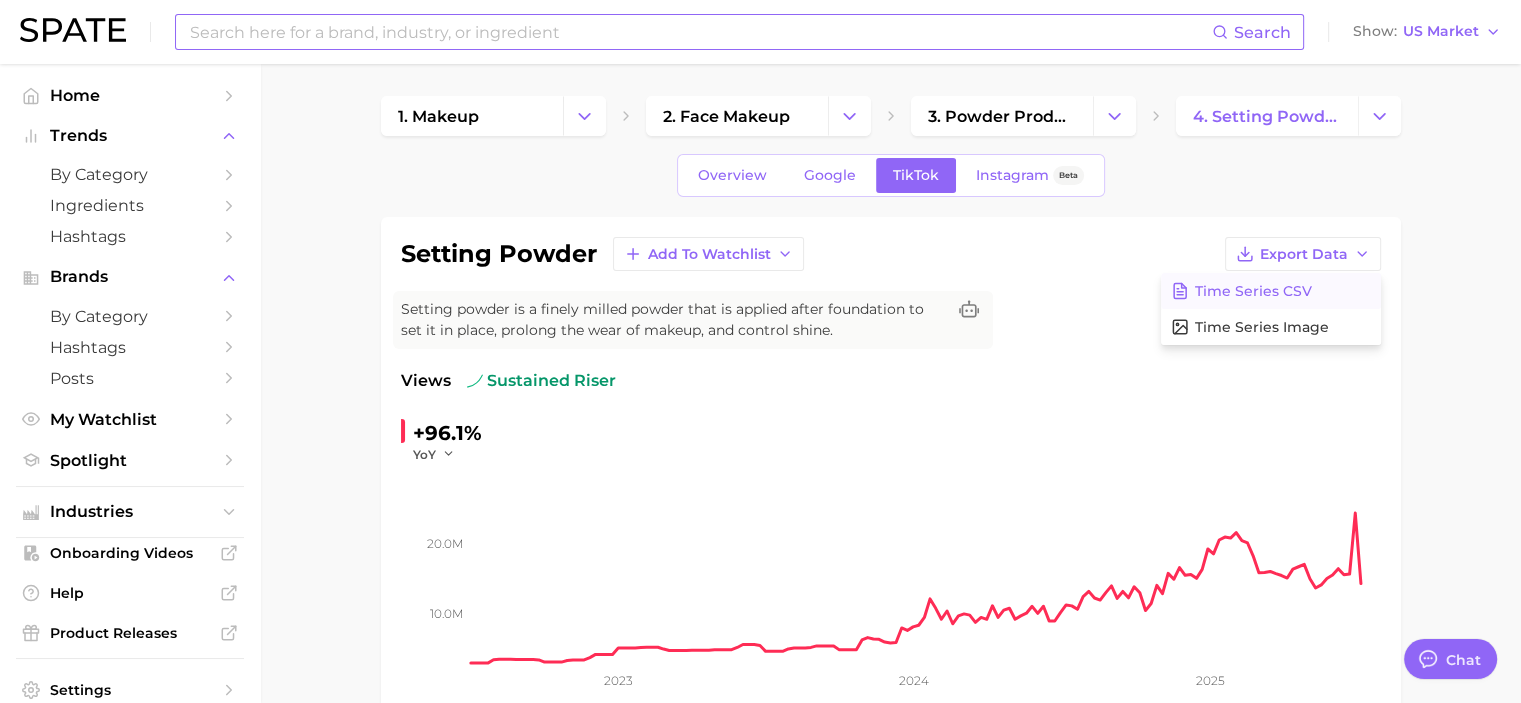 click on "Time Series CSV" at bounding box center (1253, 291) 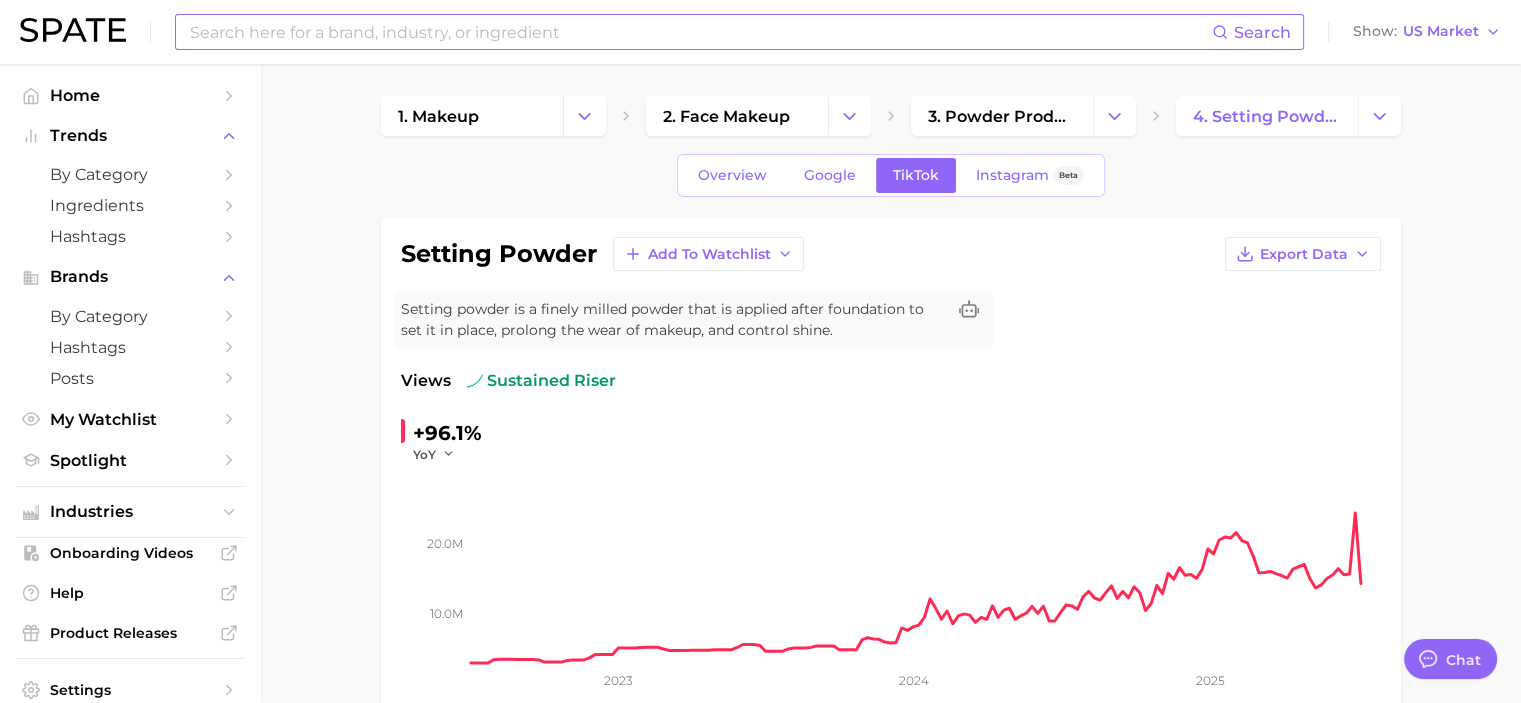 click at bounding box center (700, 32) 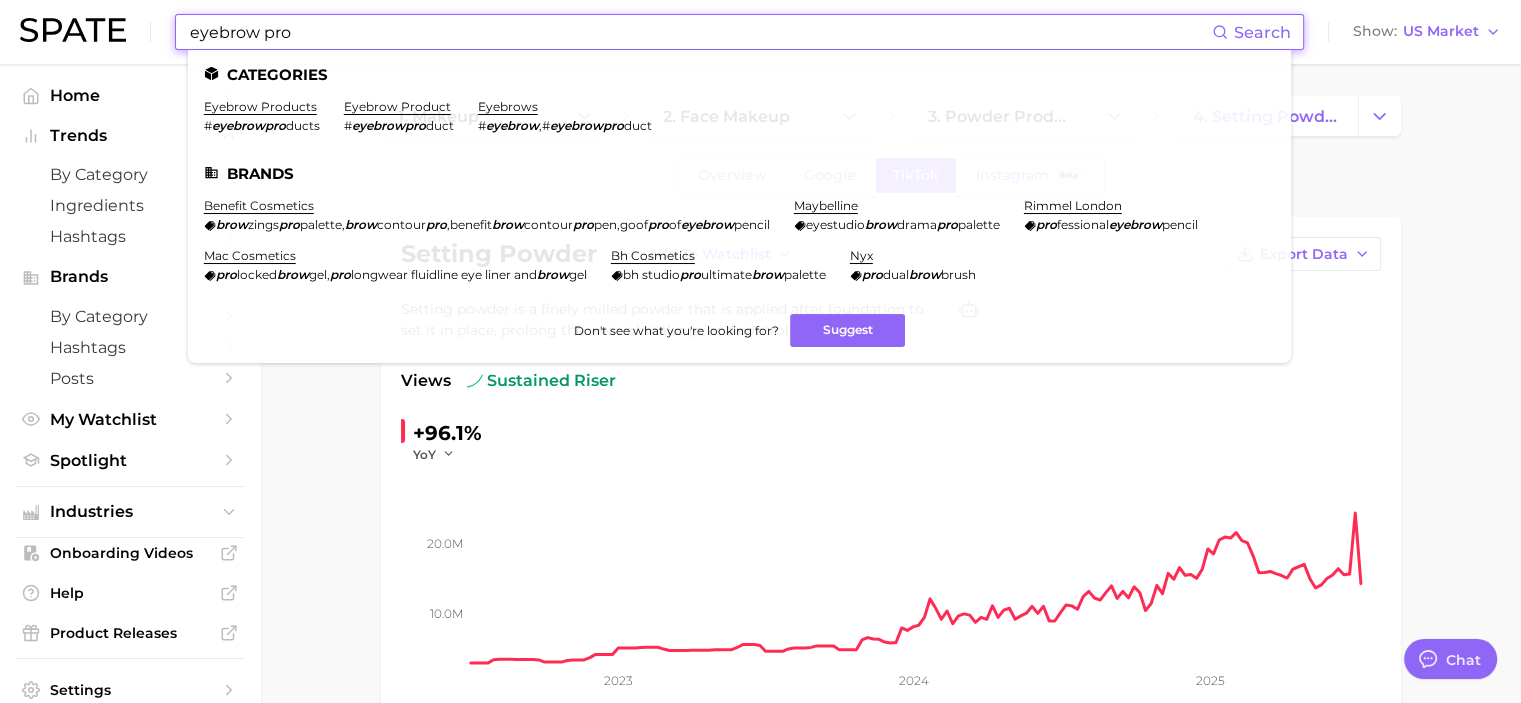 type on "eyebrow pro" 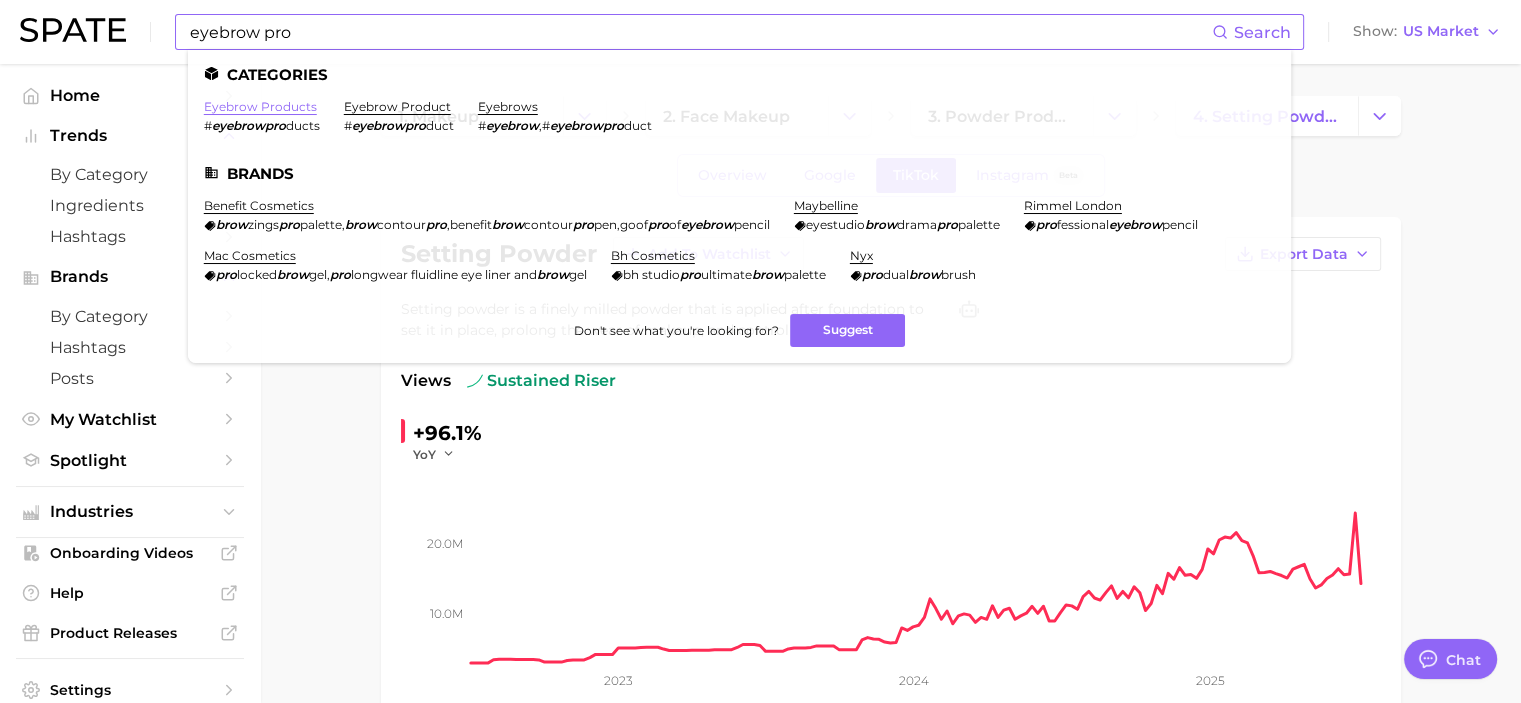 click on "eyebrow products" at bounding box center [260, 106] 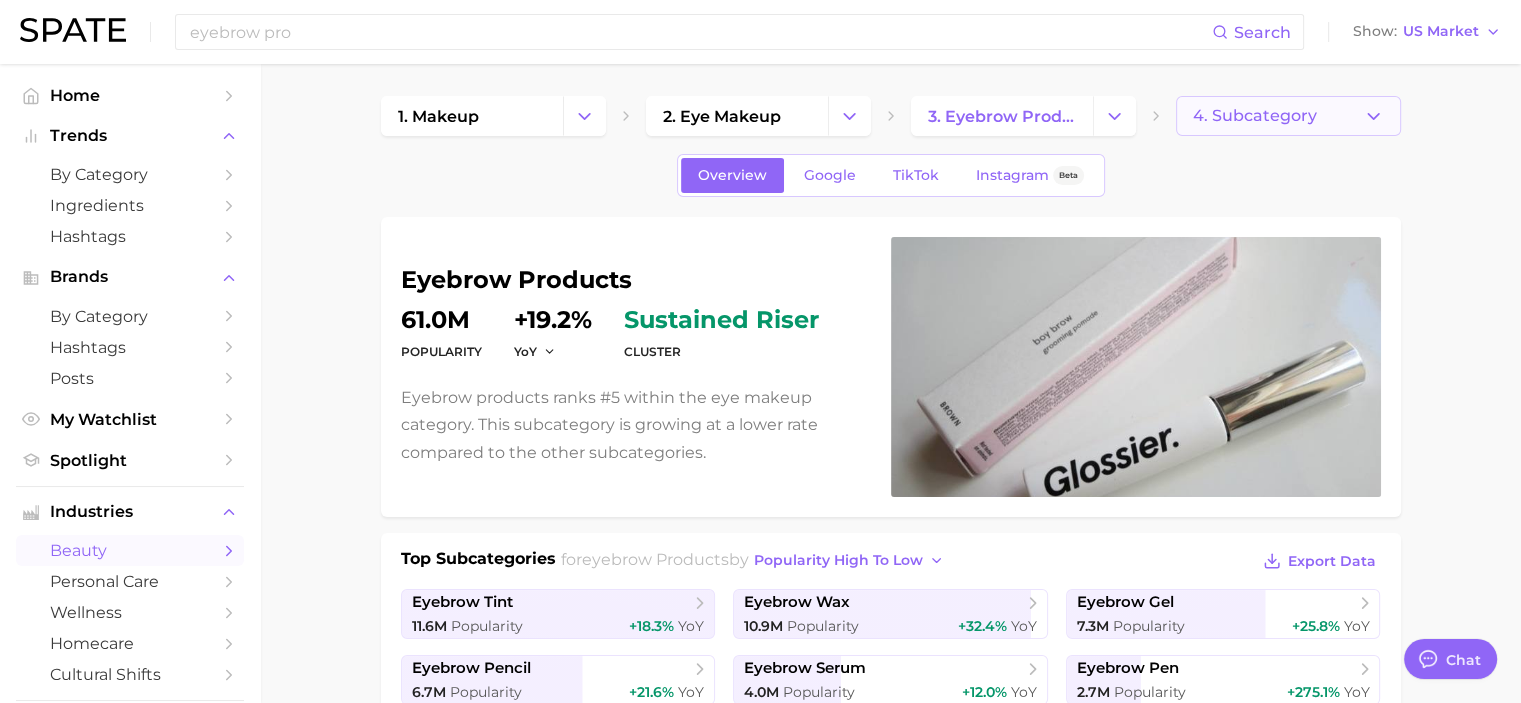 click on "4. Subcategory" at bounding box center (1288, 116) 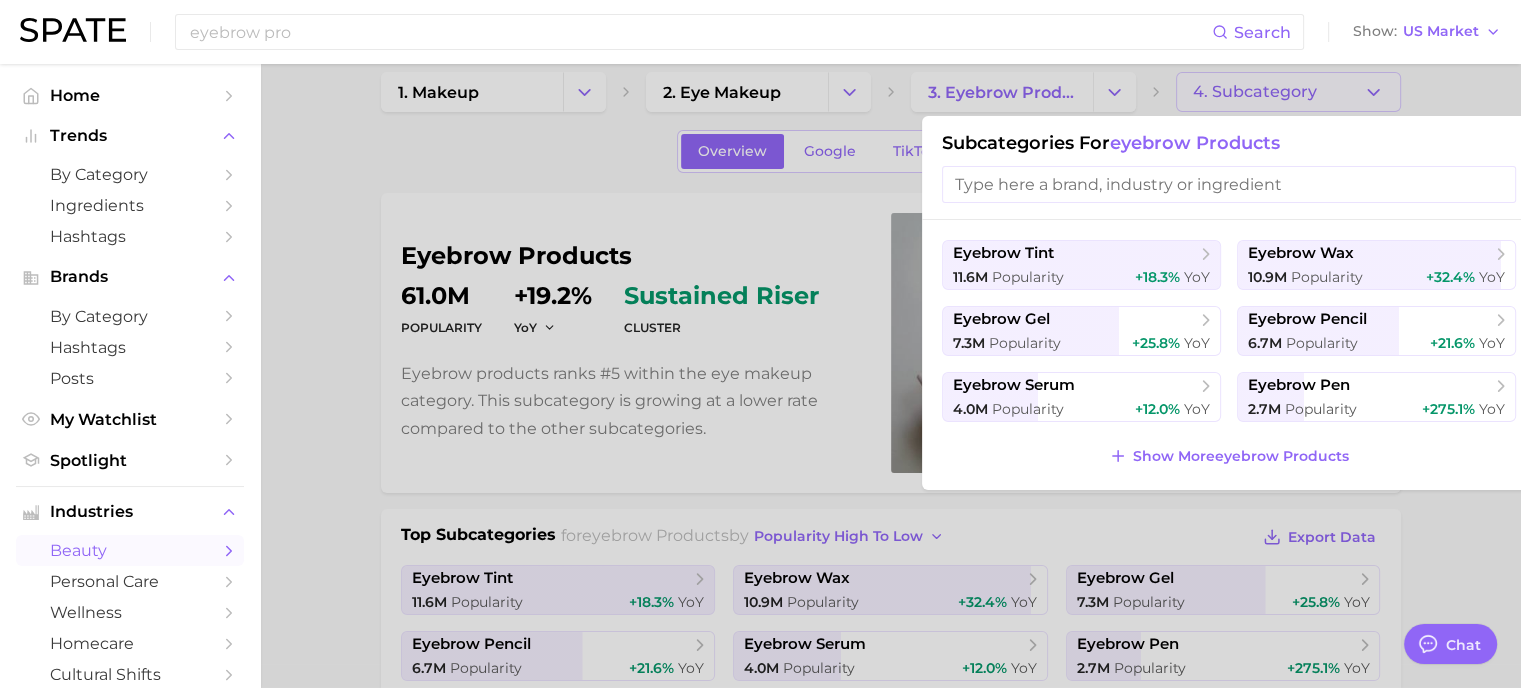 scroll, scrollTop: 25, scrollLeft: 0, axis: vertical 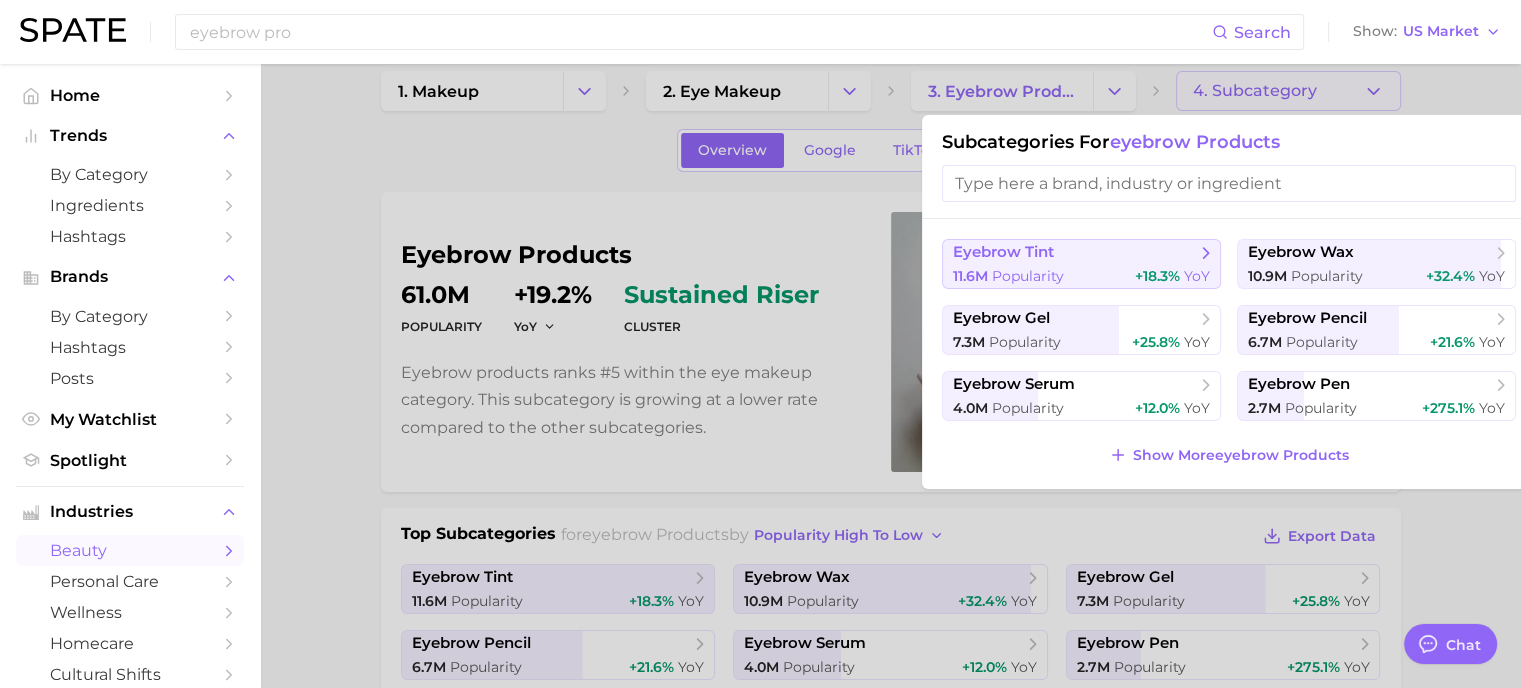 click on "11.6m   Popularity +18.3%   YoY" at bounding box center (1081, 276) 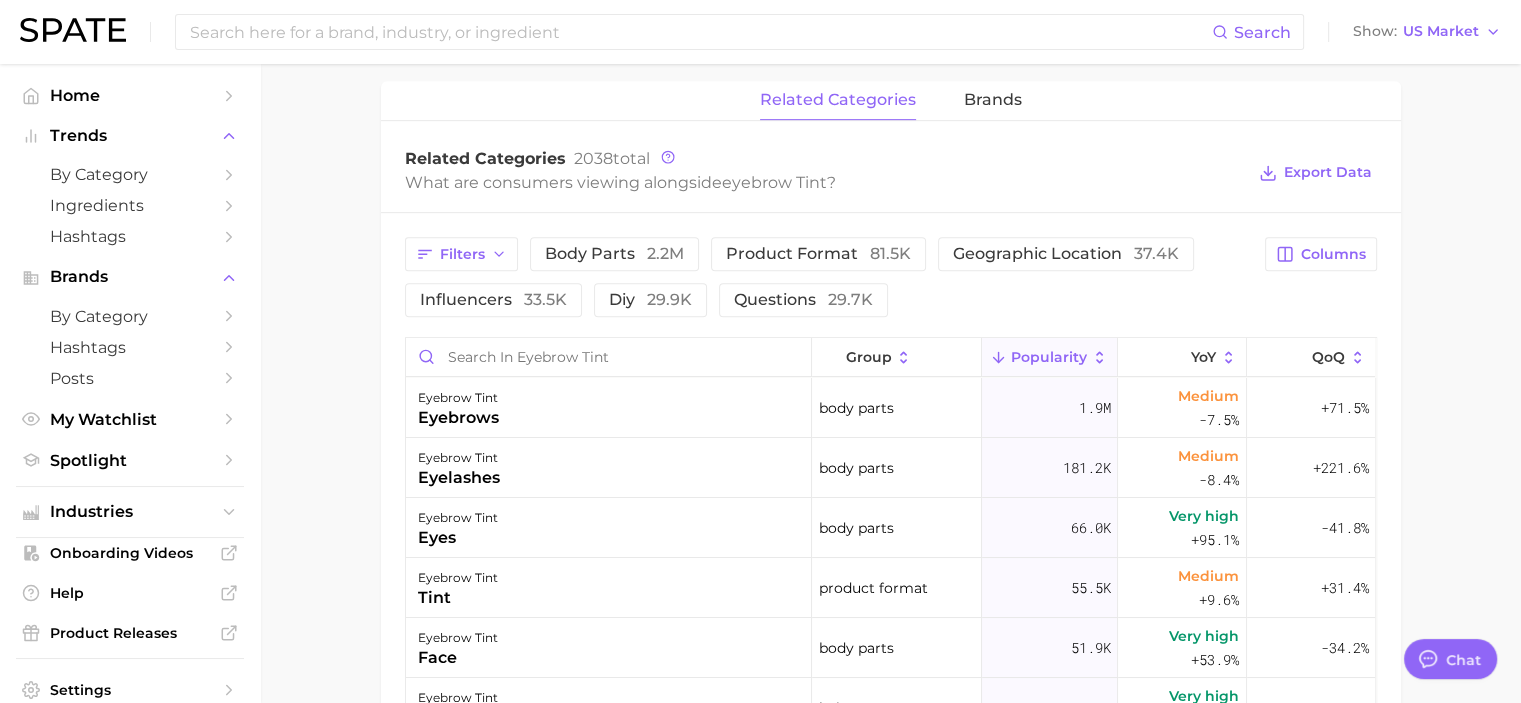 scroll, scrollTop: 992, scrollLeft: 0, axis: vertical 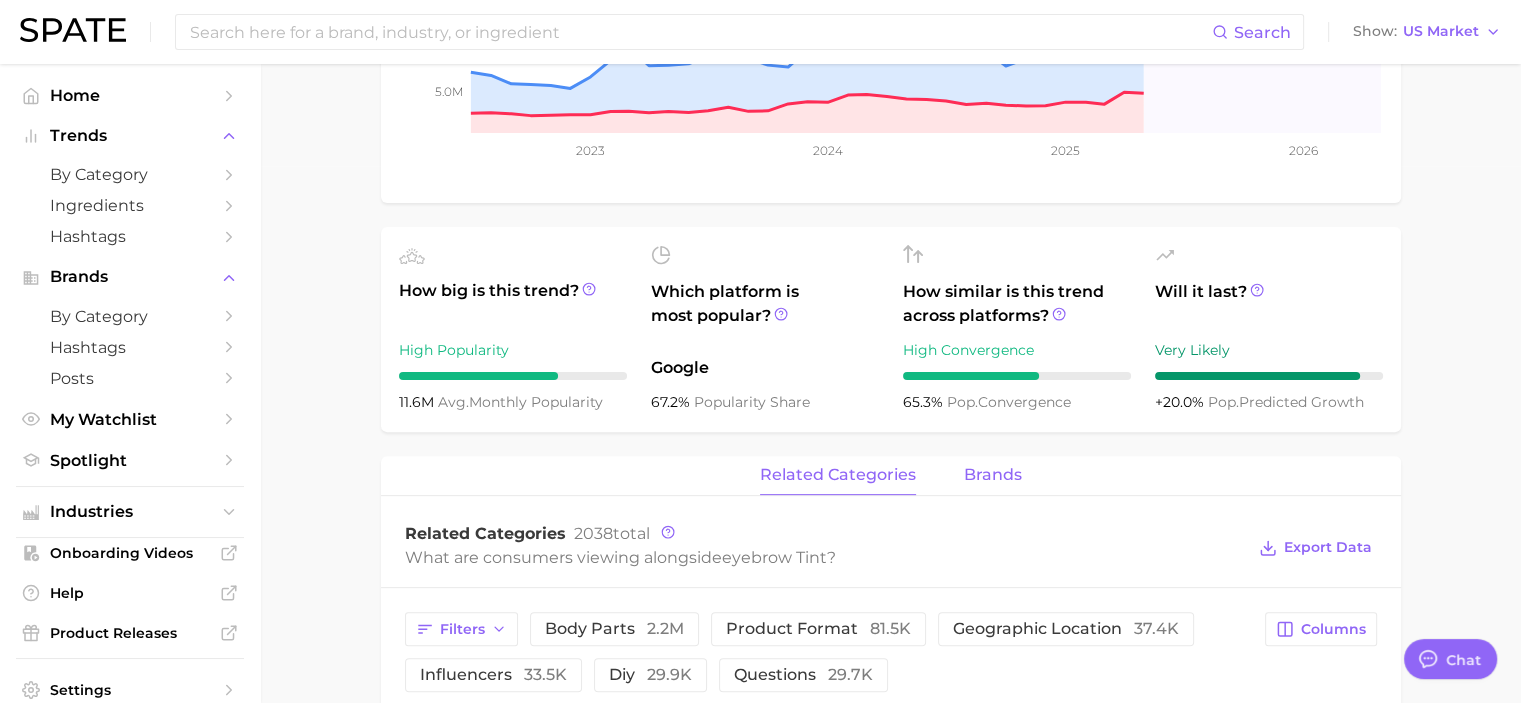click on "brands" at bounding box center (993, 475) 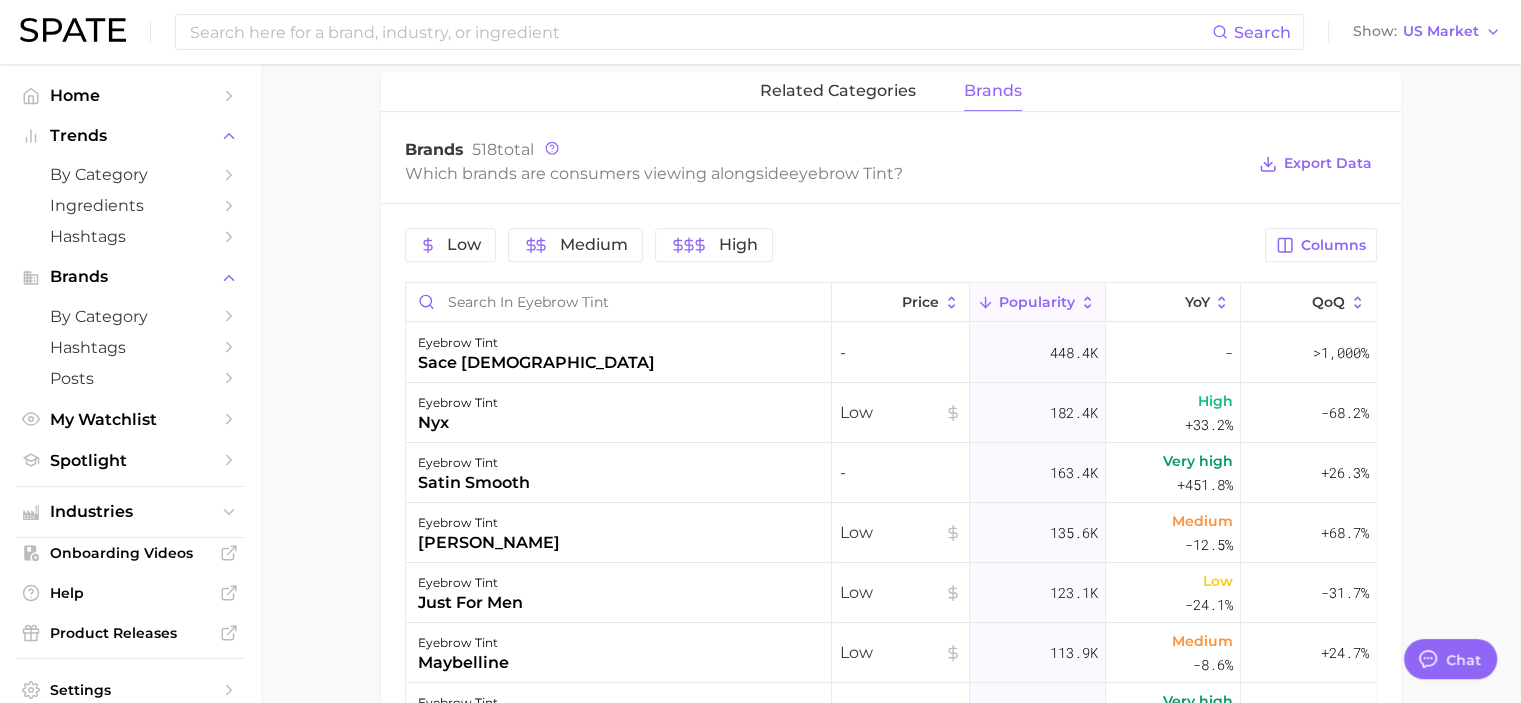 scroll, scrollTop: 922, scrollLeft: 0, axis: vertical 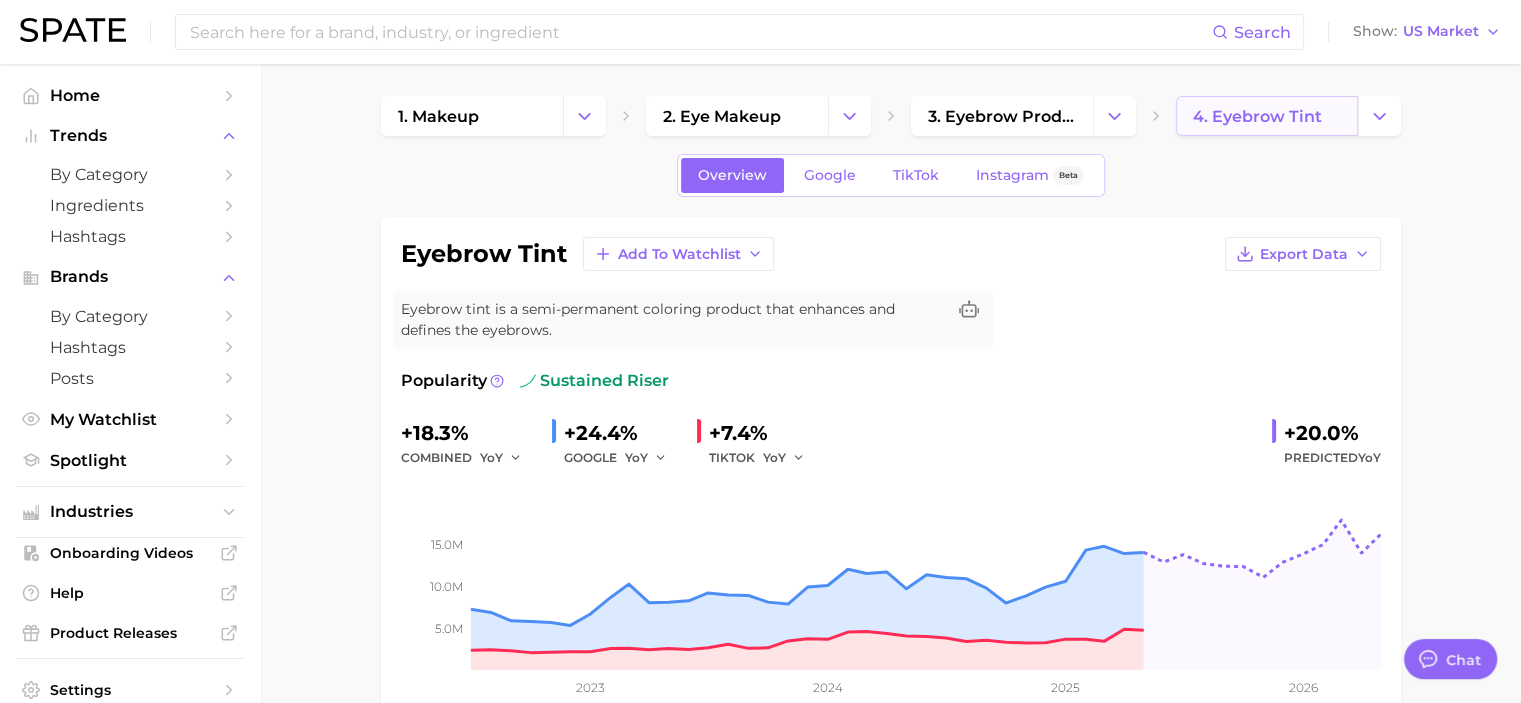 click on "4. eyebrow tint" at bounding box center (1257, 116) 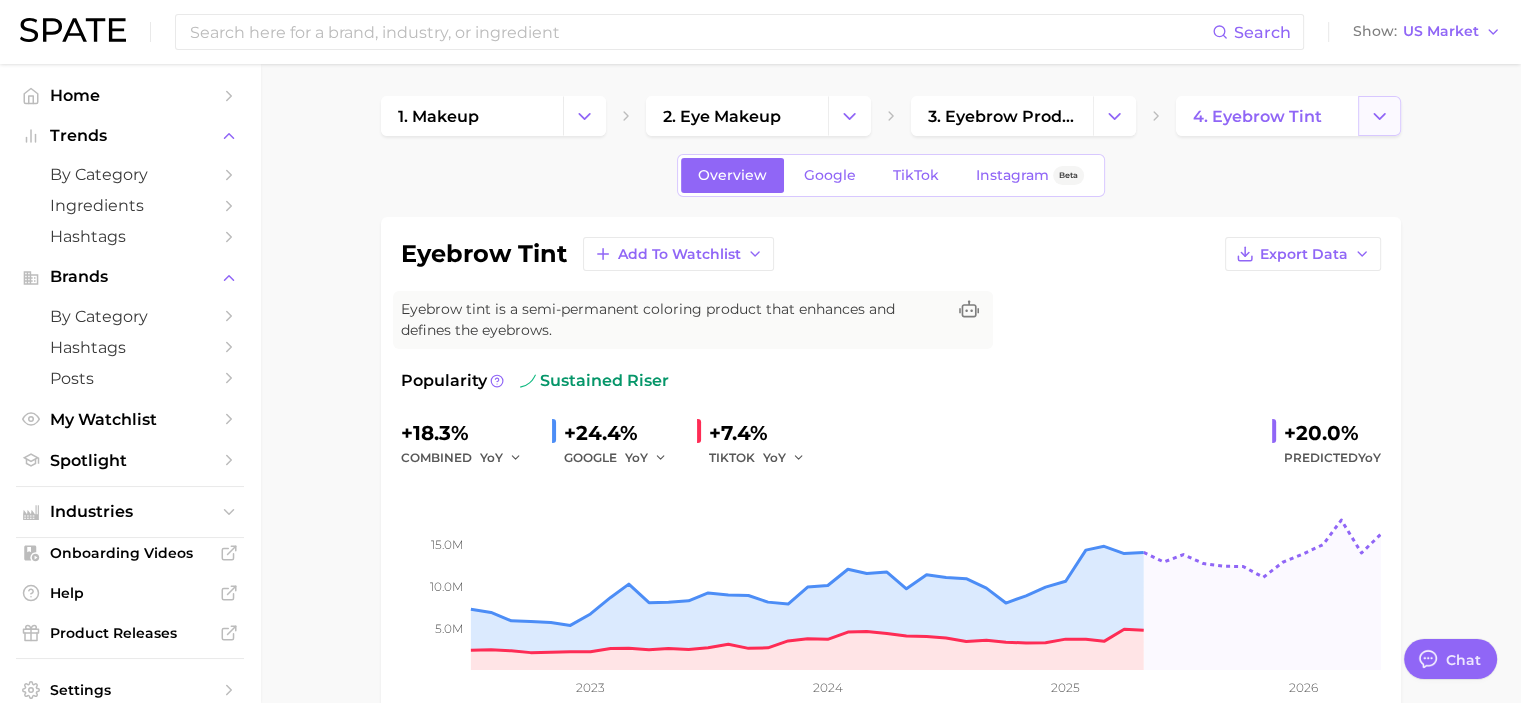 click 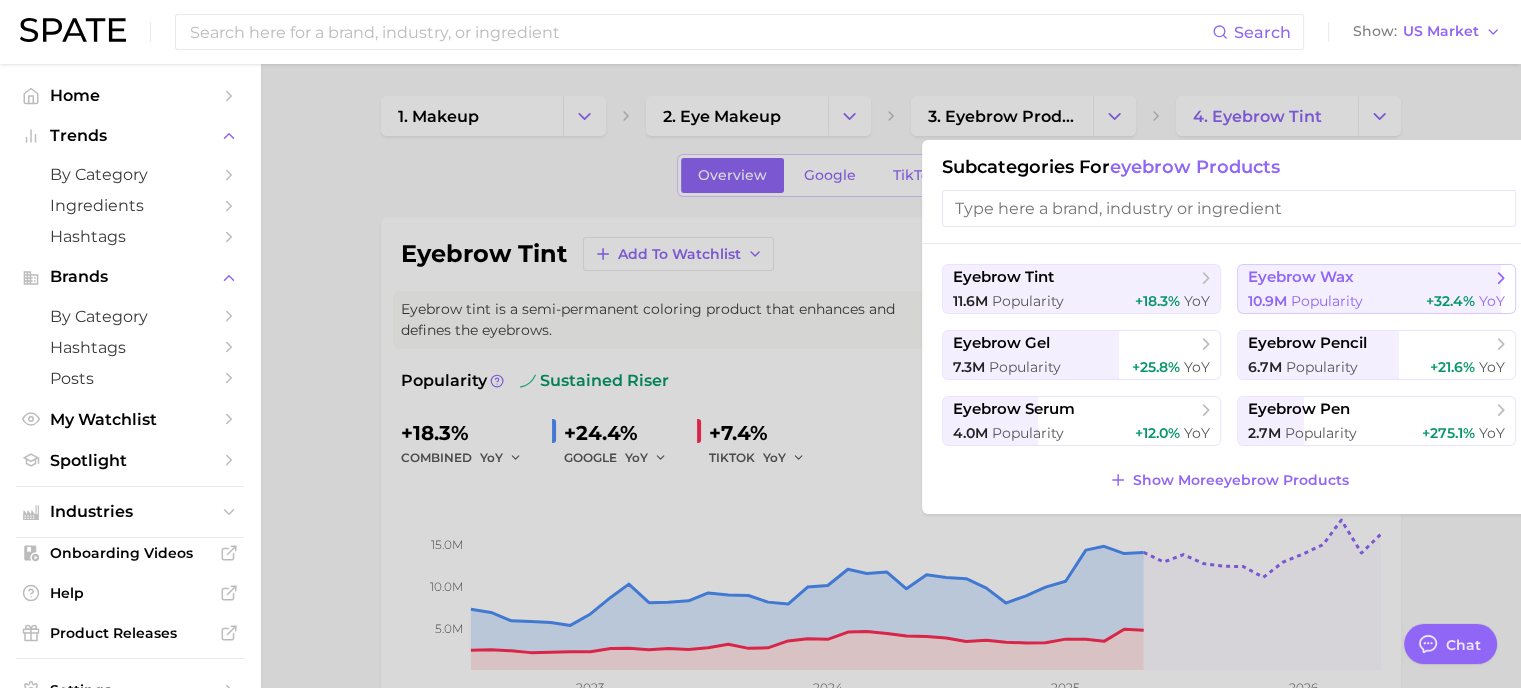 click on "eyebrow wax" at bounding box center (1369, 278) 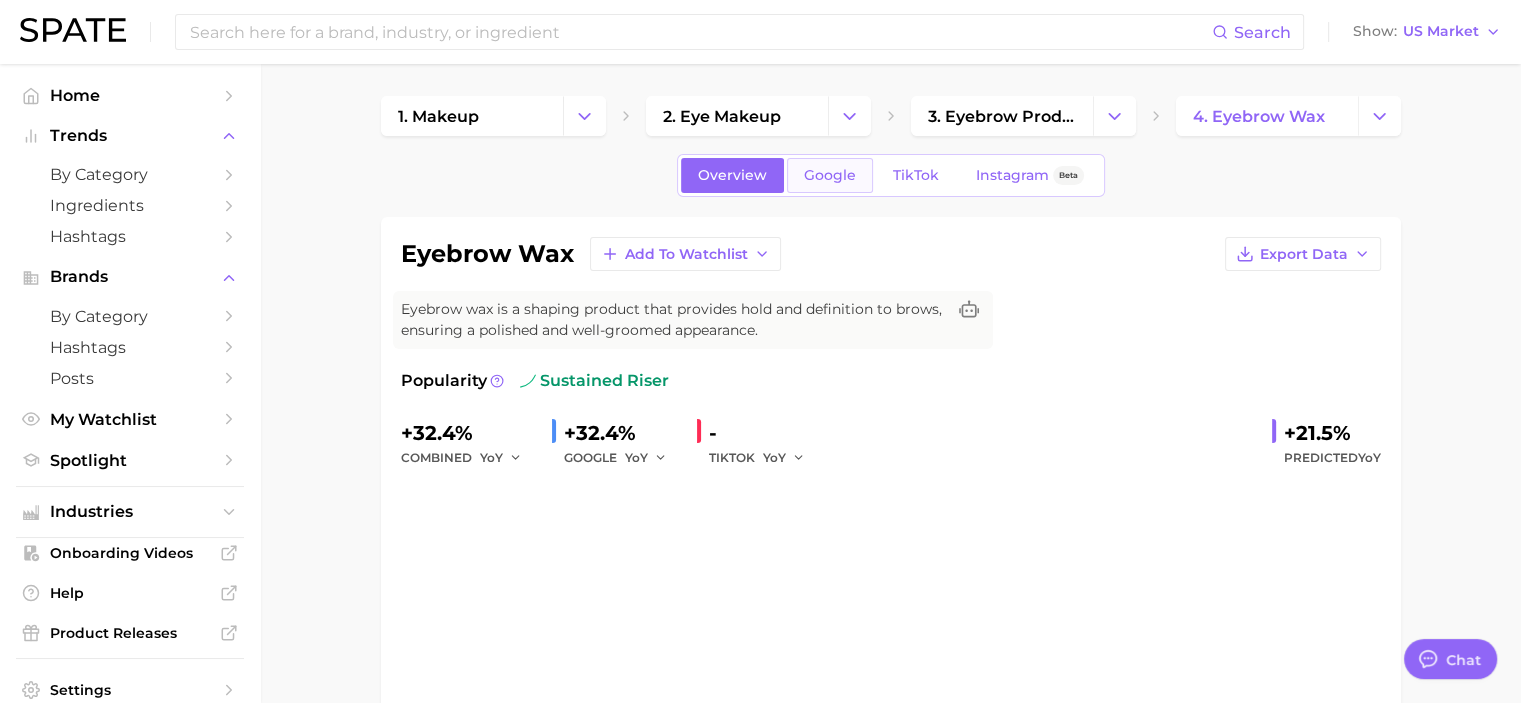 click on "Google" at bounding box center (830, 175) 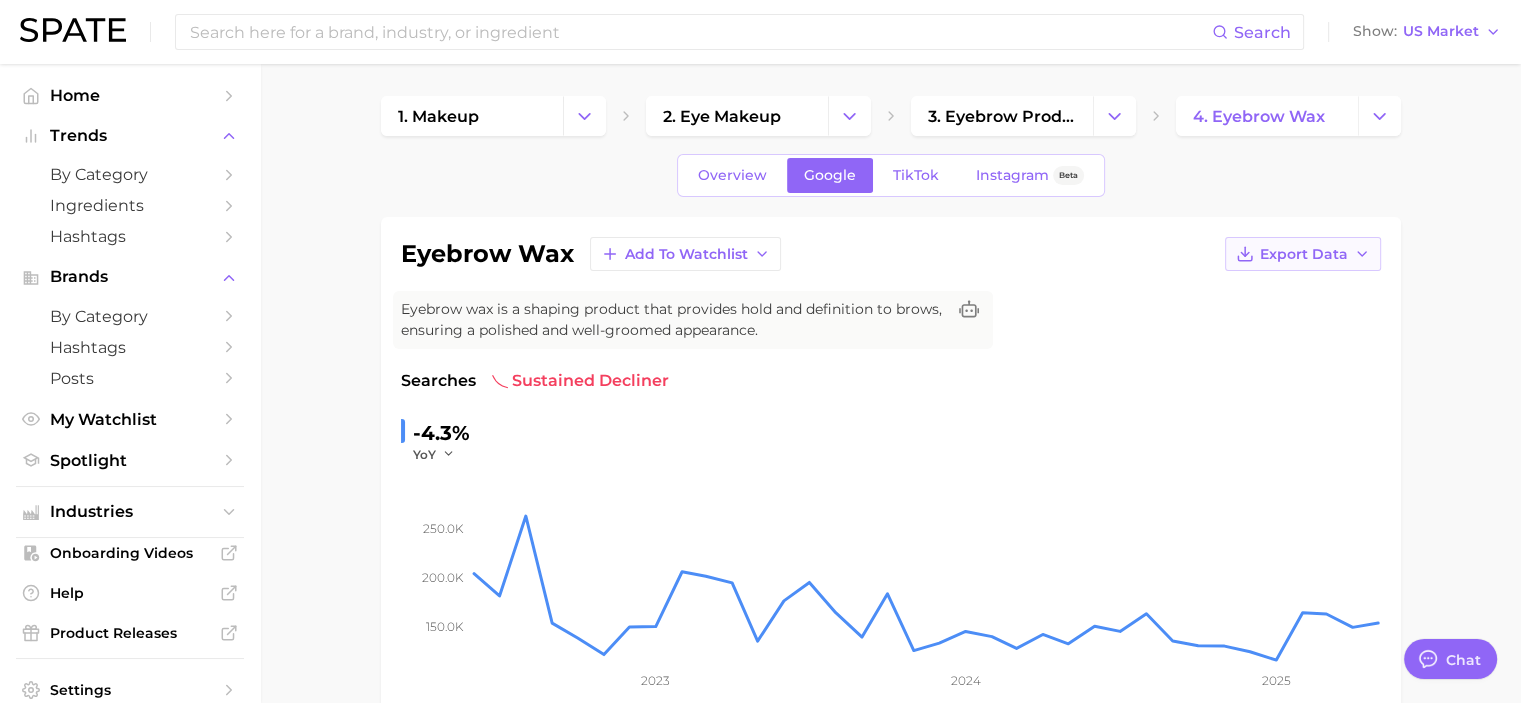 click on "Export Data" at bounding box center [1303, 254] 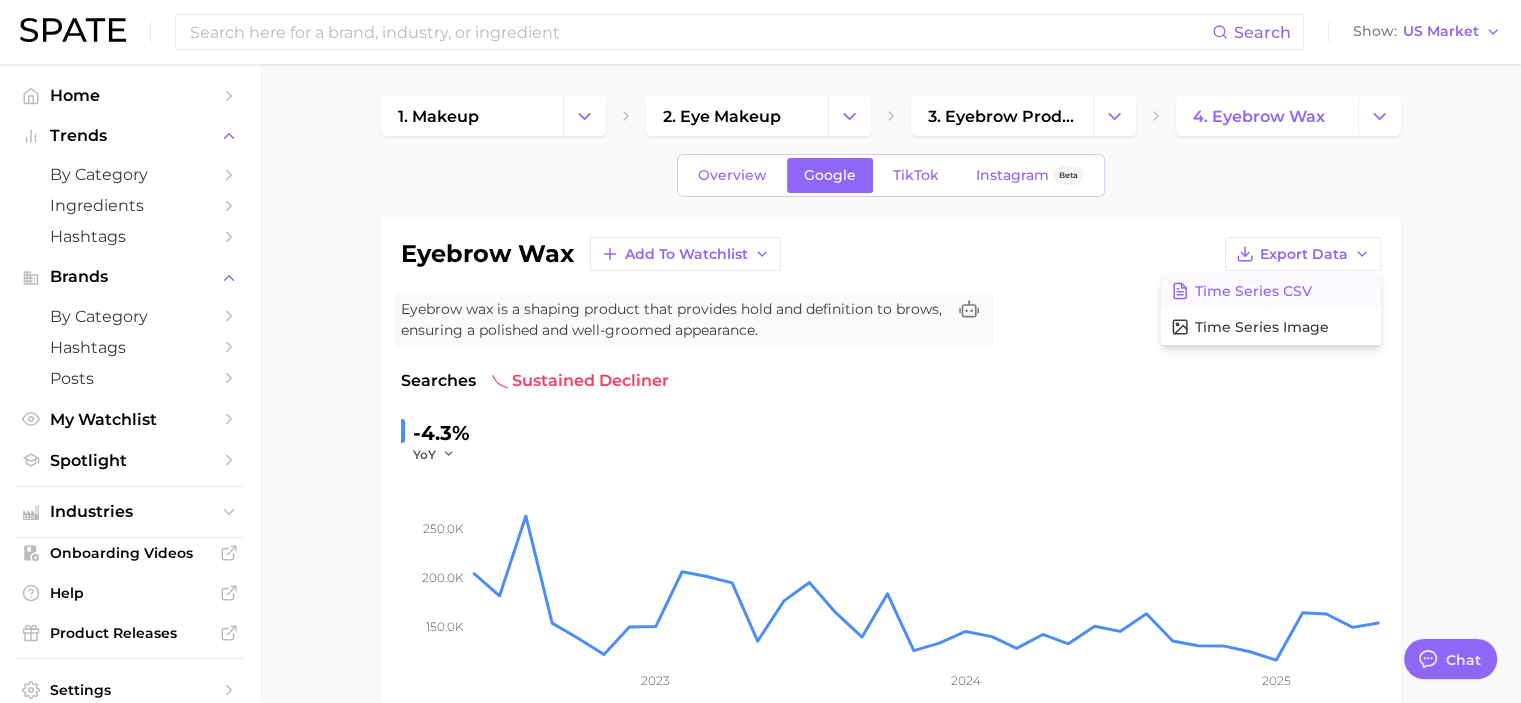 click on "Time Series CSV" at bounding box center (1253, 291) 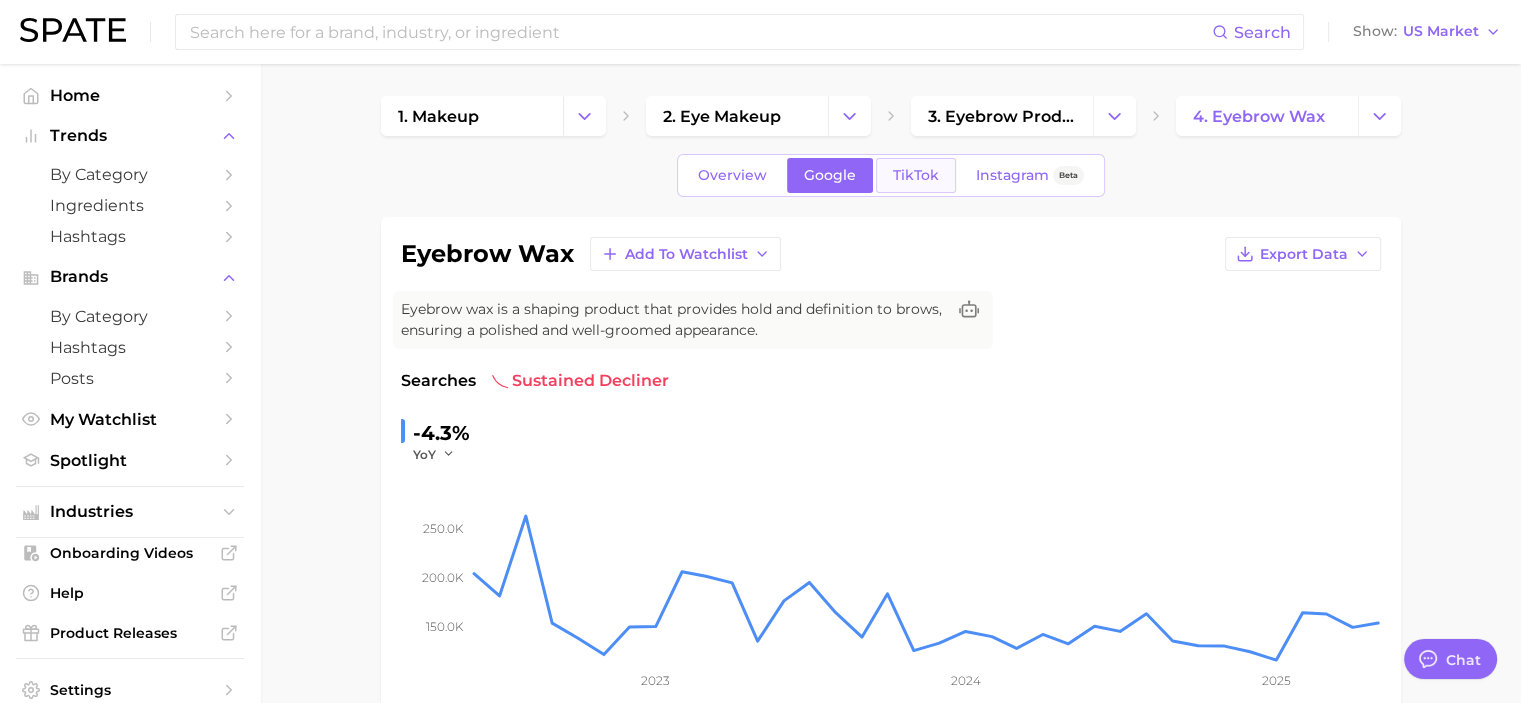 click on "TikTok" at bounding box center (916, 175) 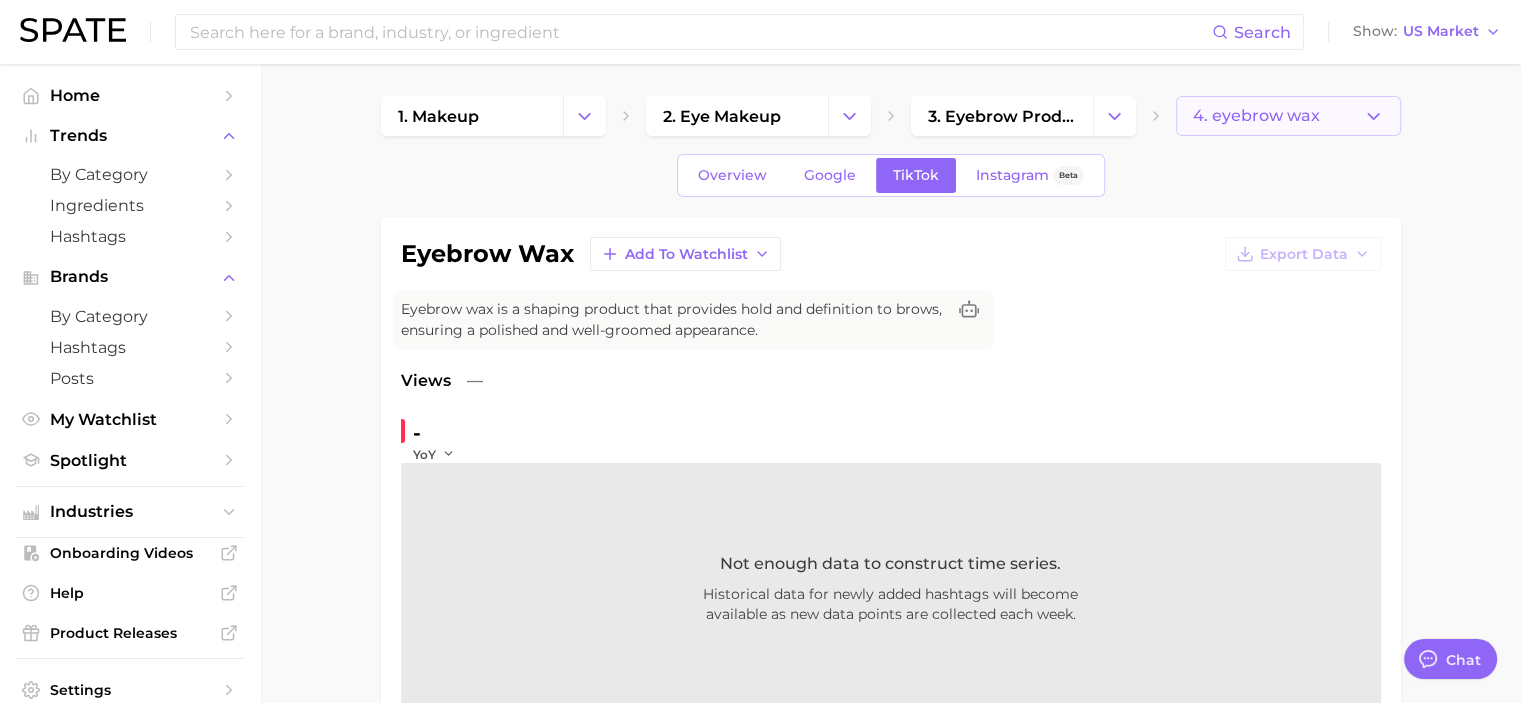 click on "4. eyebrow wax" at bounding box center (1256, 116) 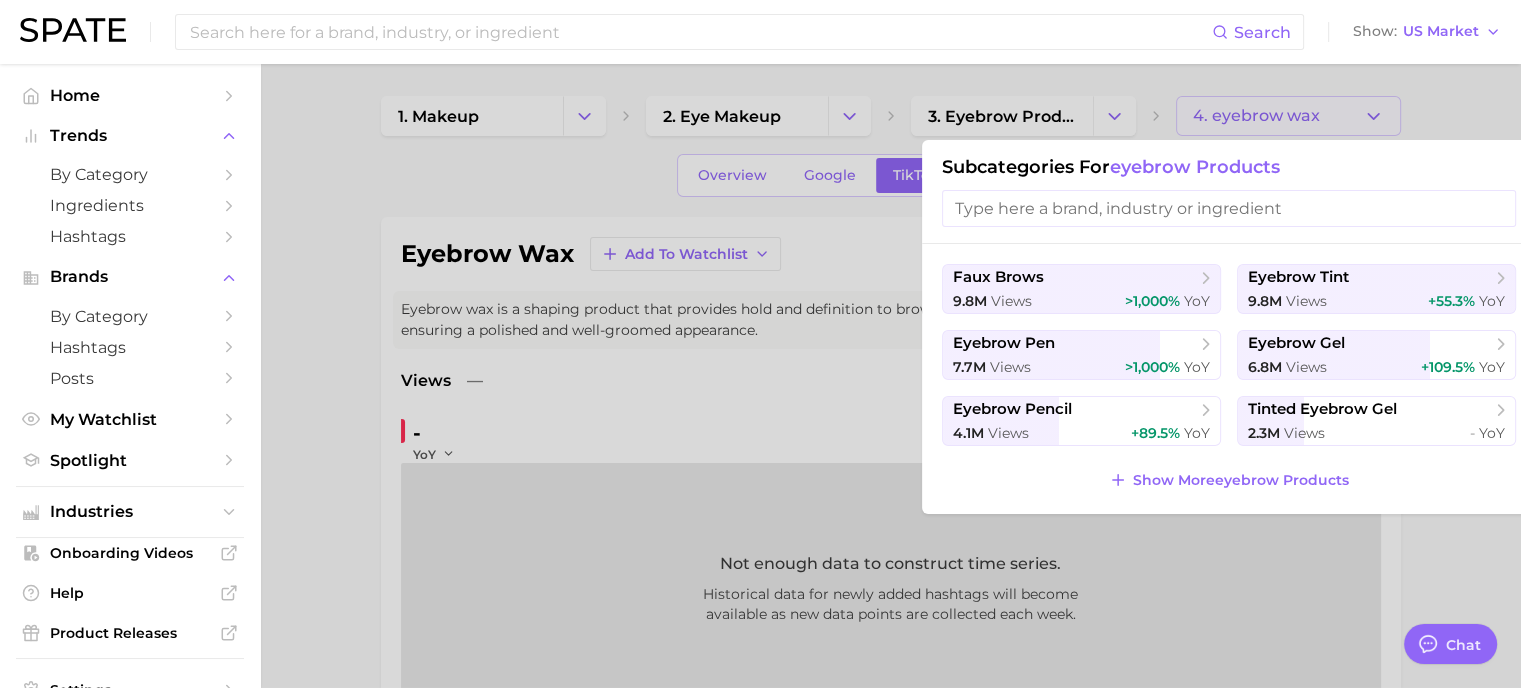 click at bounding box center [1229, 208] 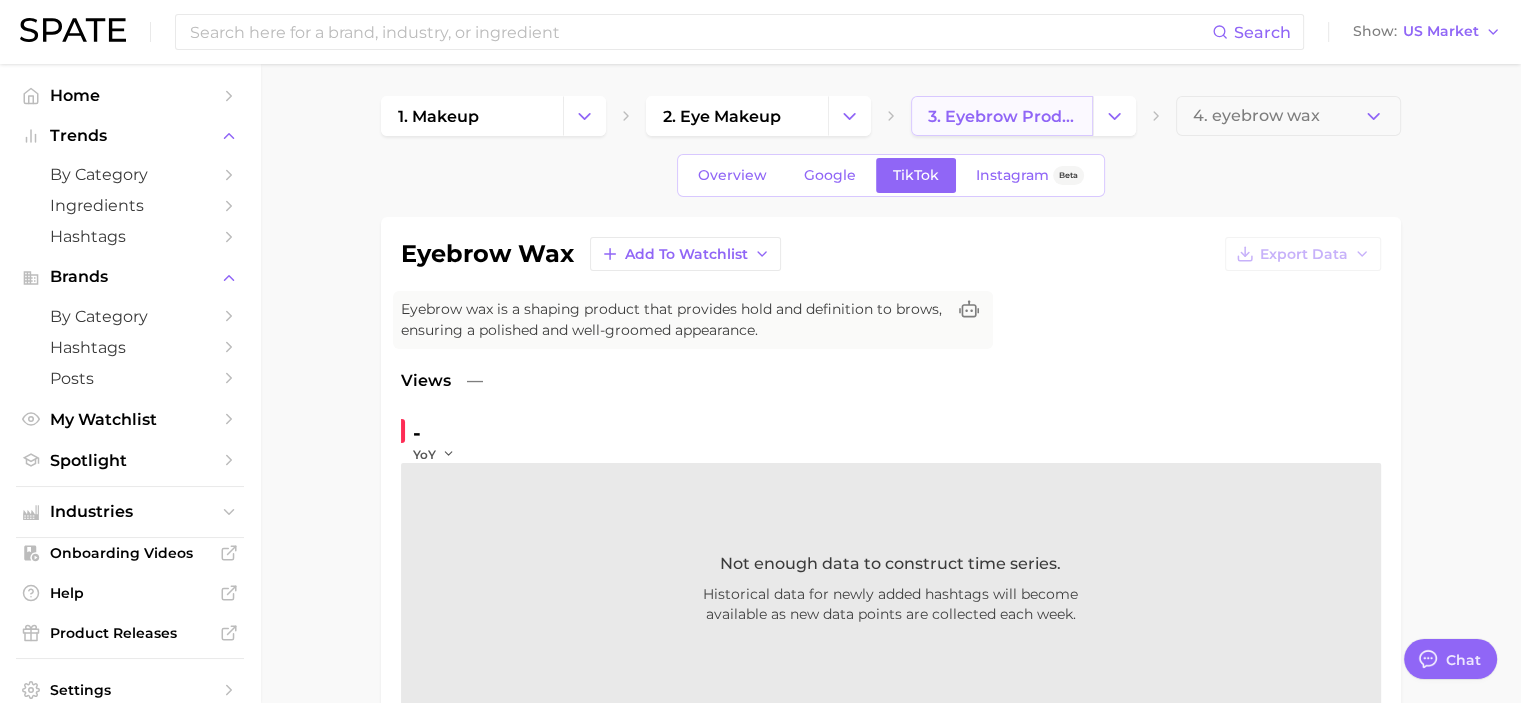 click on "3. eyebrow products" at bounding box center (1002, 116) 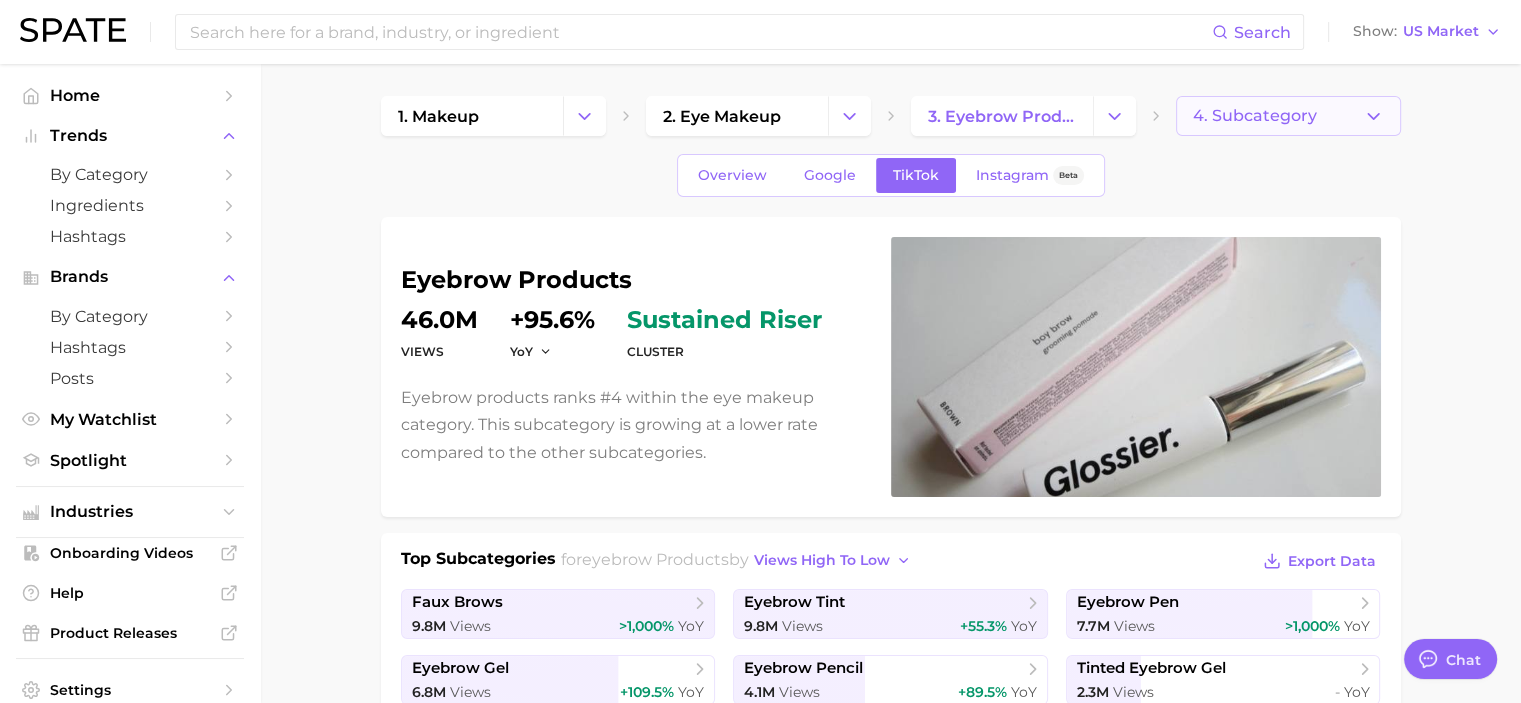 scroll, scrollTop: 0, scrollLeft: 0, axis: both 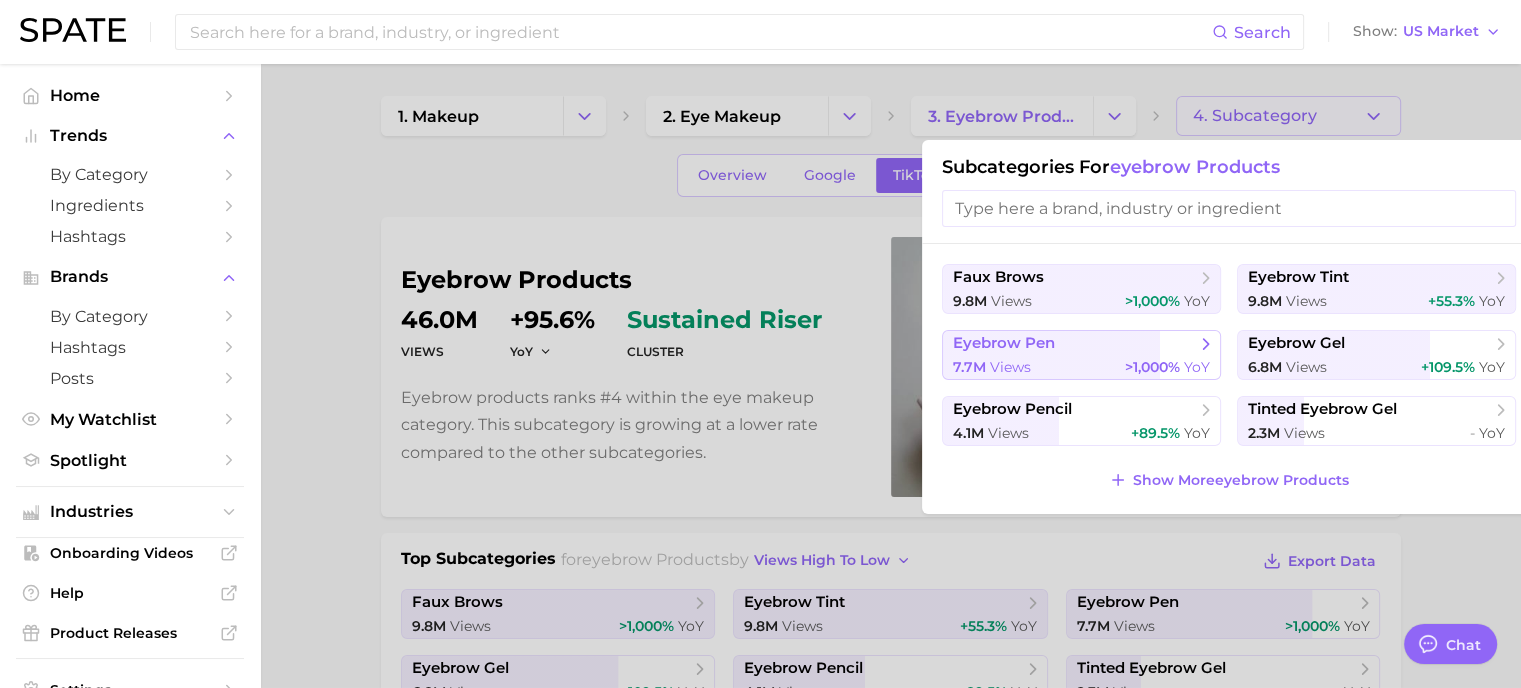 click on "eyebrow pen" at bounding box center [1074, 344] 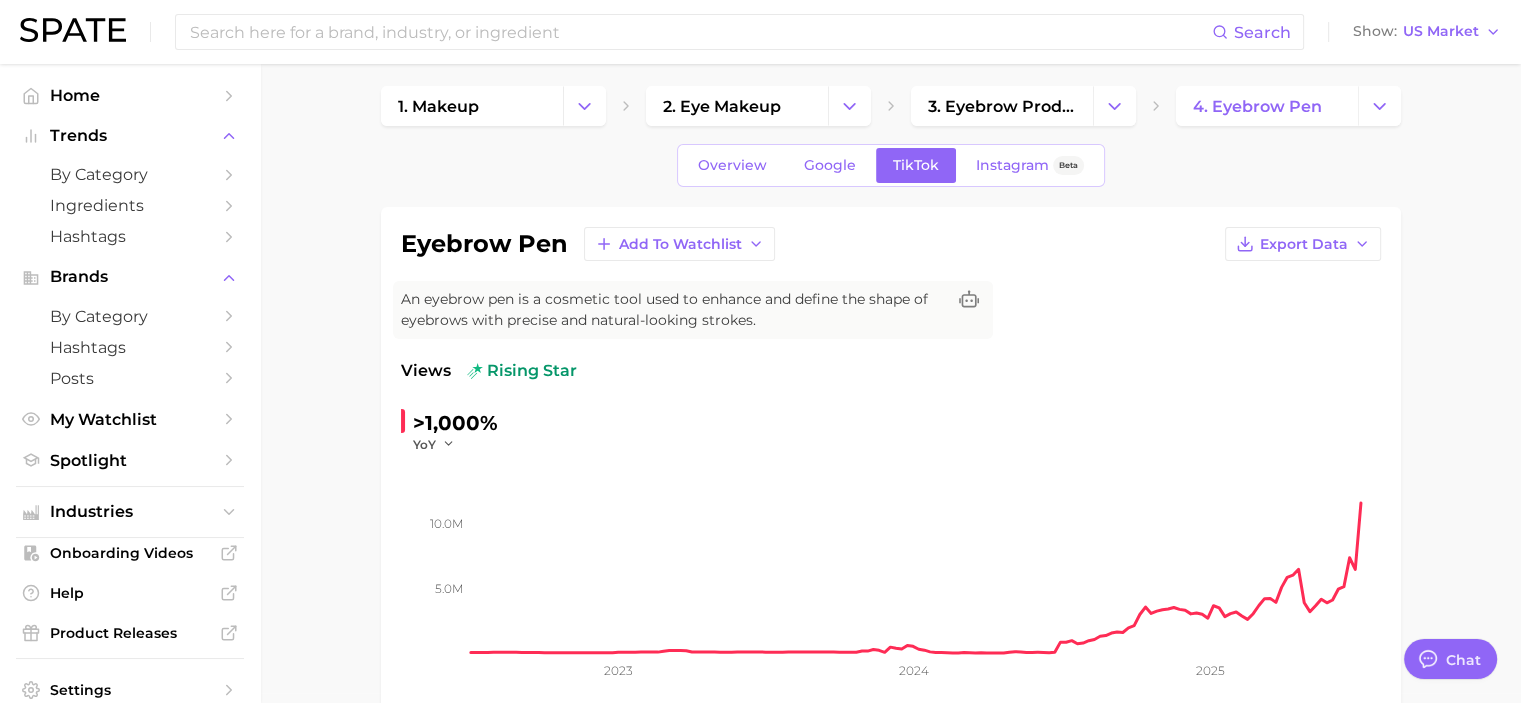 scroll, scrollTop: 0, scrollLeft: 0, axis: both 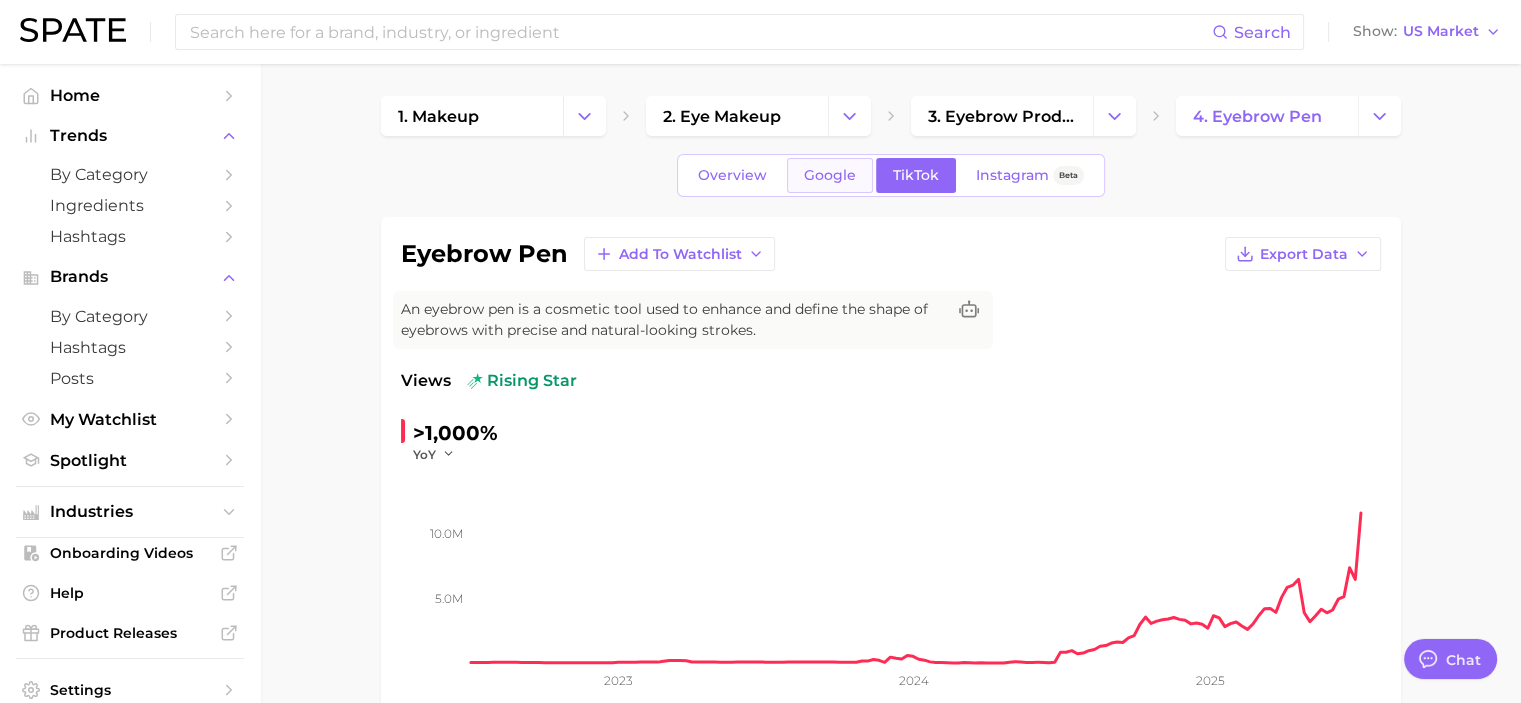 click on "Google" at bounding box center [830, 175] 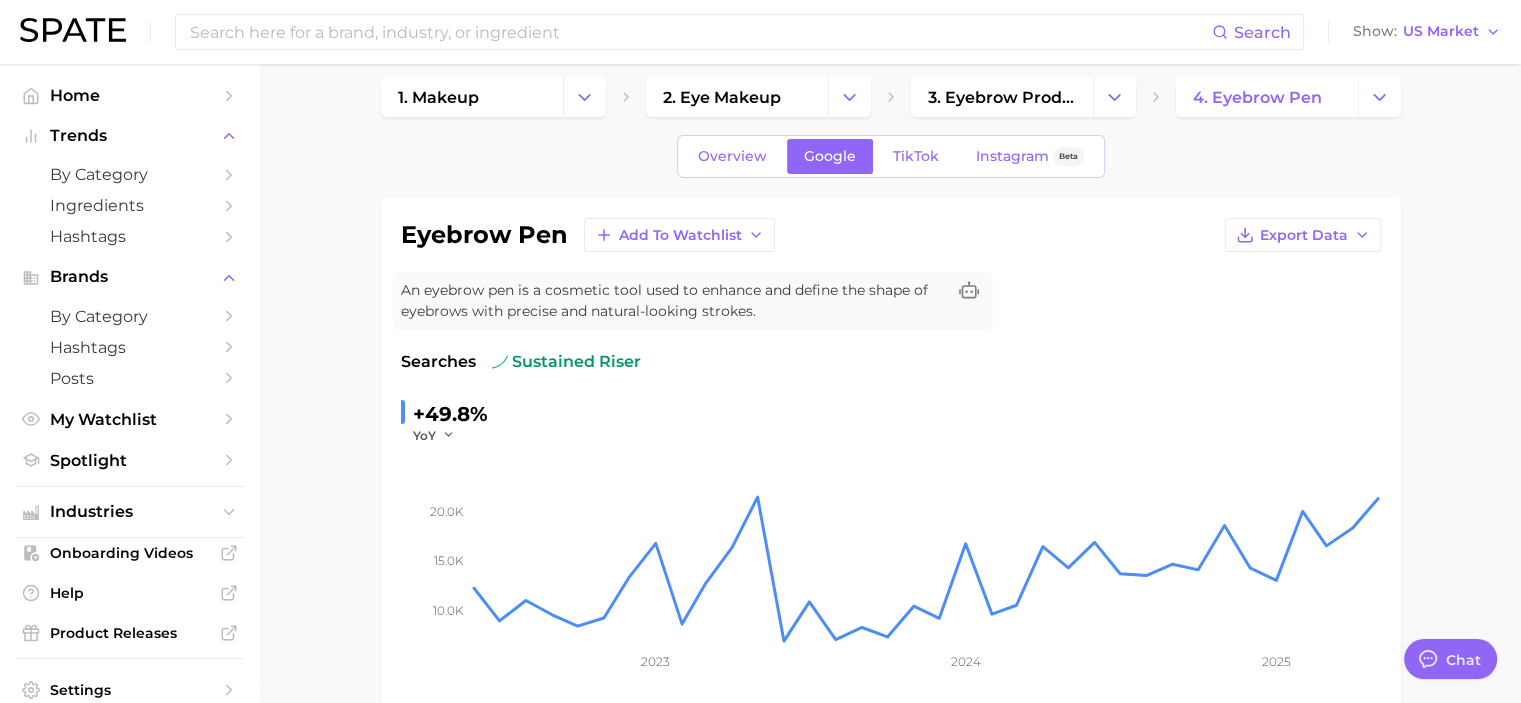 scroll, scrollTop: 0, scrollLeft: 0, axis: both 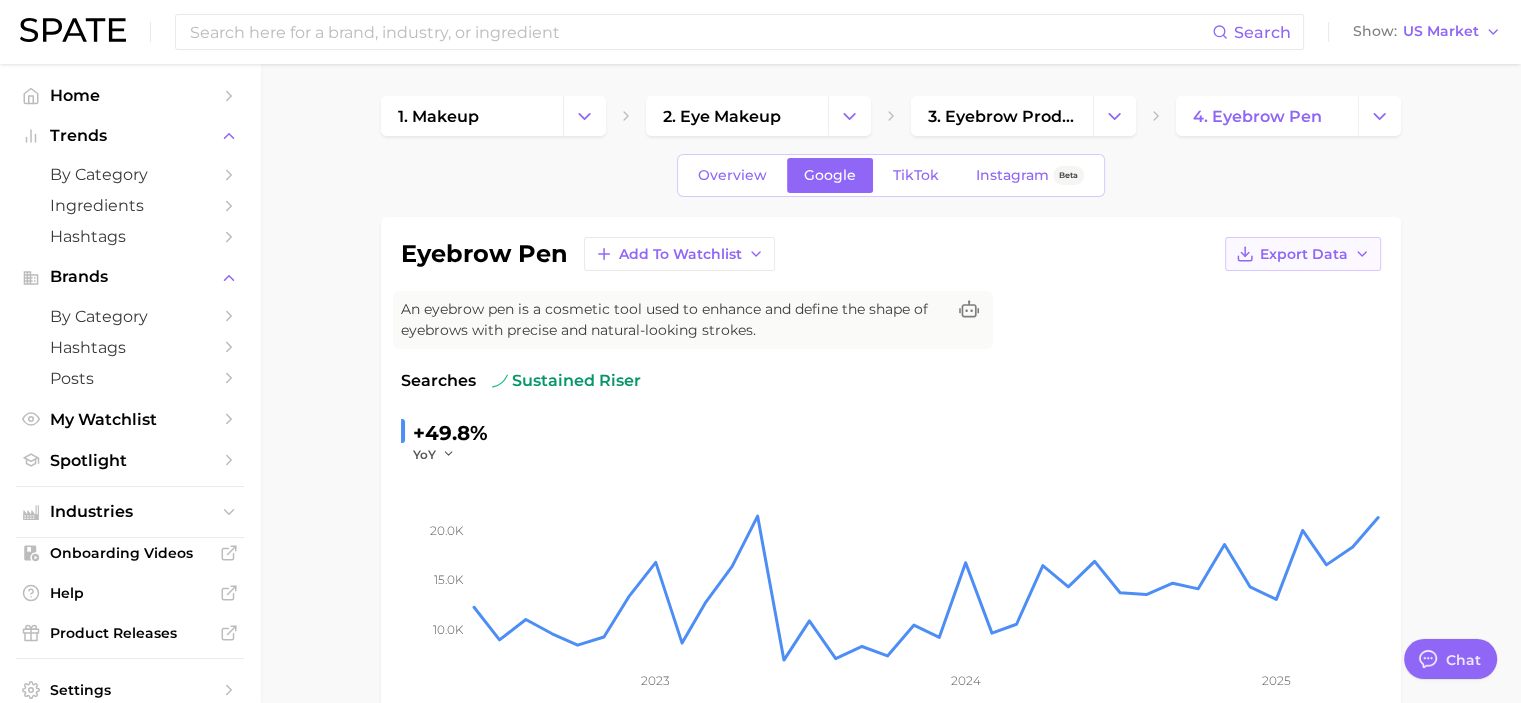 click on "Export Data" at bounding box center (1303, 254) 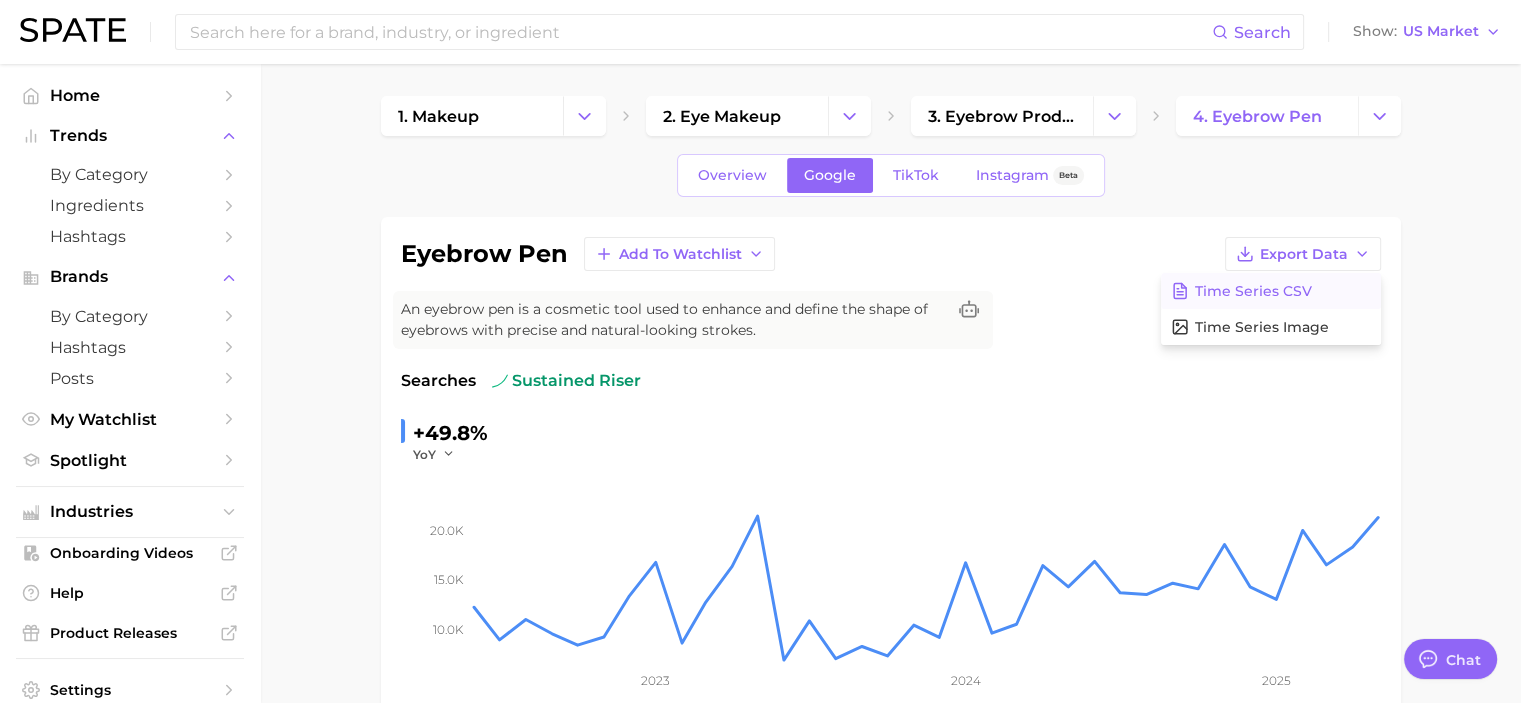 click on "Time Series CSV" at bounding box center [1253, 291] 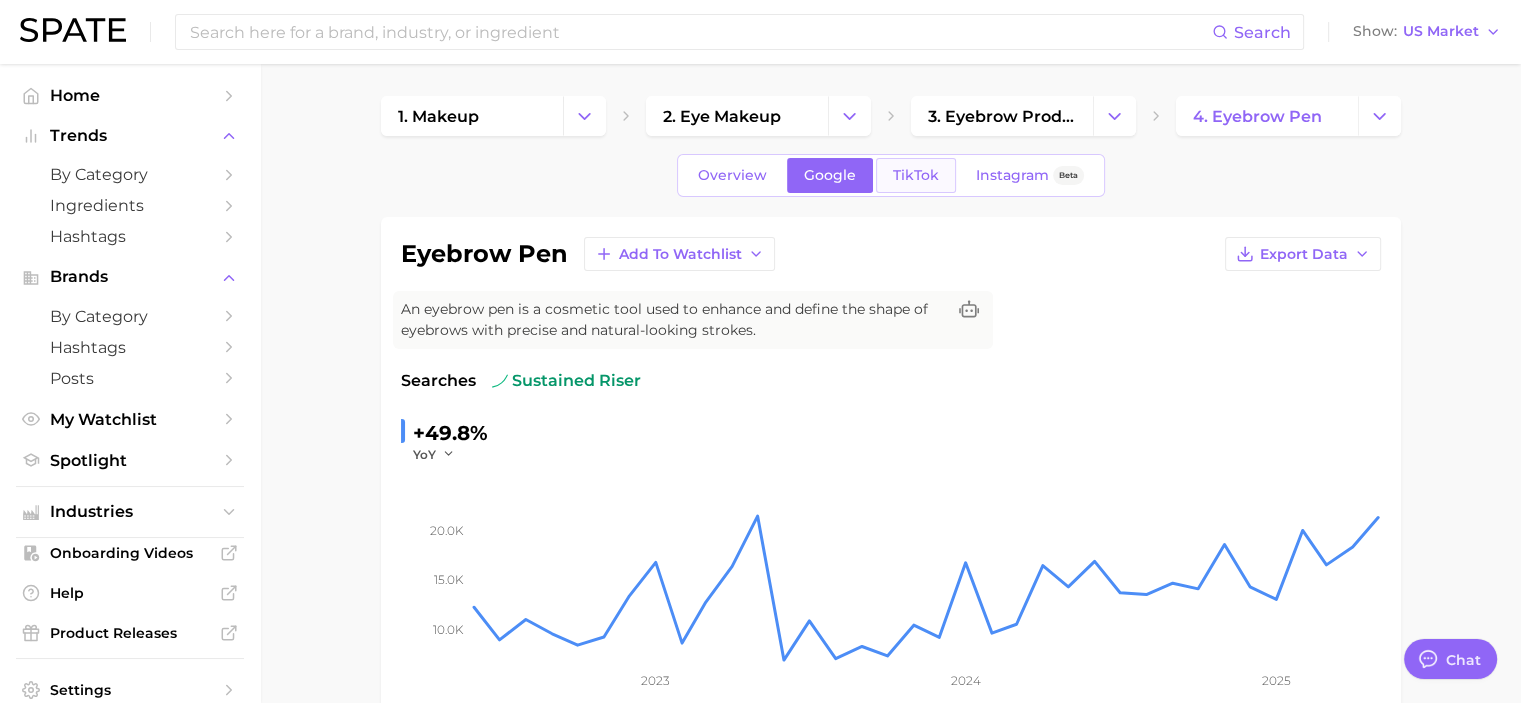 click on "TikTok" at bounding box center (916, 175) 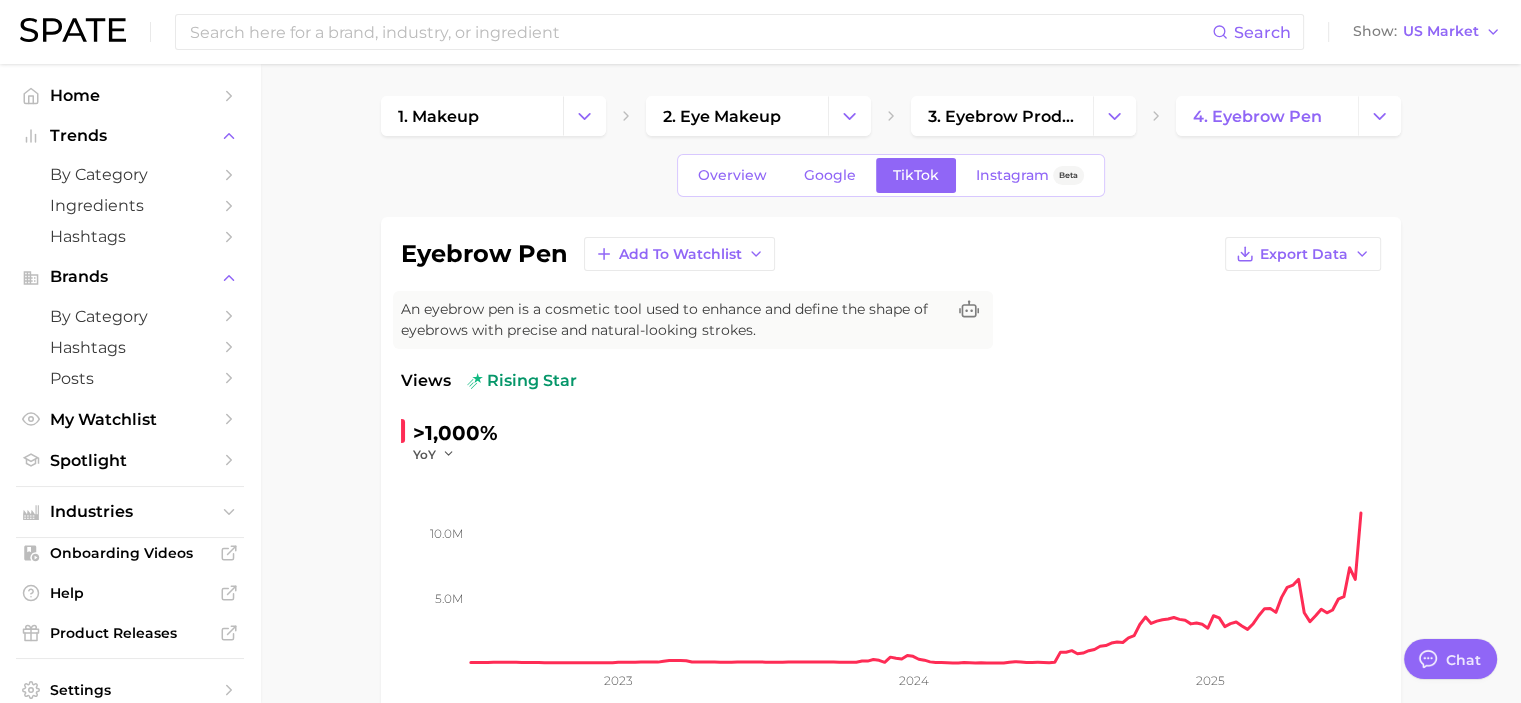 scroll, scrollTop: 0, scrollLeft: 0, axis: both 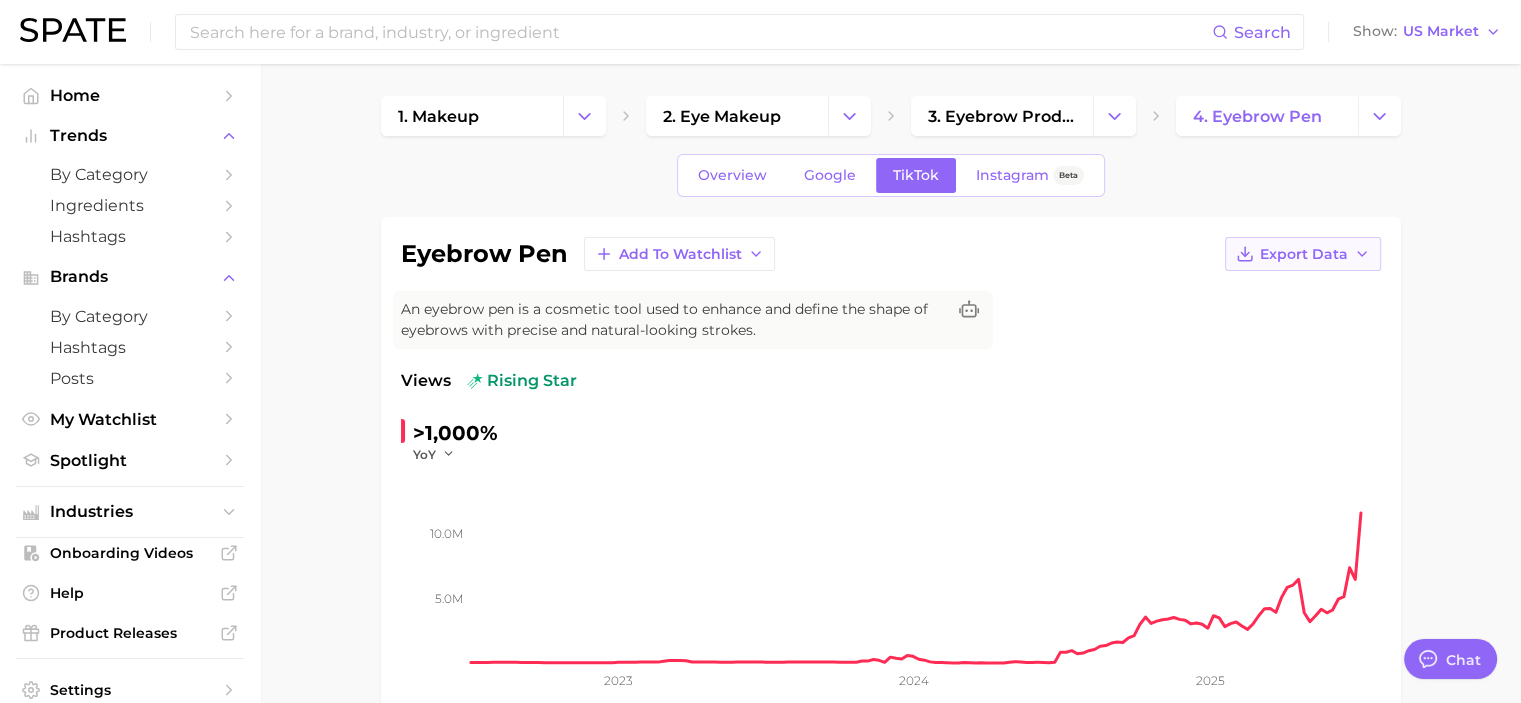 click on "Export Data" at bounding box center [1303, 254] 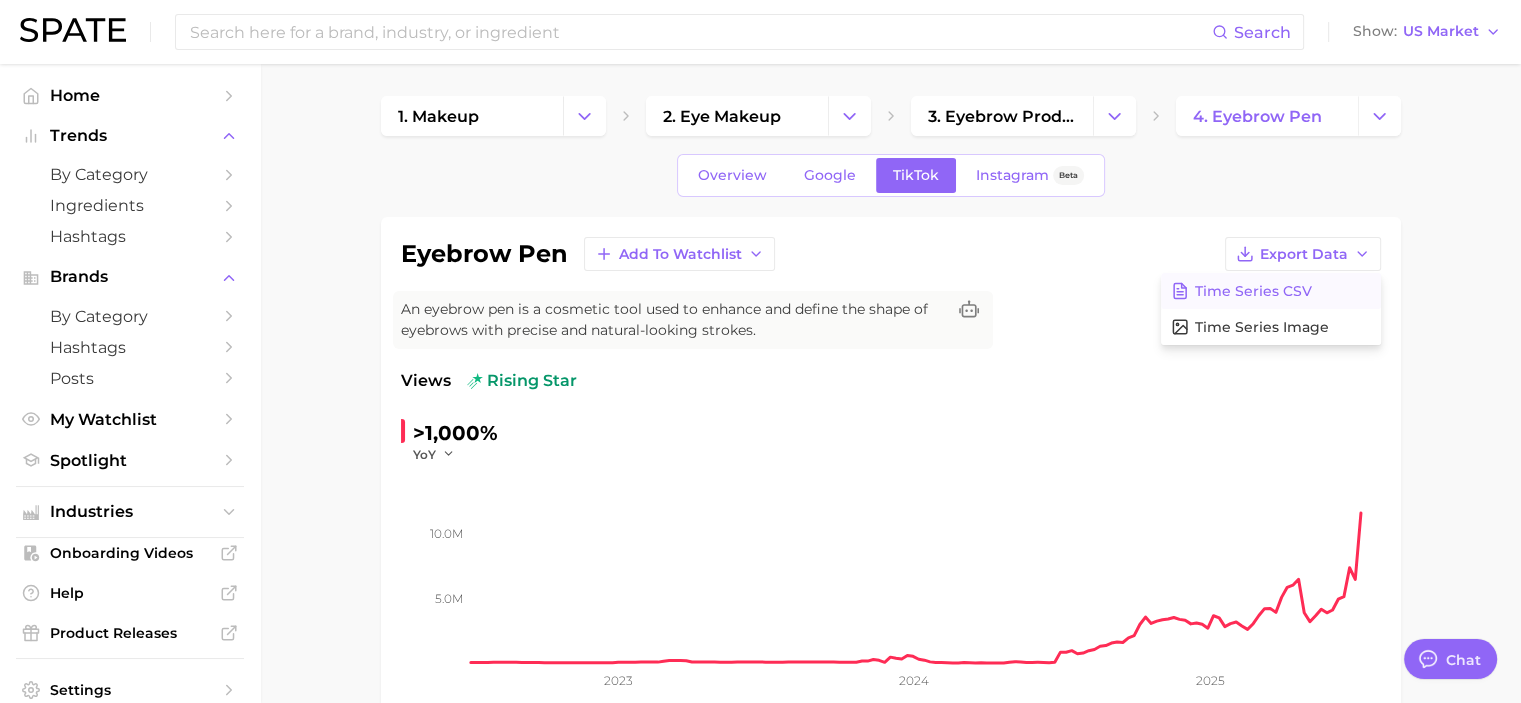 click on "Time Series CSV" at bounding box center [1271, 291] 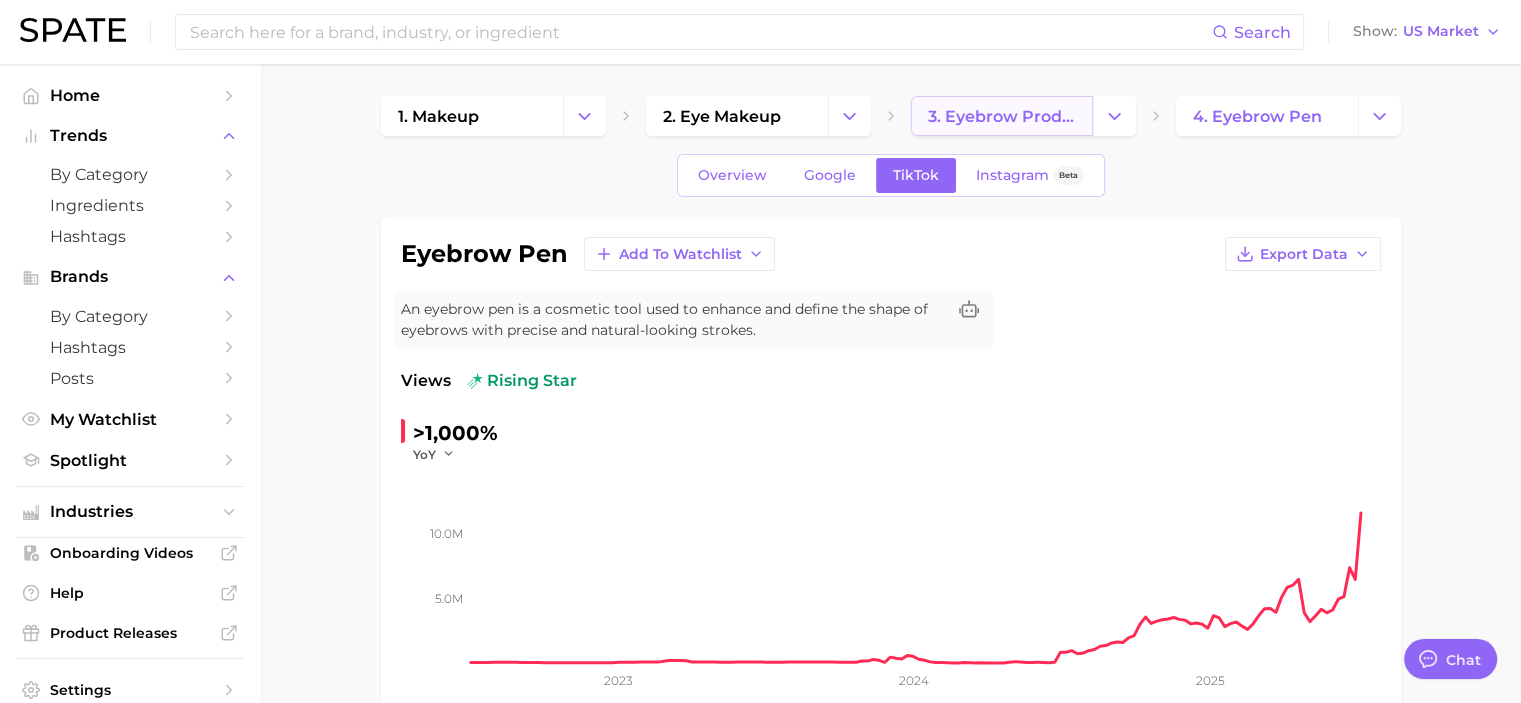 click on "3. eyebrow products" at bounding box center [1002, 116] 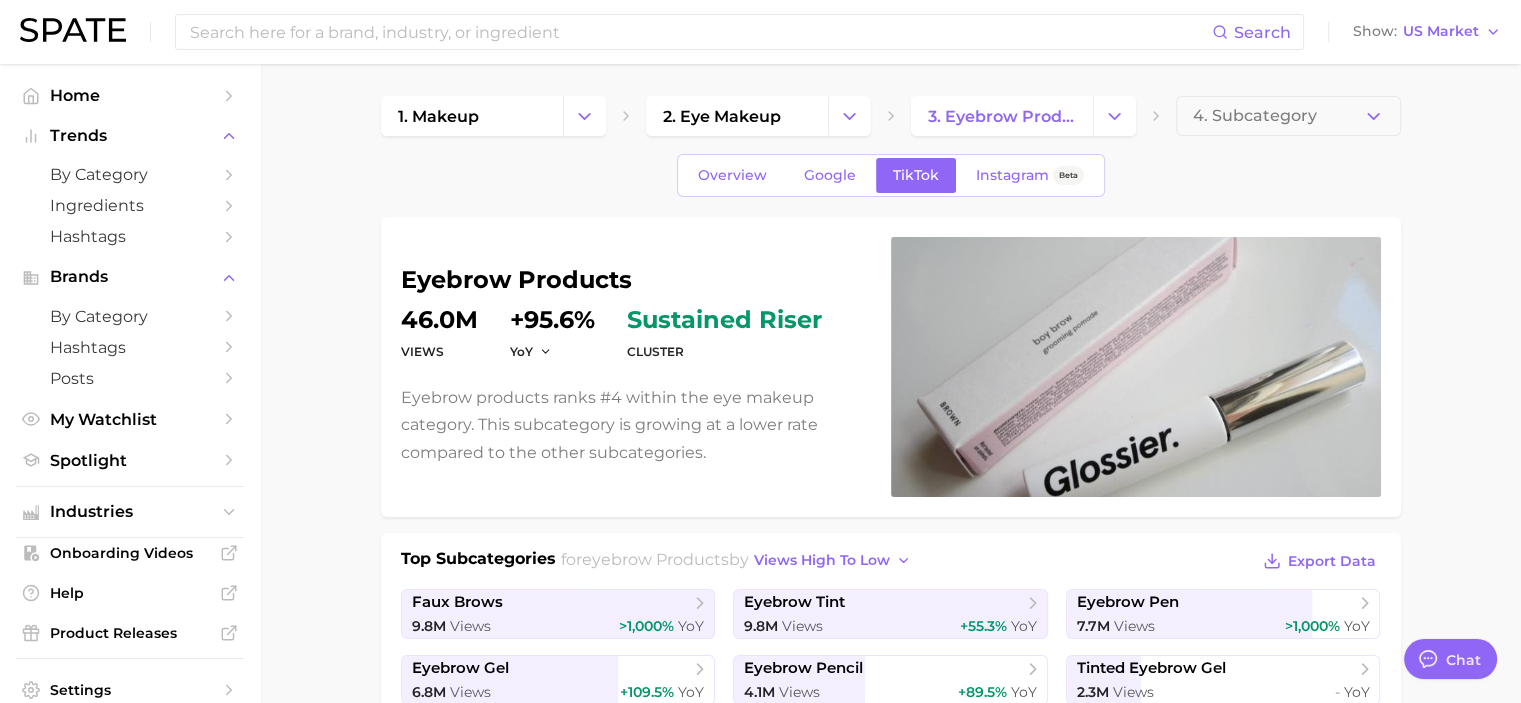 scroll, scrollTop: 0, scrollLeft: 0, axis: both 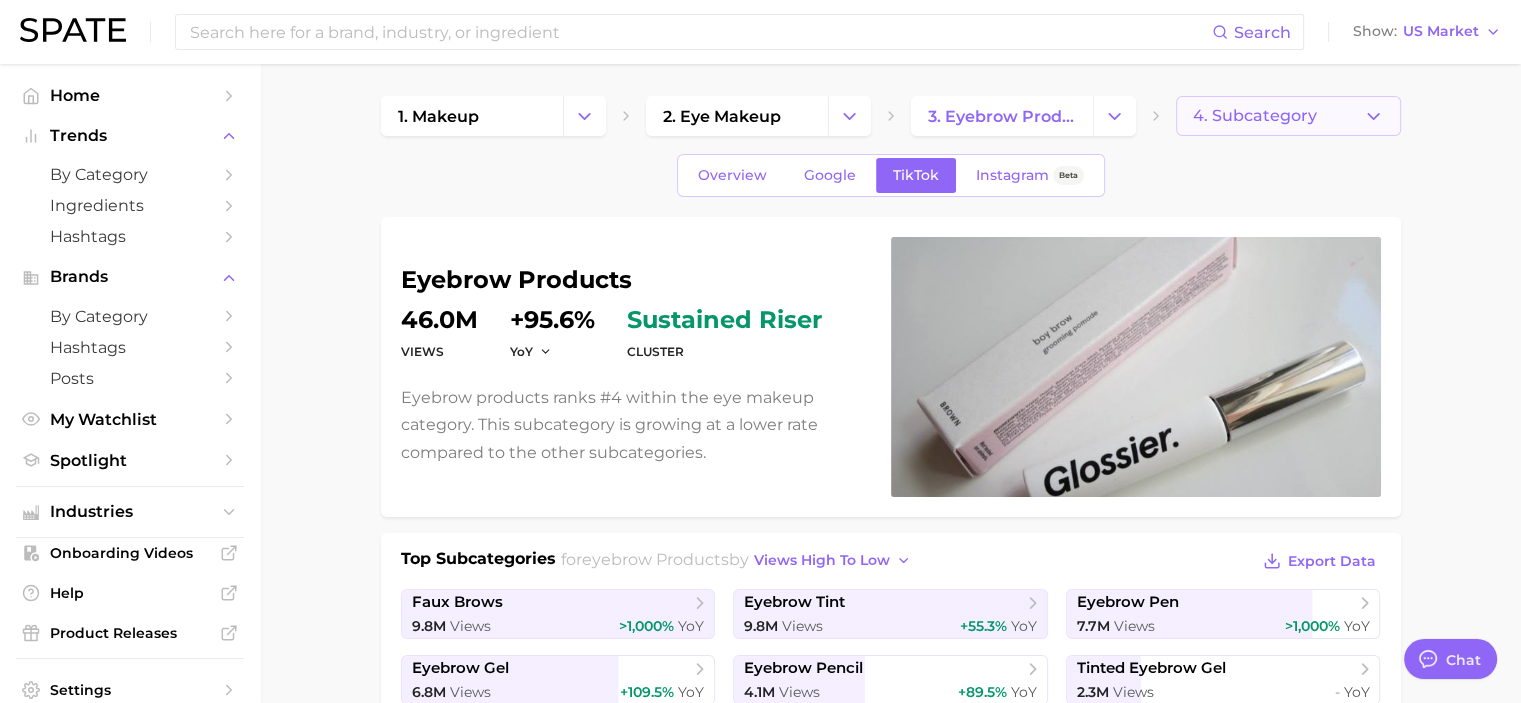 click on "4. Subcategory" at bounding box center [1255, 116] 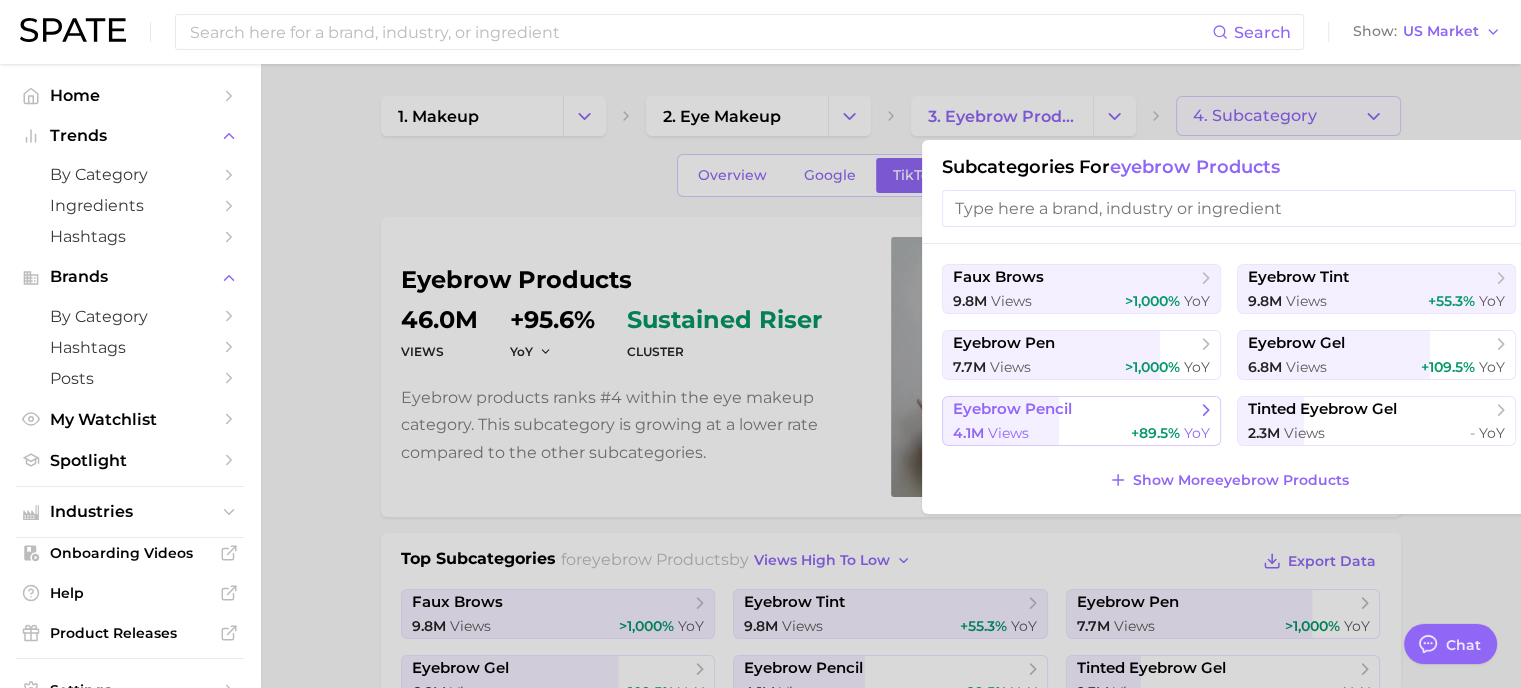 click on "4.1m   views +89.5%   YoY" at bounding box center [1081, 433] 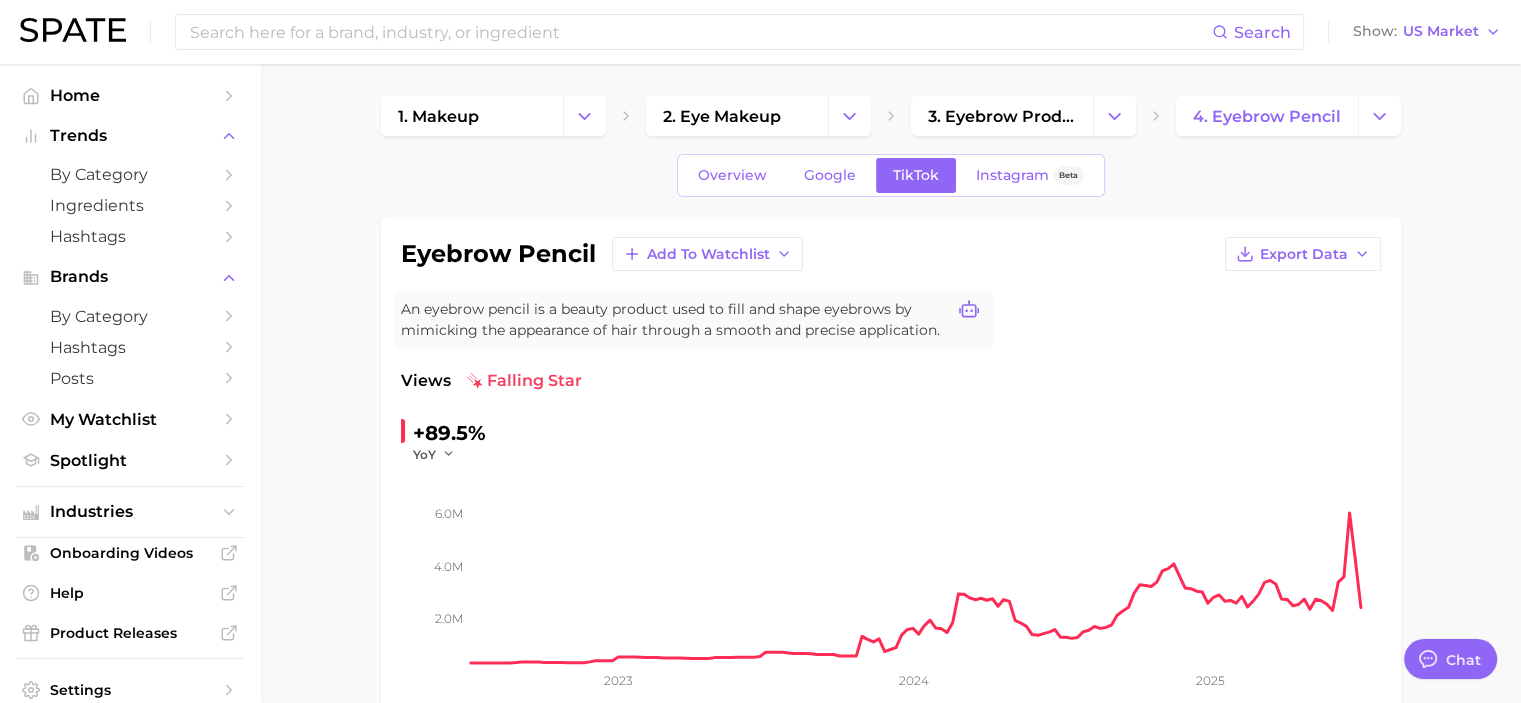 scroll, scrollTop: 0, scrollLeft: 0, axis: both 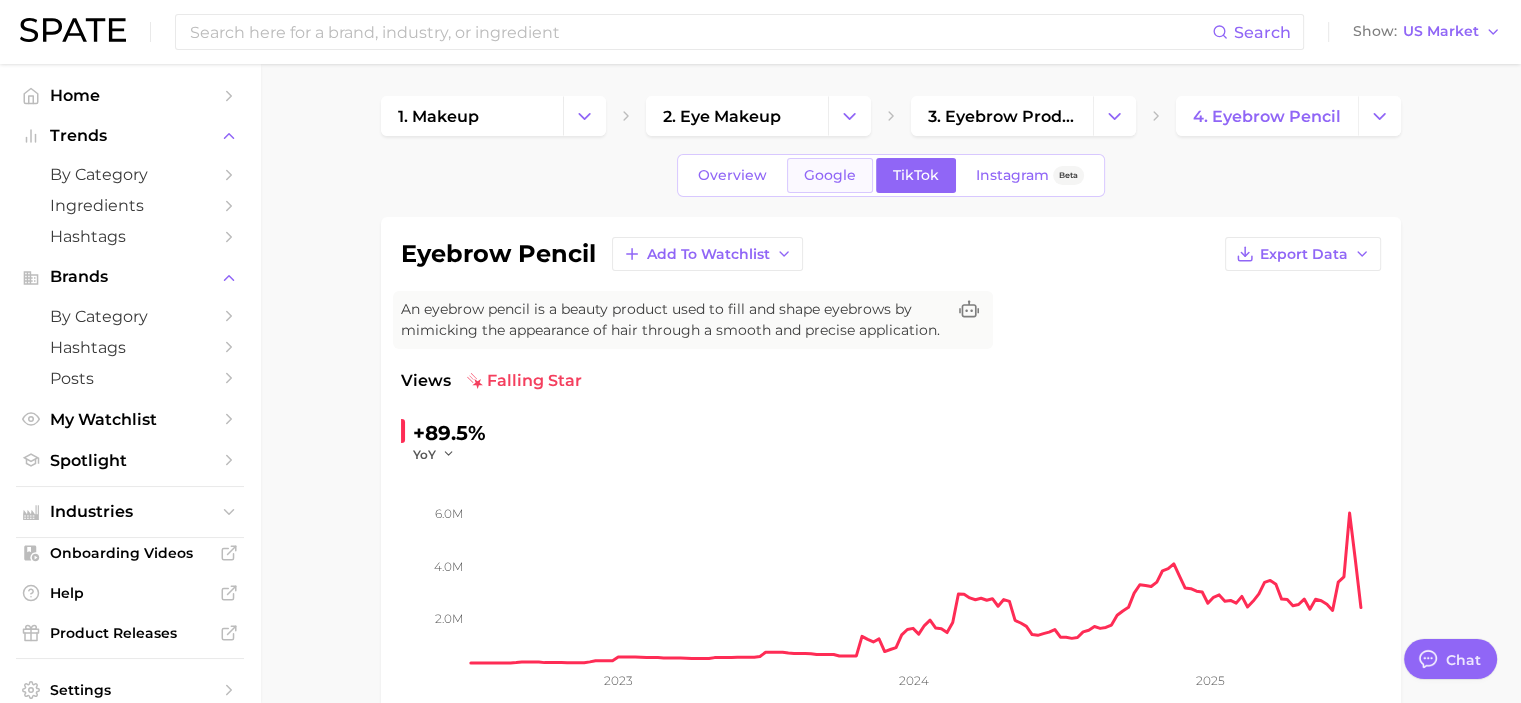 click on "Google" at bounding box center (830, 175) 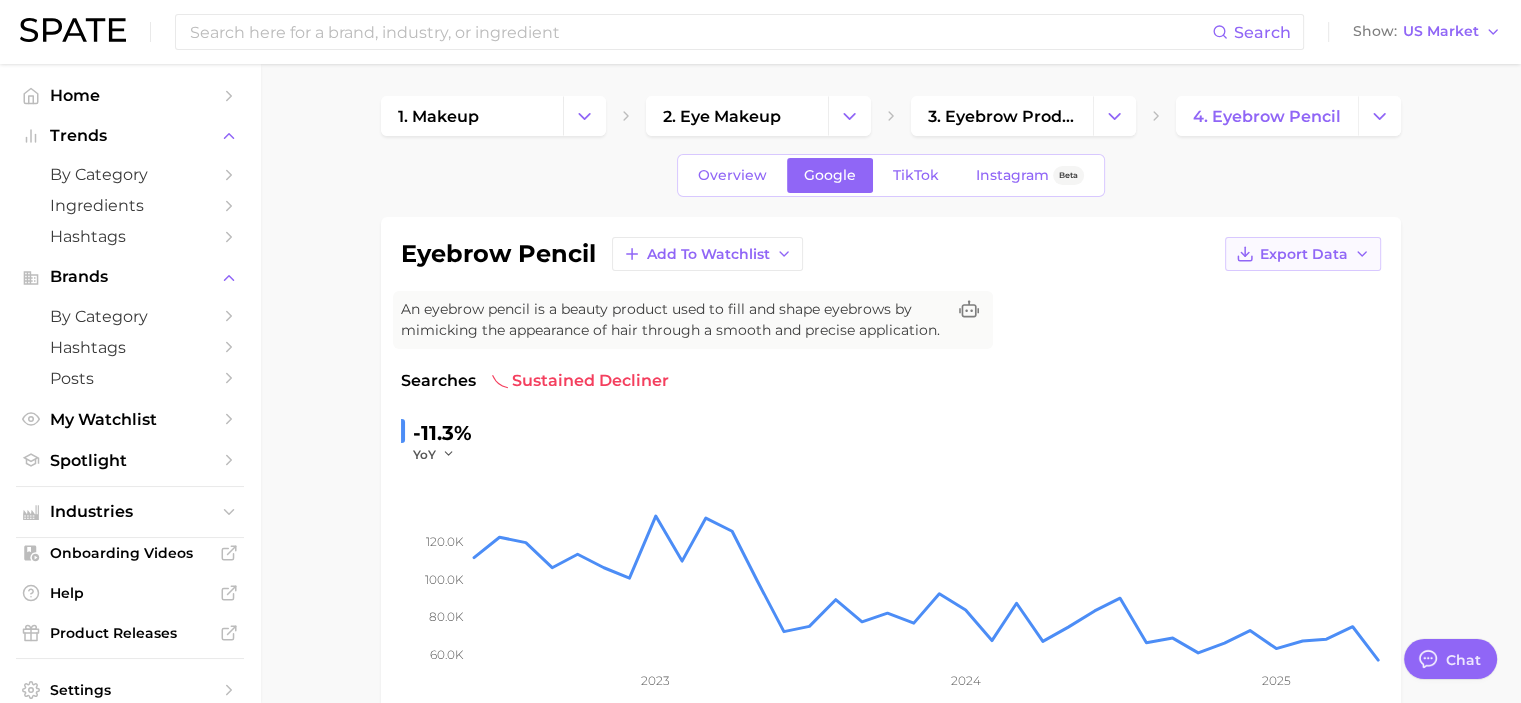 click on "Export Data" at bounding box center [1304, 254] 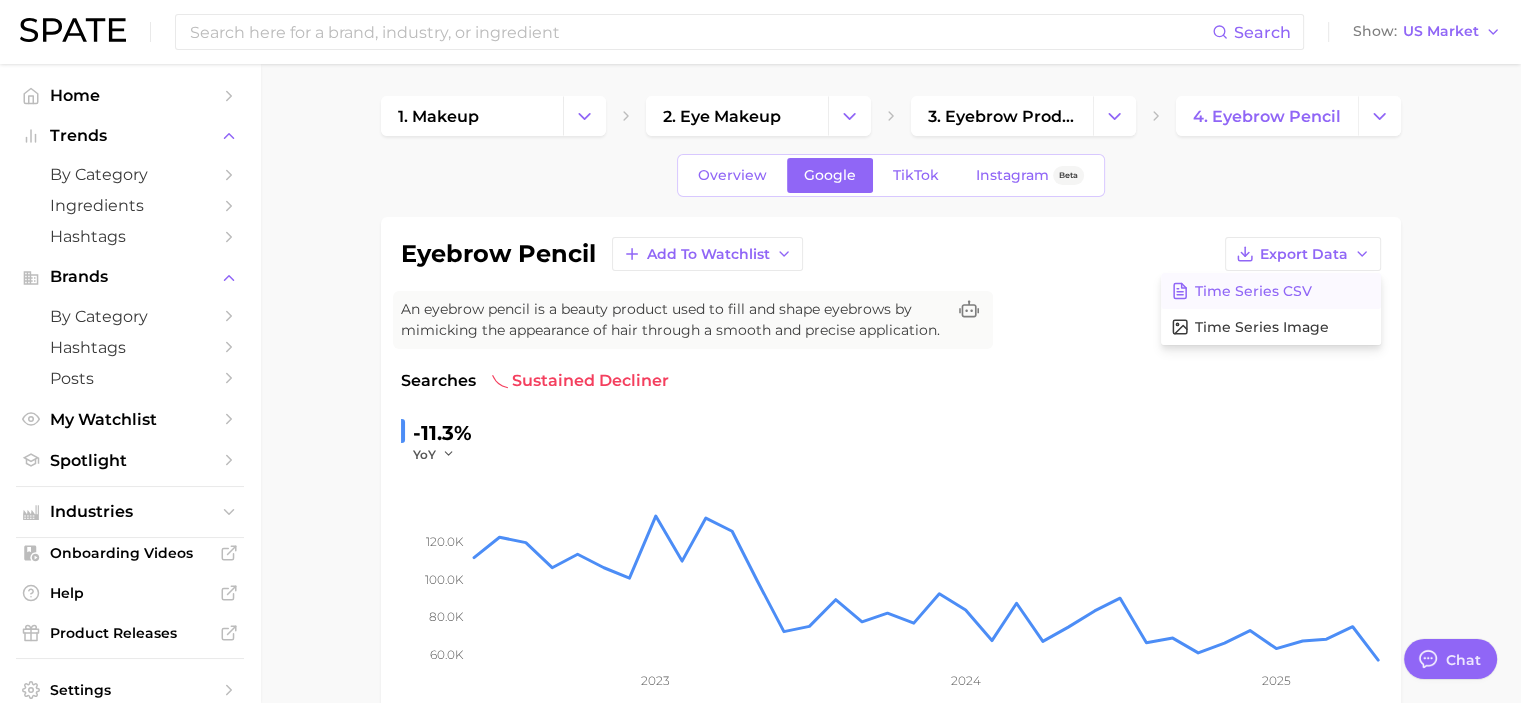 click on "Time Series CSV" at bounding box center (1271, 291) 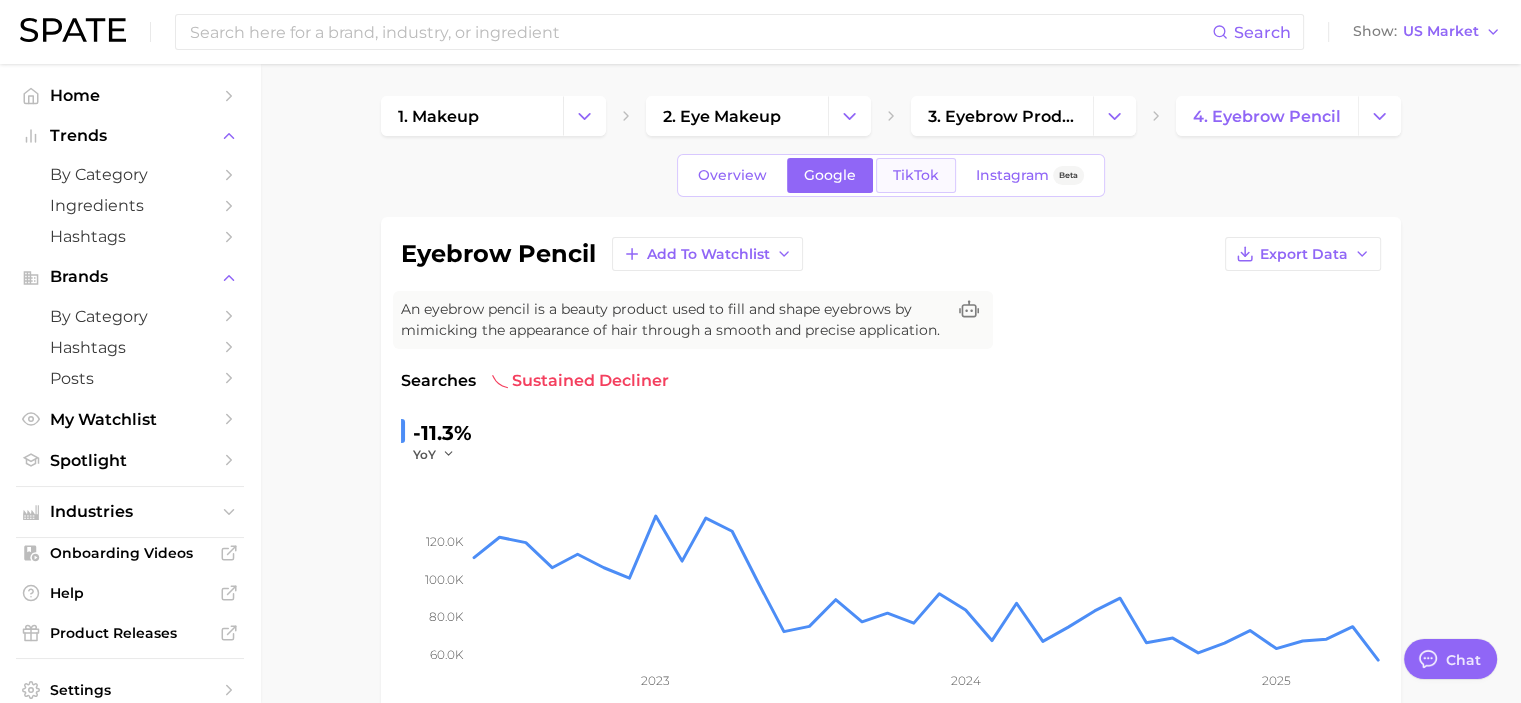 click on "TikTok" at bounding box center [916, 175] 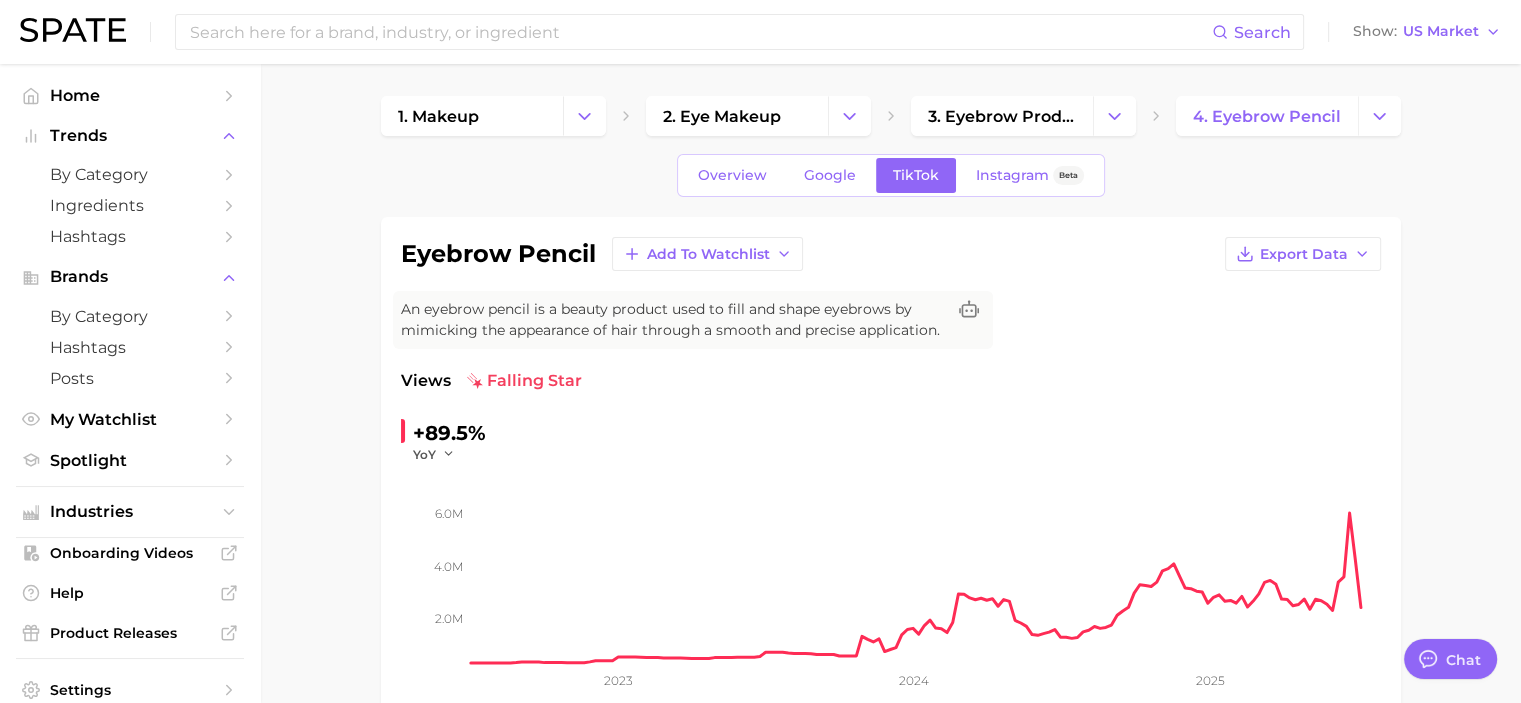 scroll 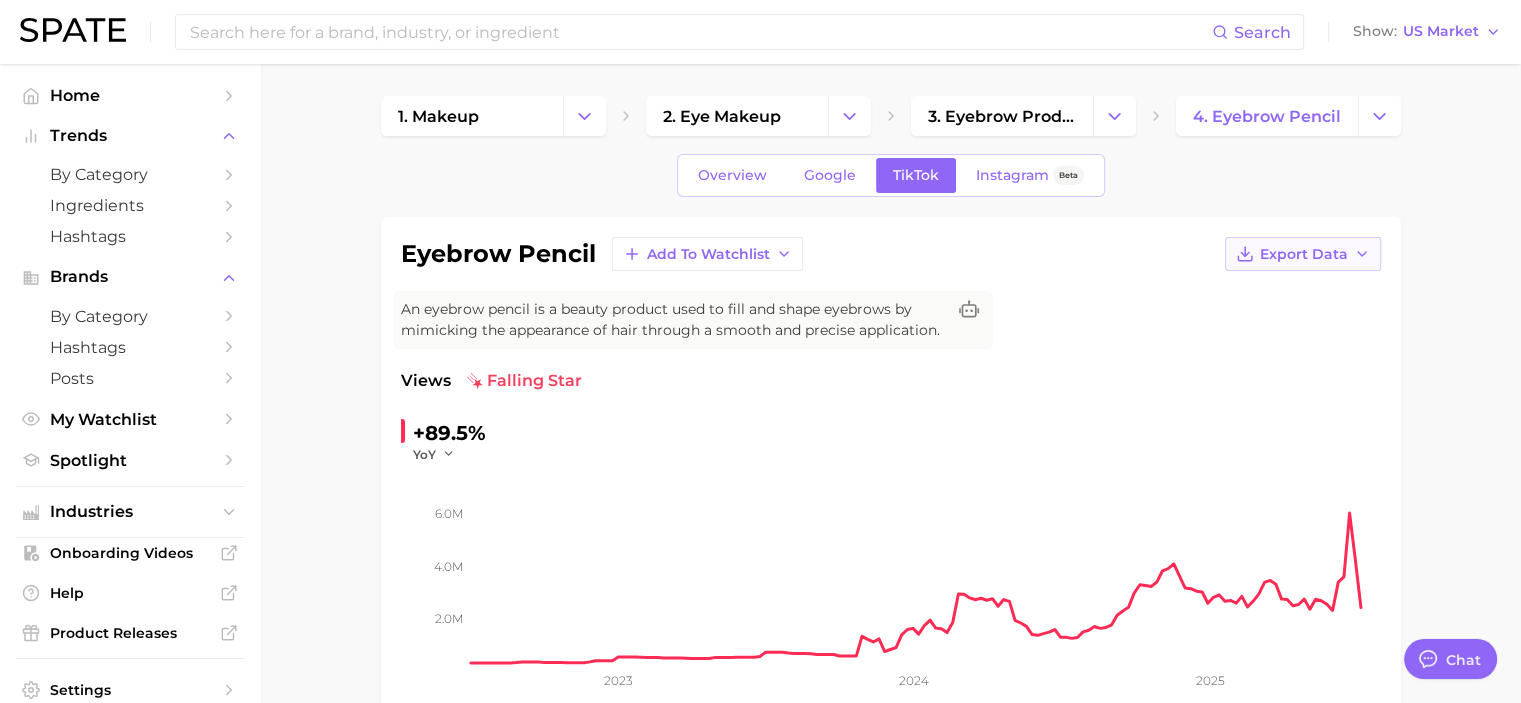 click on "Export Data" at bounding box center [1304, 254] 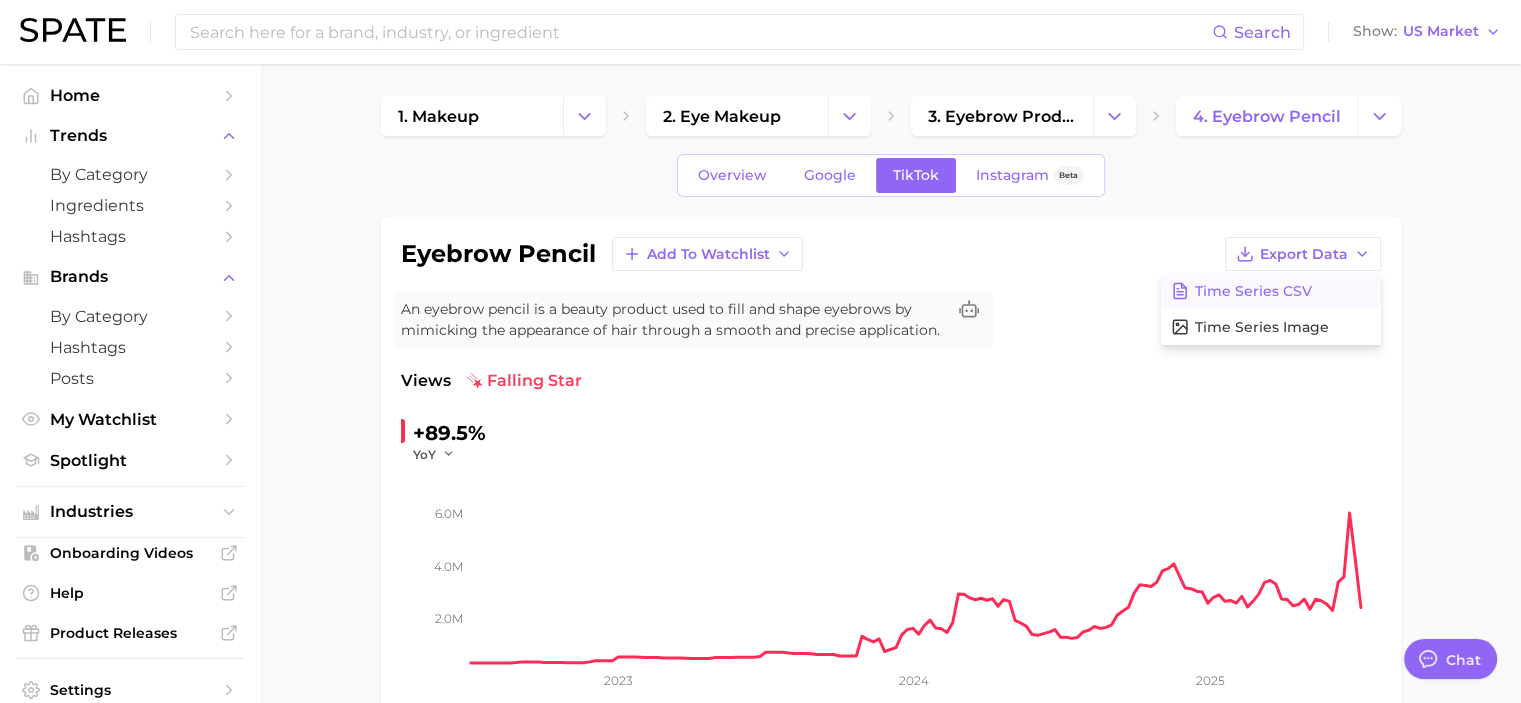 click on "Time Series CSV" at bounding box center (1253, 291) 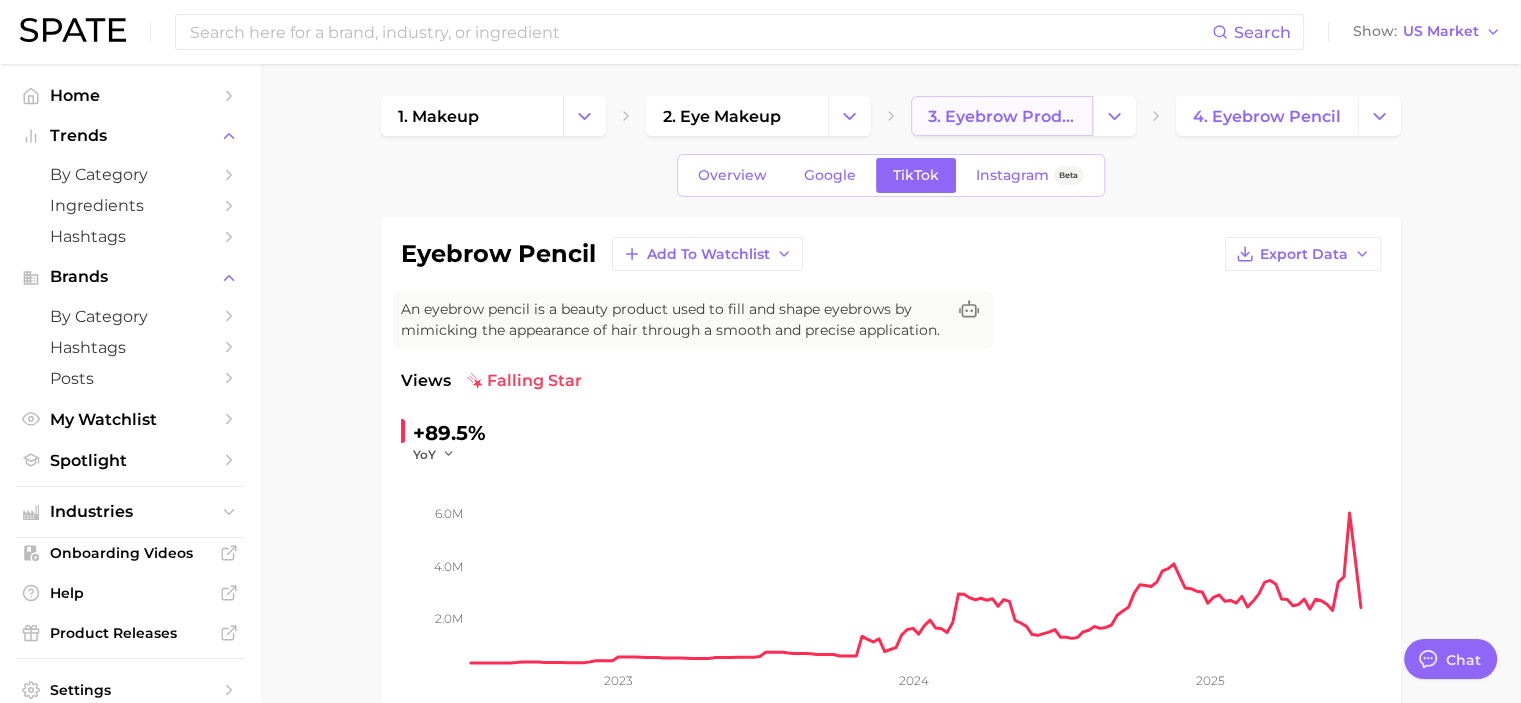 click on "3. eyebrow products" at bounding box center (1002, 116) 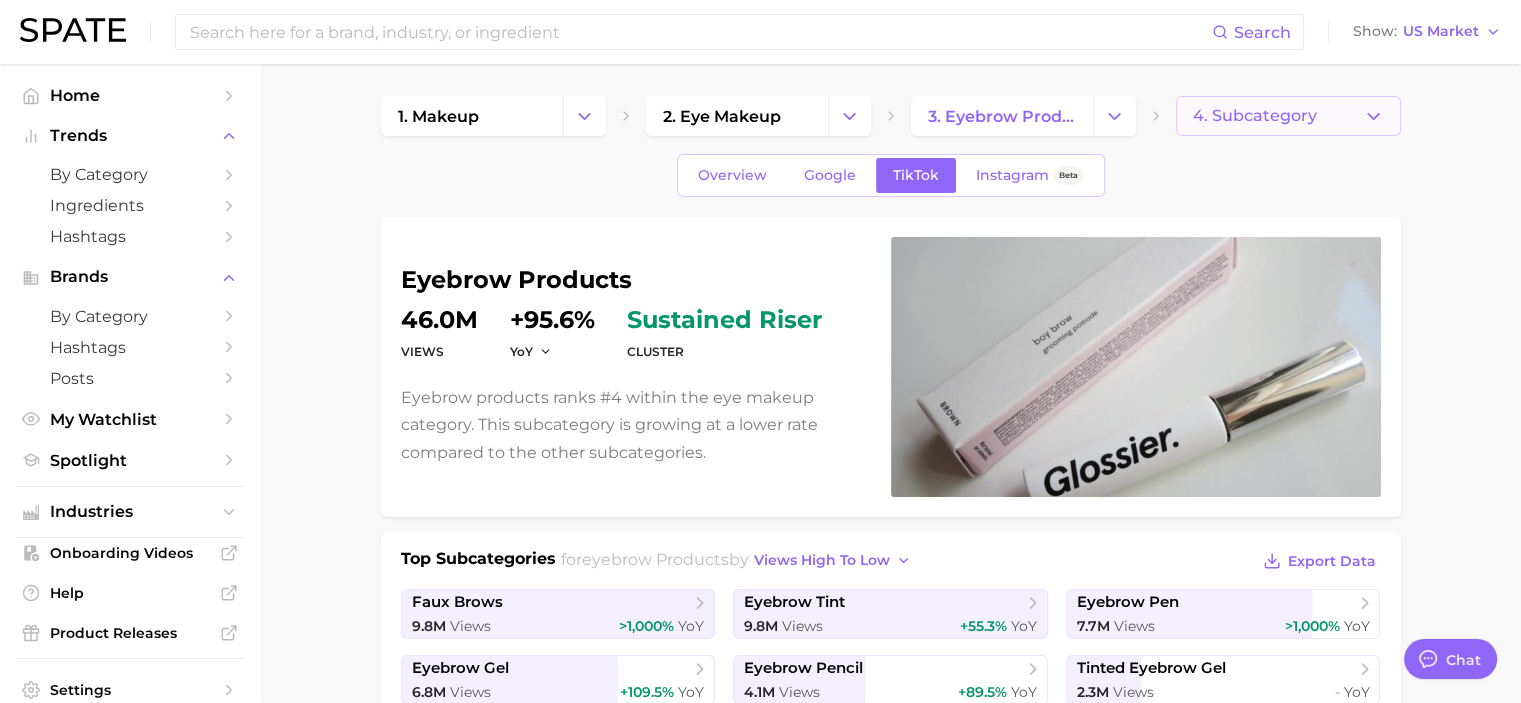 click on "4. Subcategory" at bounding box center (1288, 116) 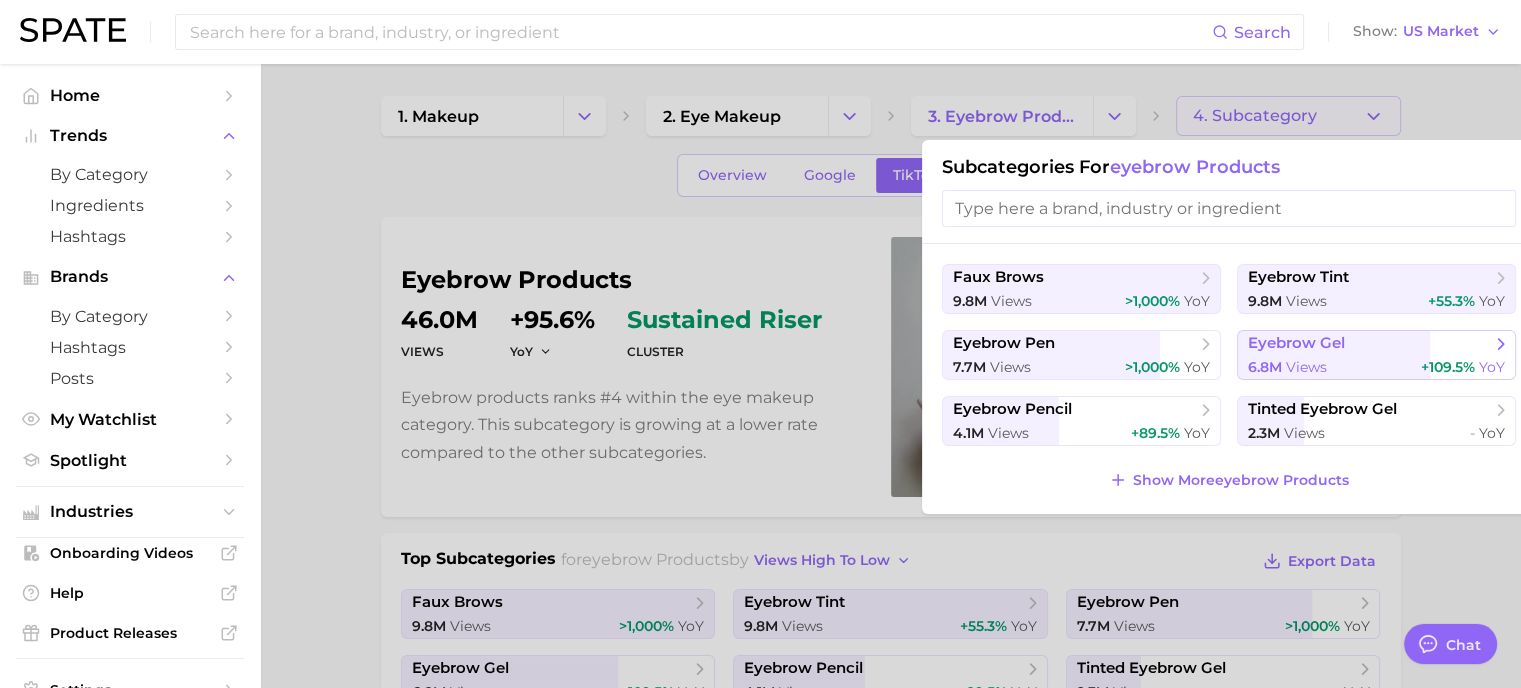click on "views" at bounding box center [1306, 367] 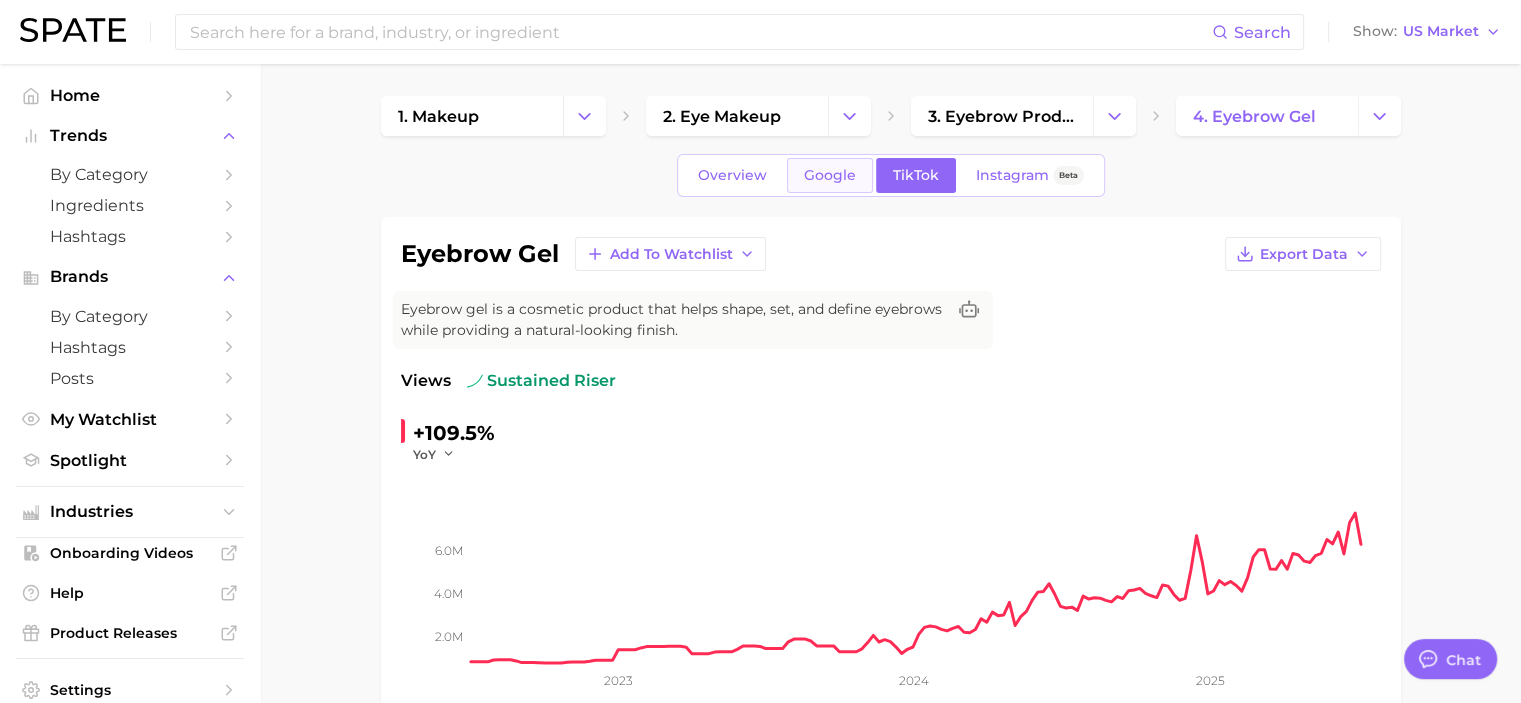 click on "Google" at bounding box center (830, 175) 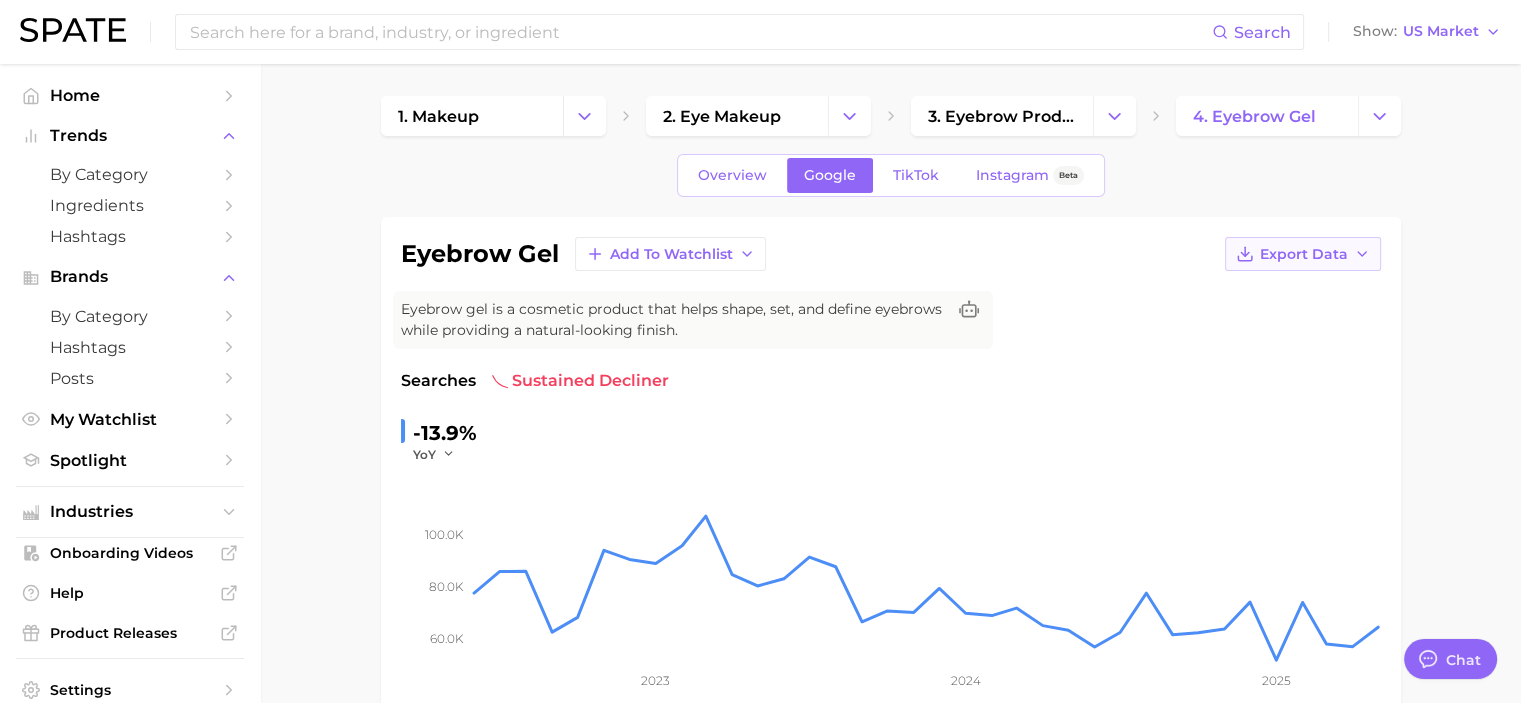 click on "Export Data" at bounding box center [1303, 254] 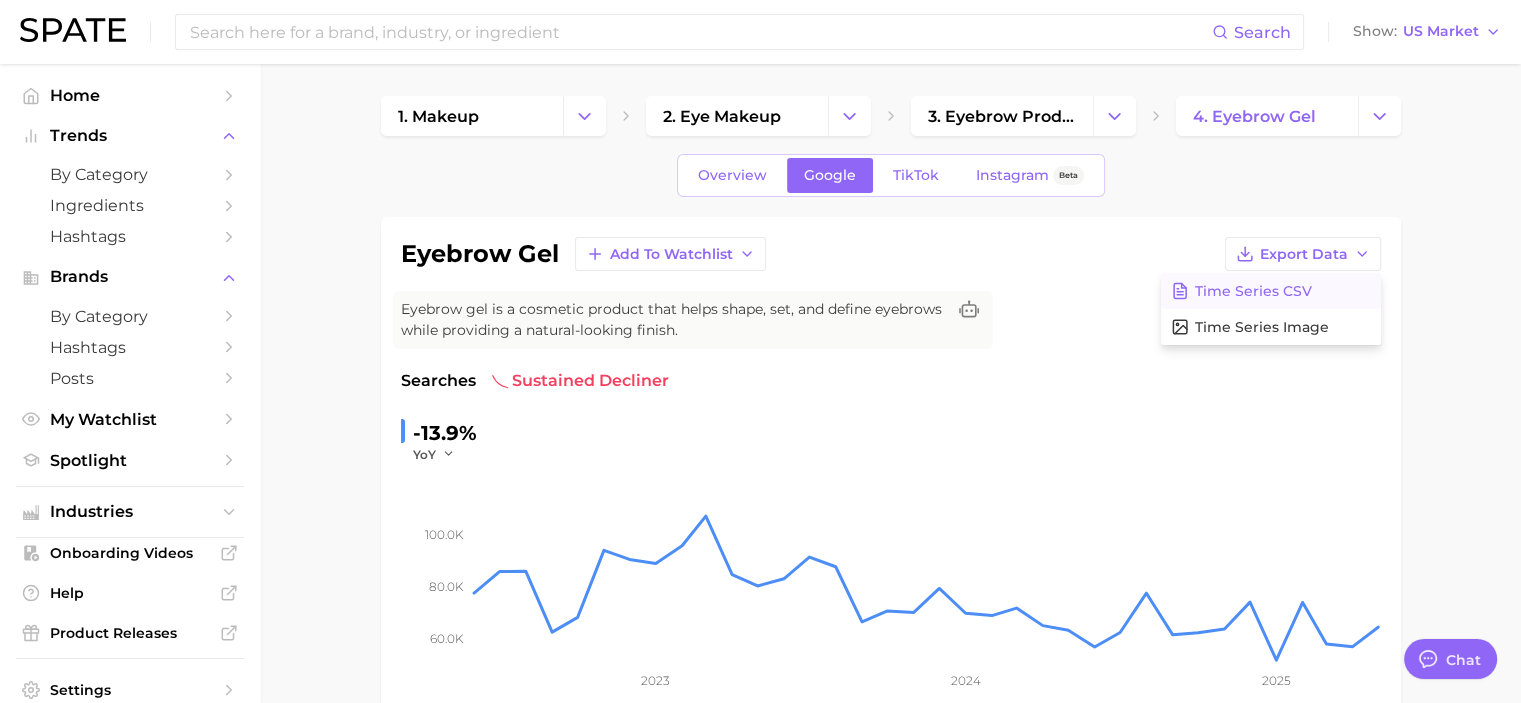 click on "Time Series CSV" at bounding box center (1253, 291) 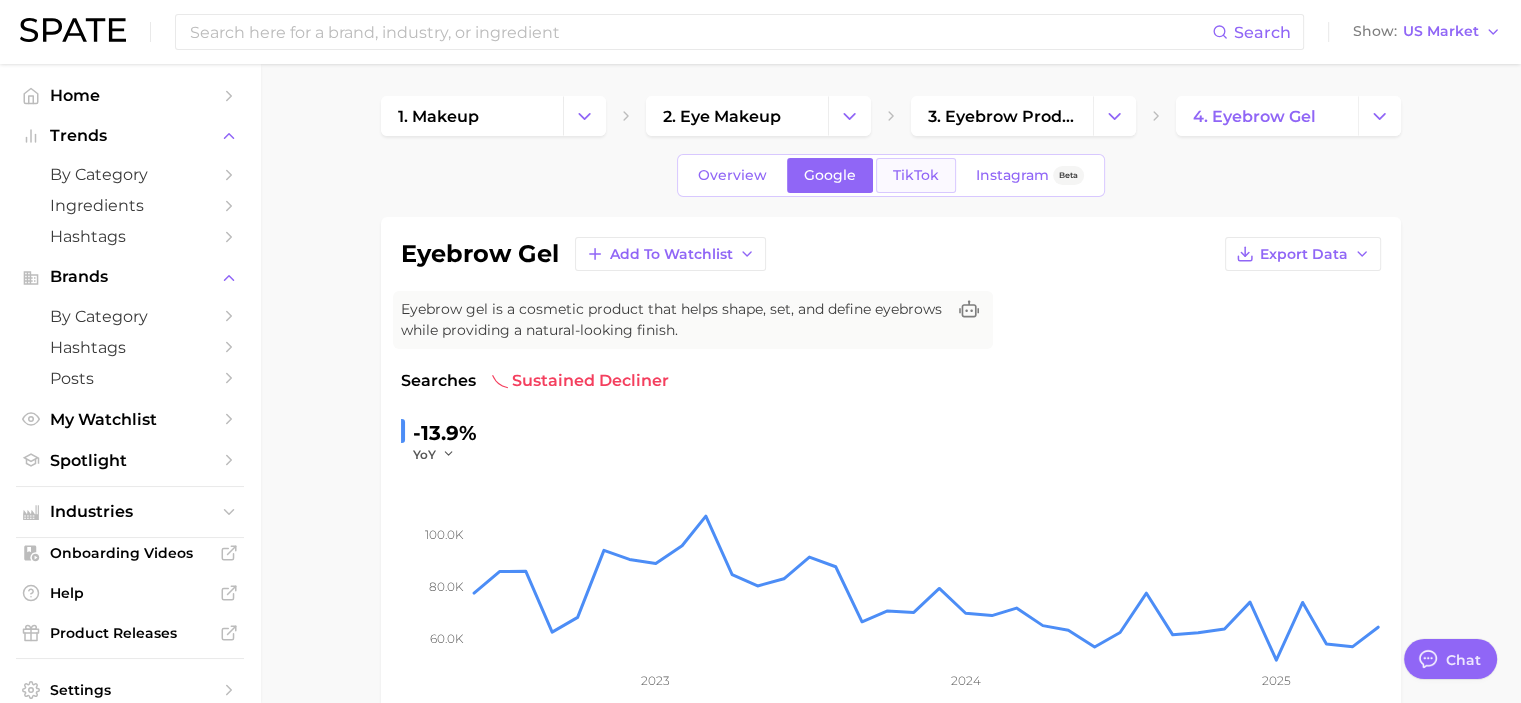 click on "TikTok" at bounding box center [916, 175] 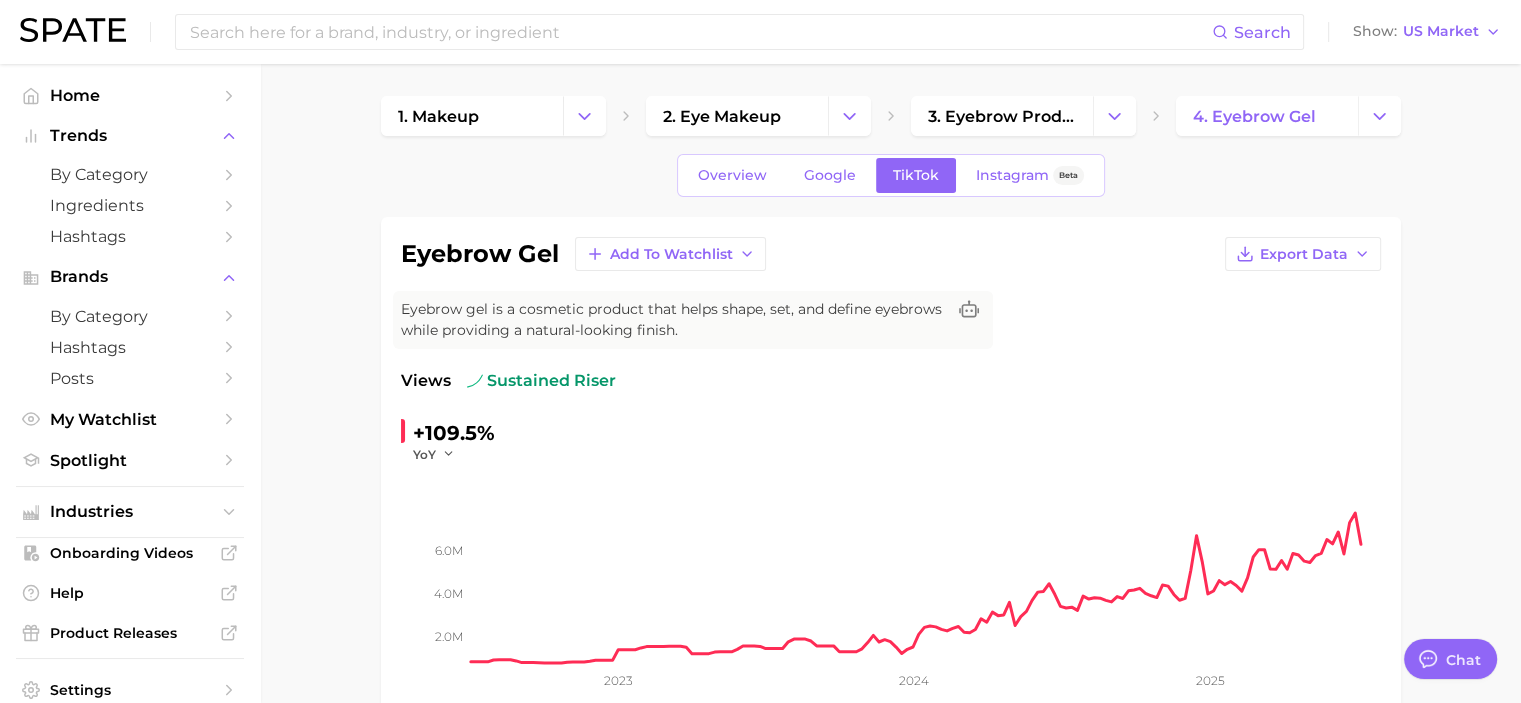 drag, startPoint x: 1333, startPoint y: 259, endPoint x: 1449, endPoint y: 165, distance: 149.30505 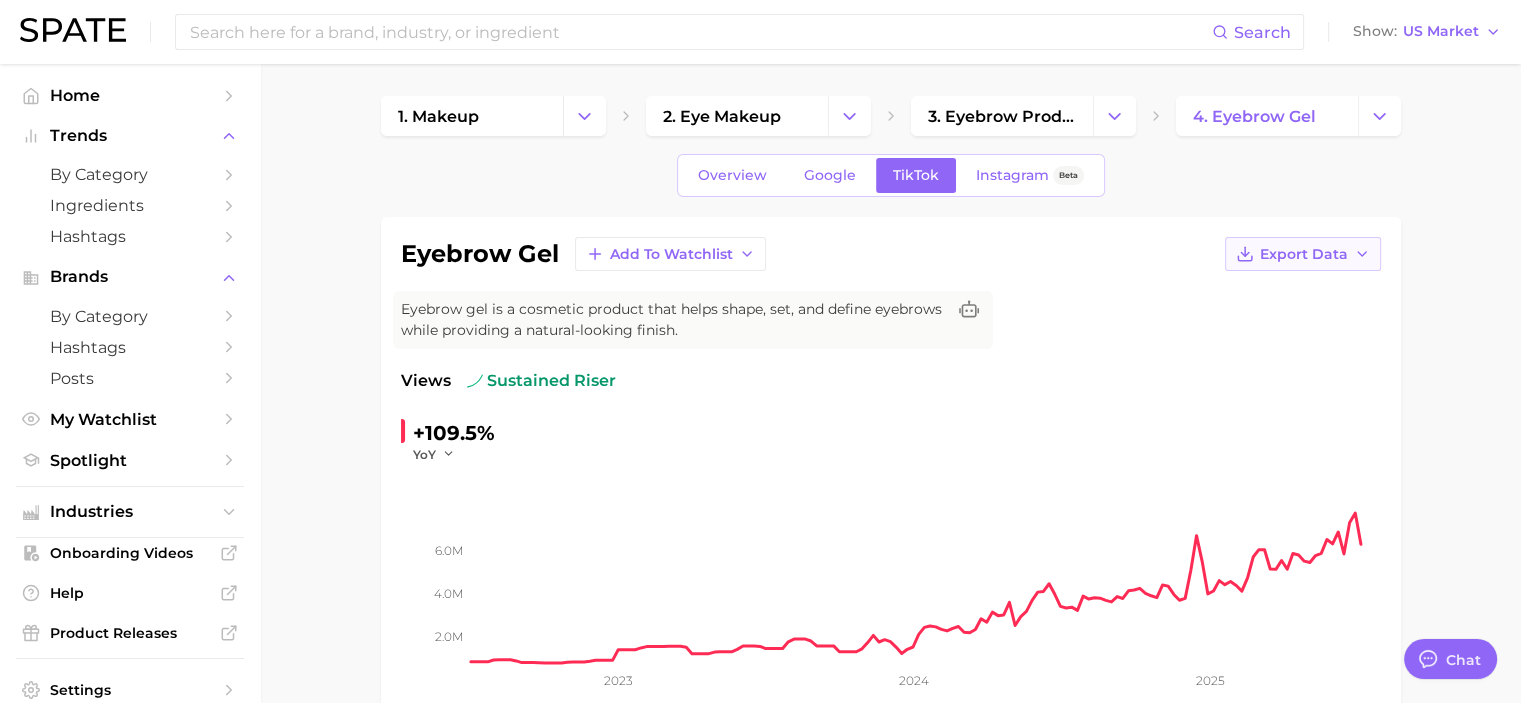 click on "Export Data" at bounding box center (1304, 254) 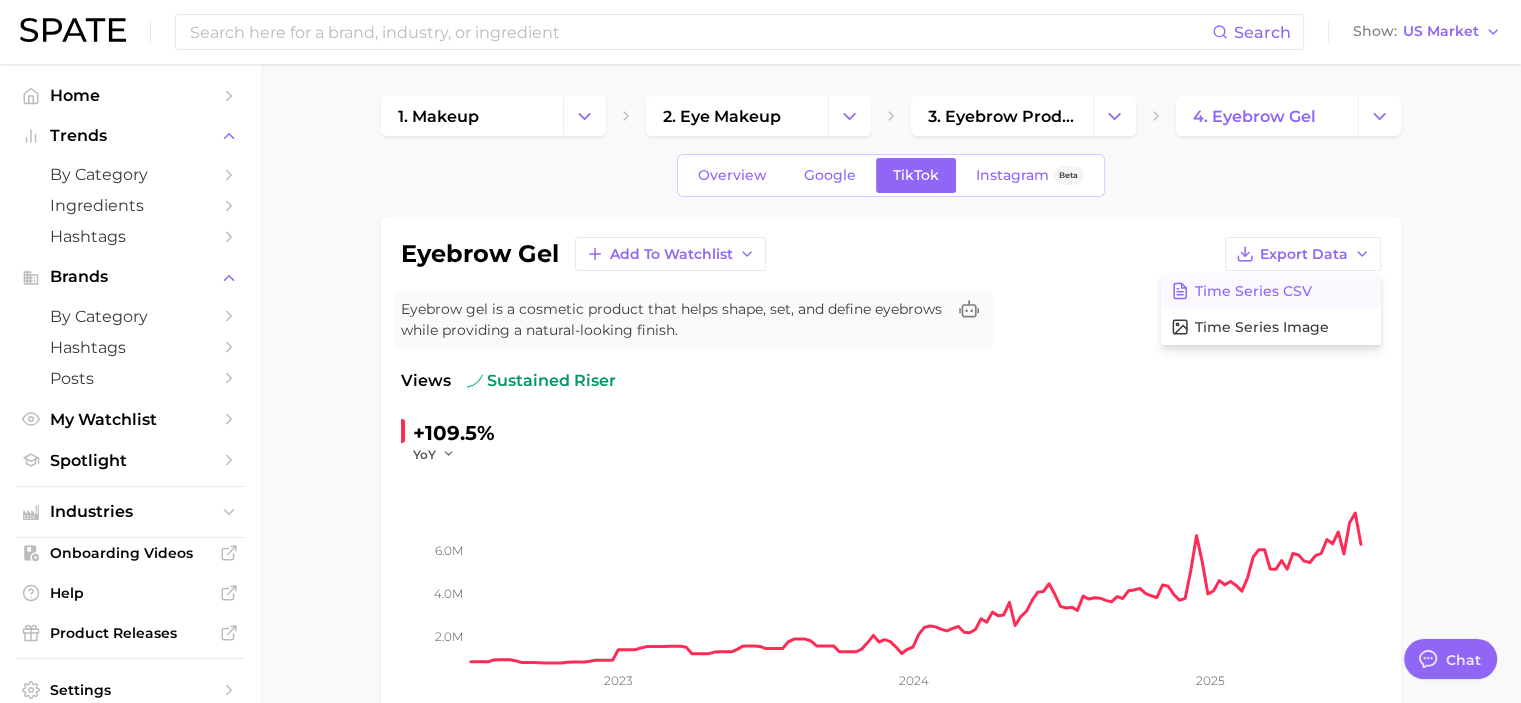click on "Time Series CSV" at bounding box center (1253, 291) 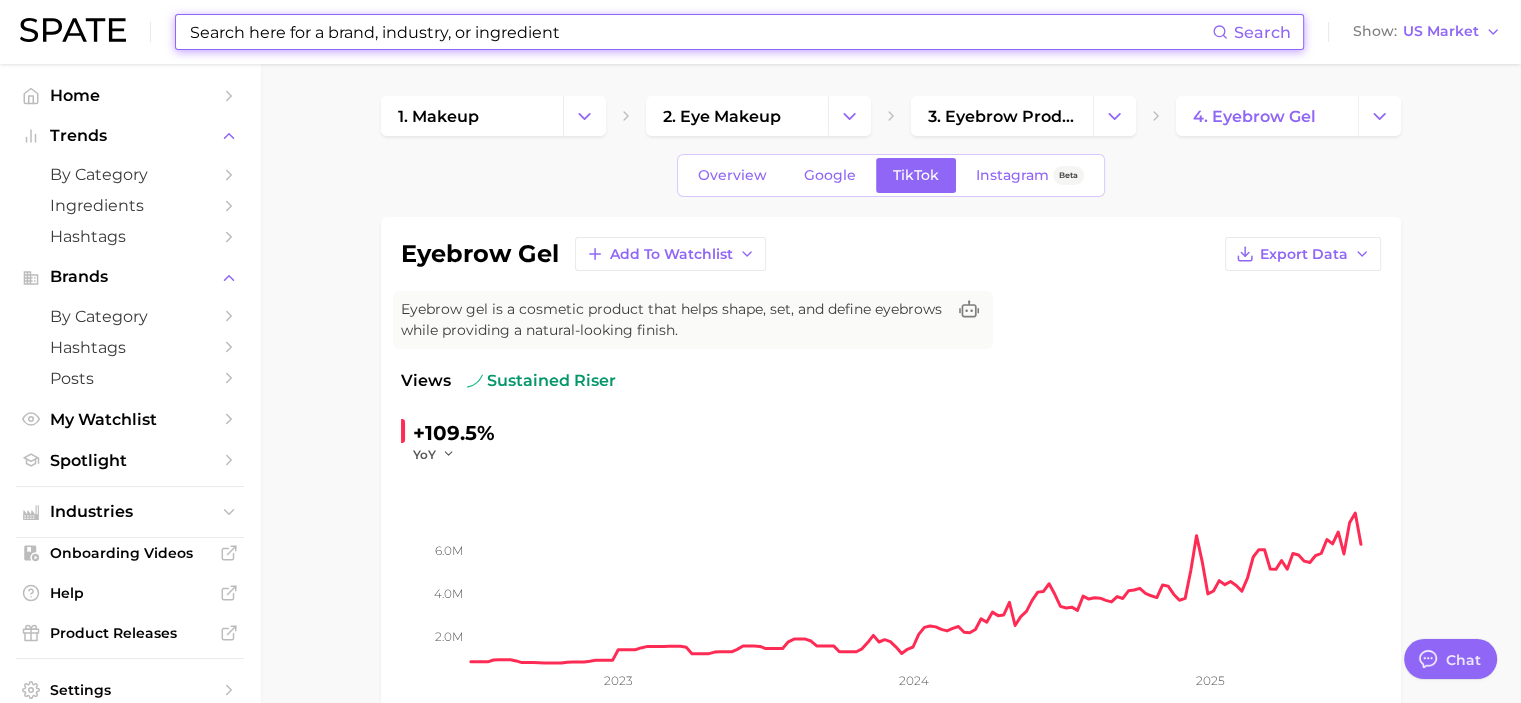 click at bounding box center [700, 32] 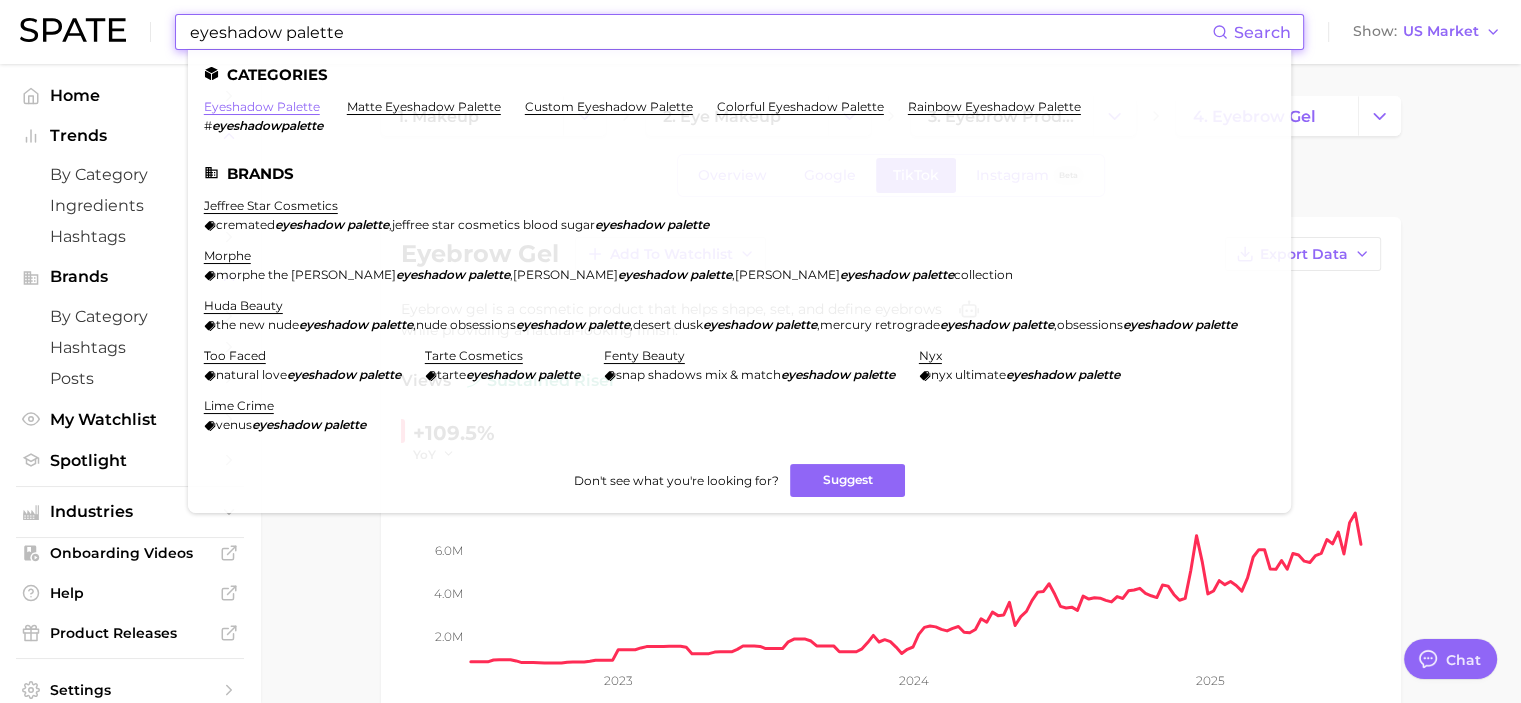 type on "eyeshadow palette" 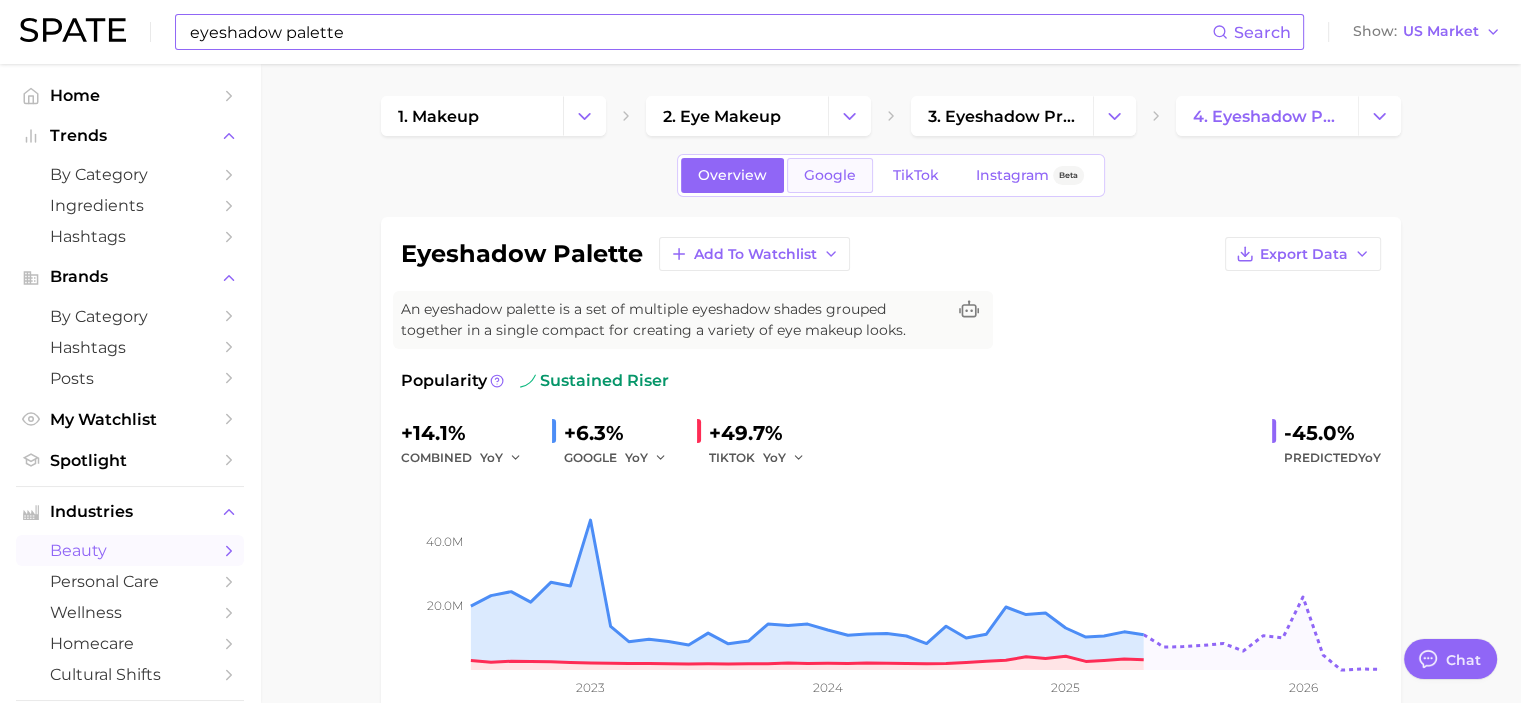 click on "Google" at bounding box center (830, 175) 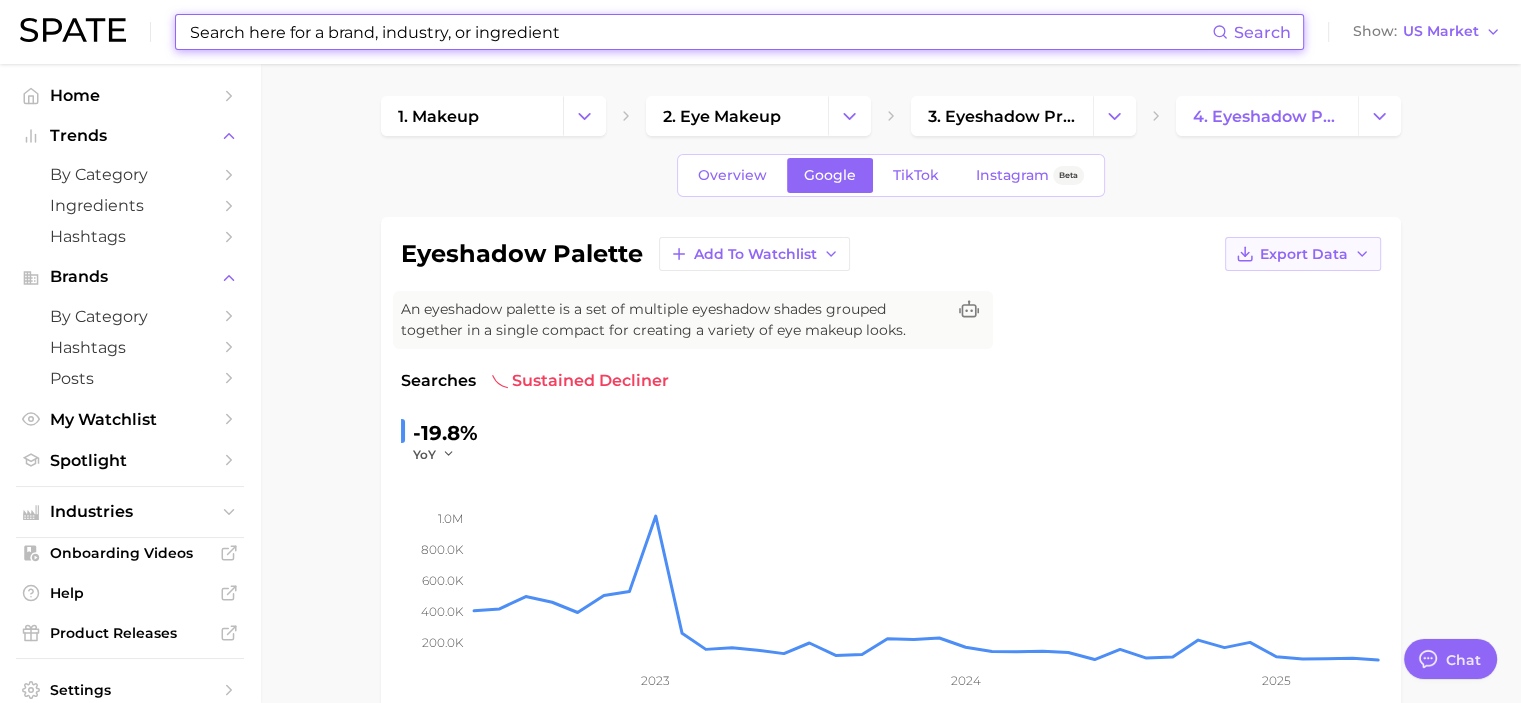 click on "Export Data" at bounding box center [1304, 254] 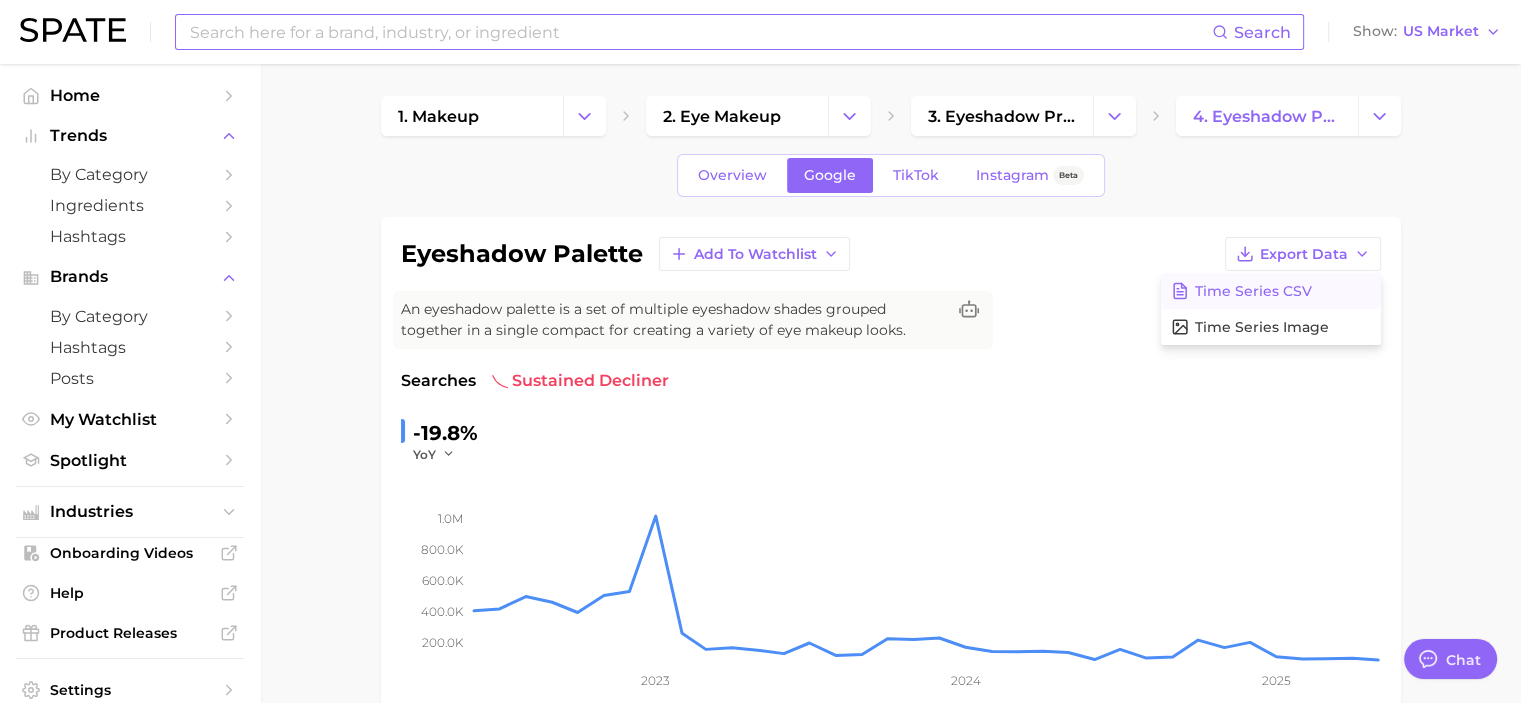 click on "Time Series CSV" at bounding box center (1253, 291) 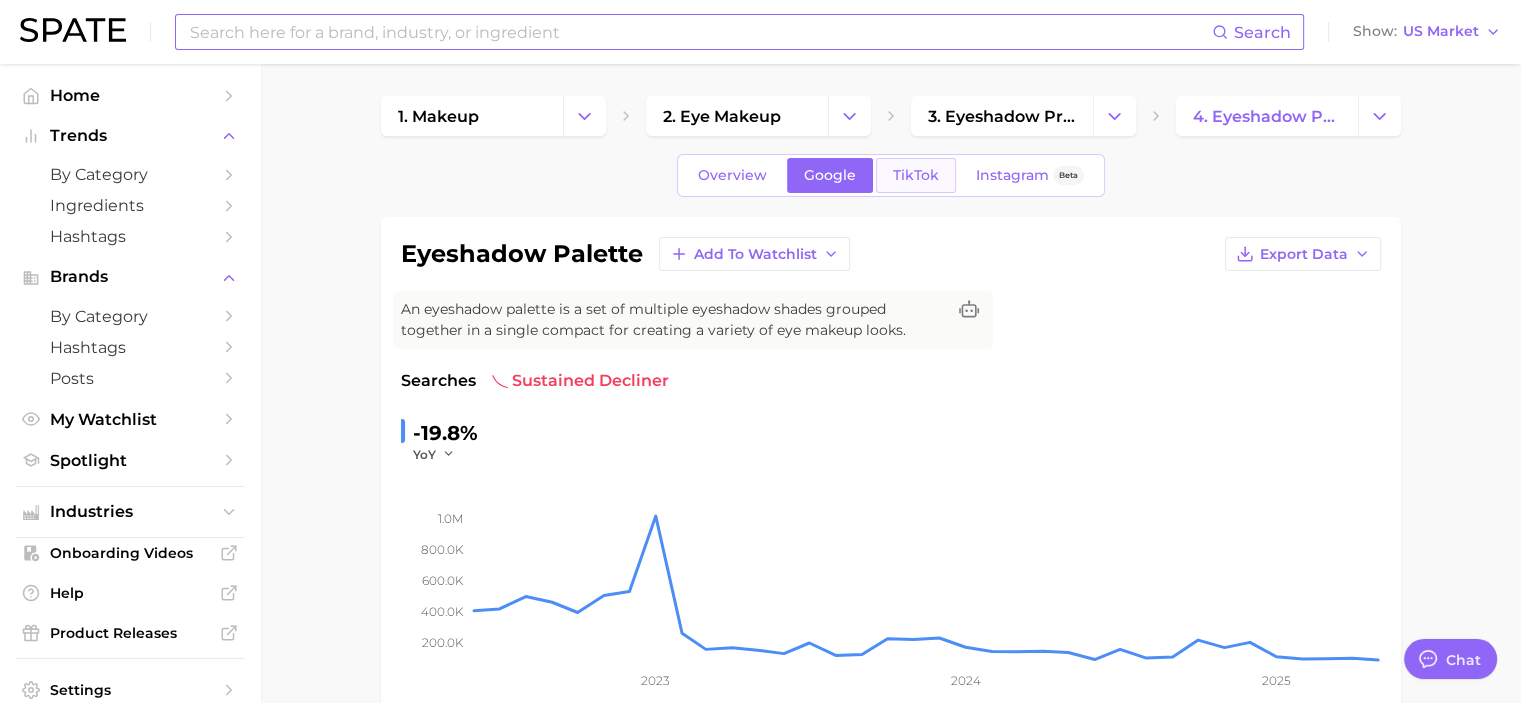 click on "TikTok" at bounding box center [916, 175] 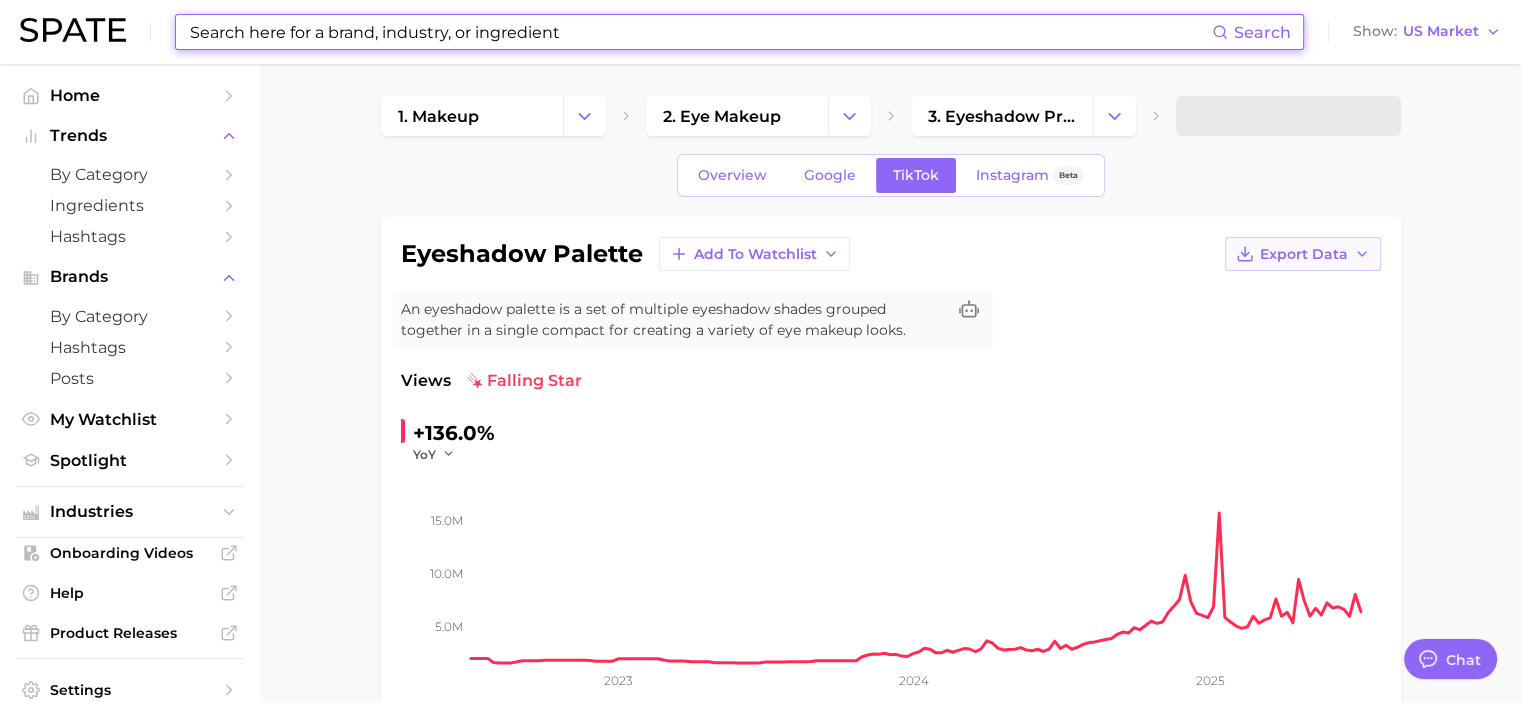scroll, scrollTop: 0, scrollLeft: 0, axis: both 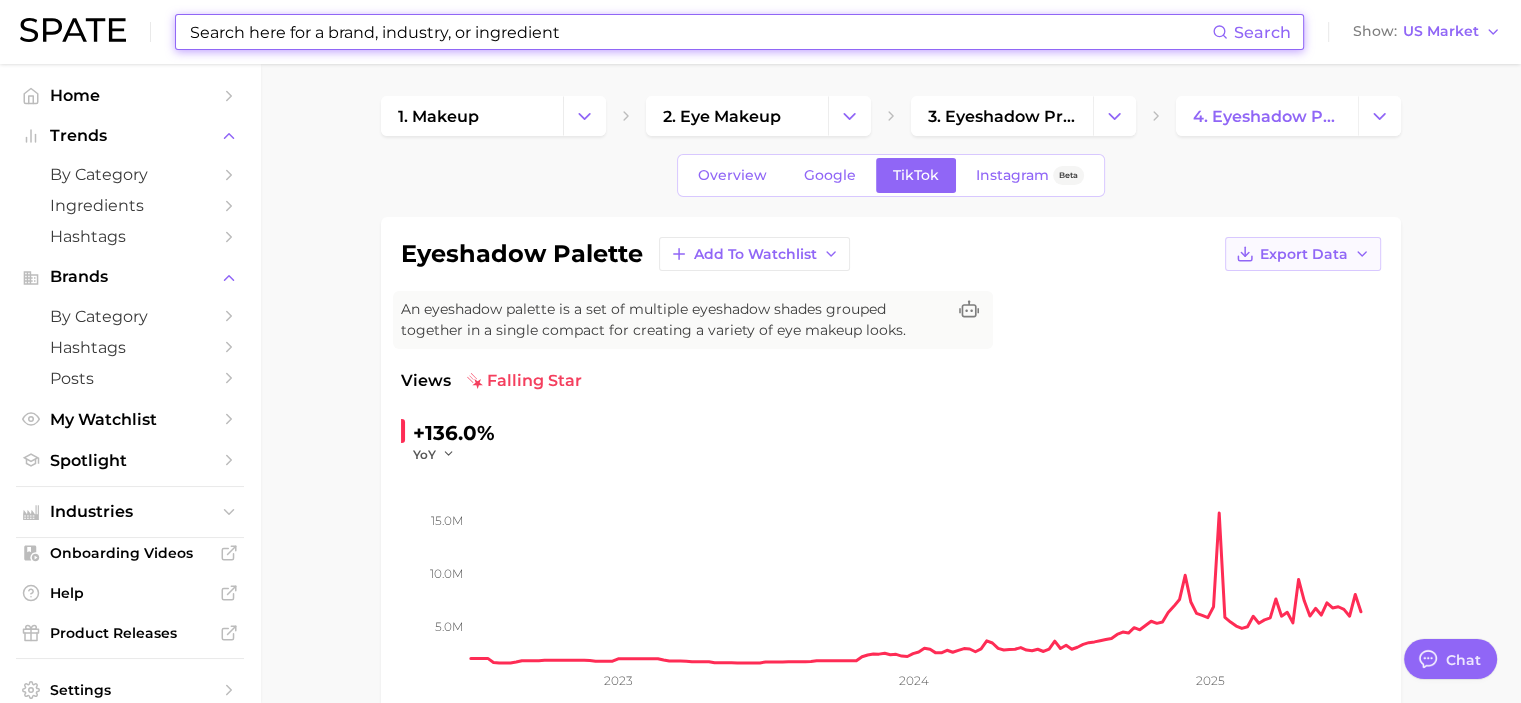 click on "Export Data" at bounding box center (1304, 254) 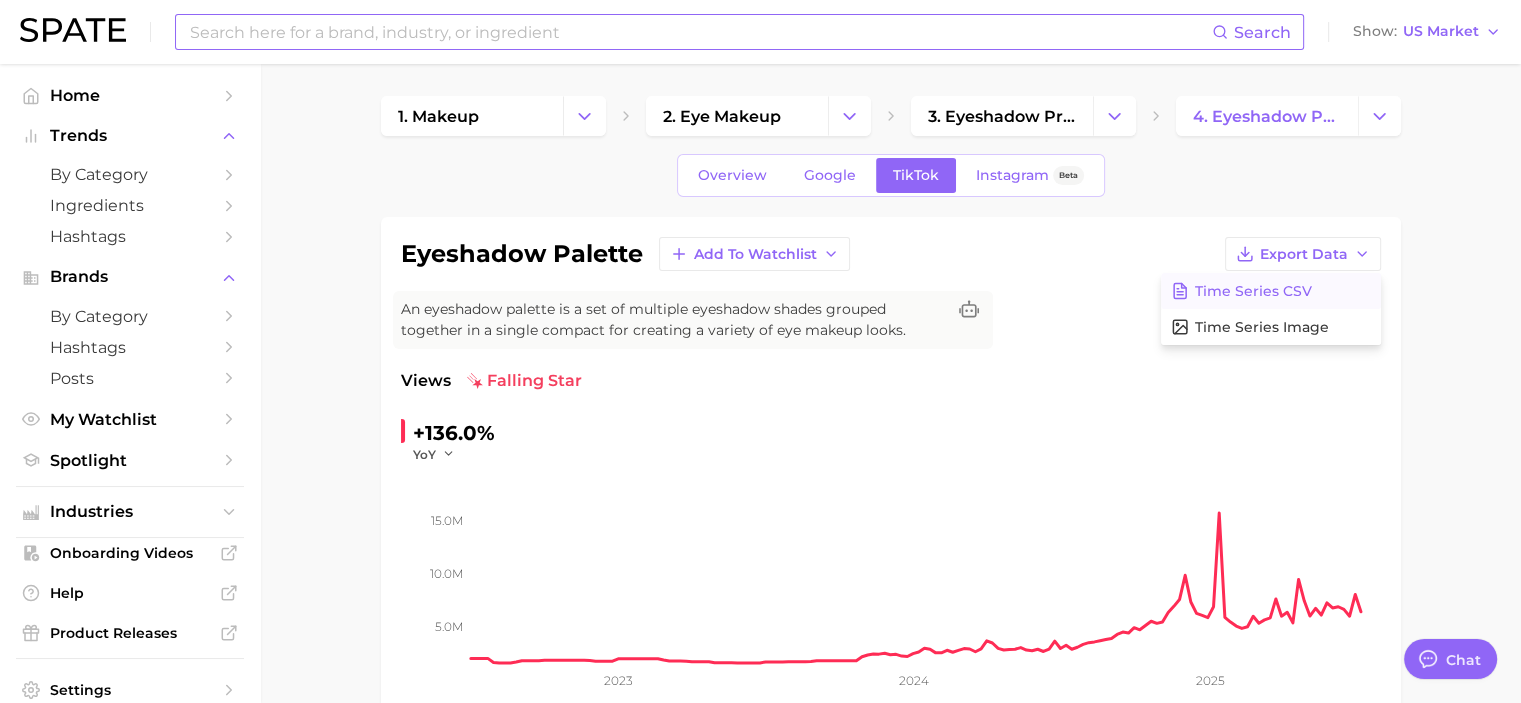 click on "Time Series CSV" at bounding box center [1253, 291] 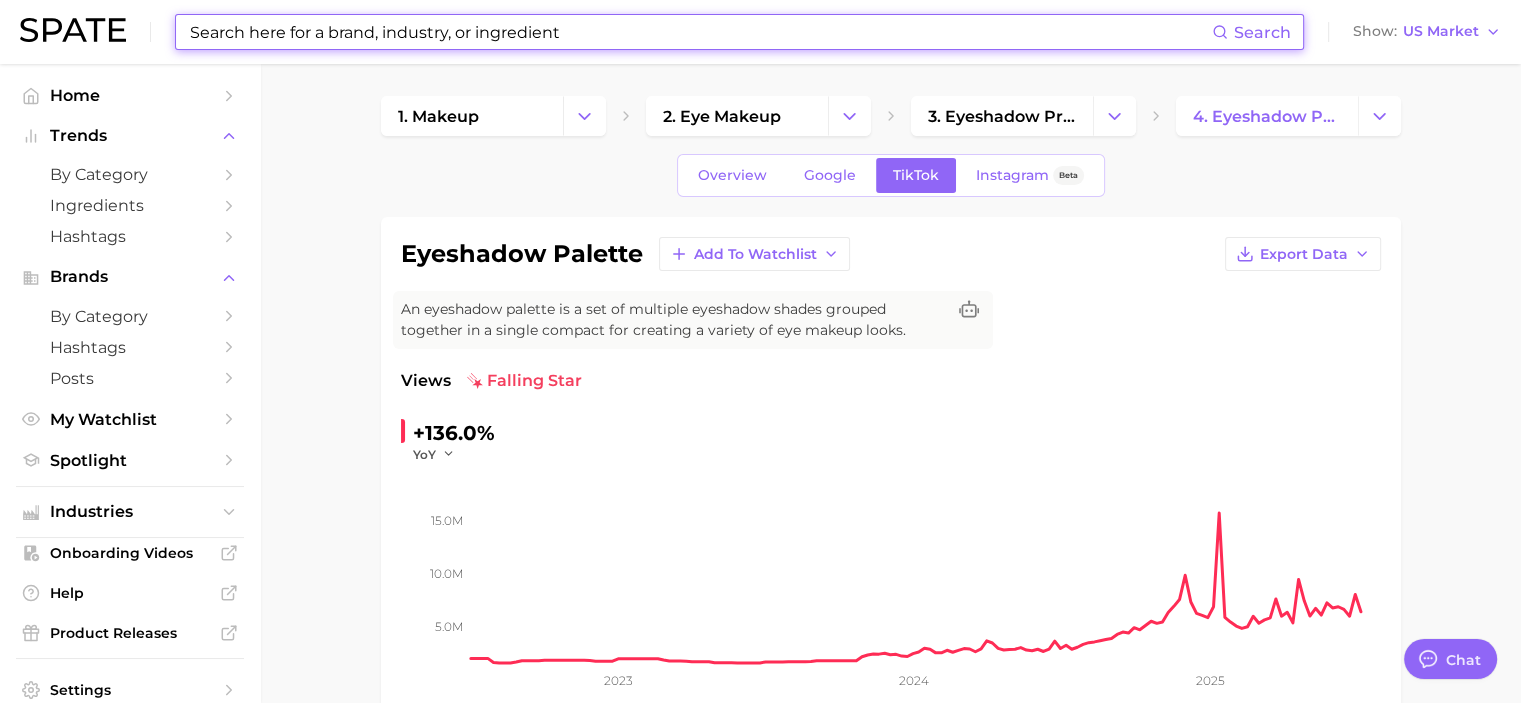click at bounding box center (700, 32) 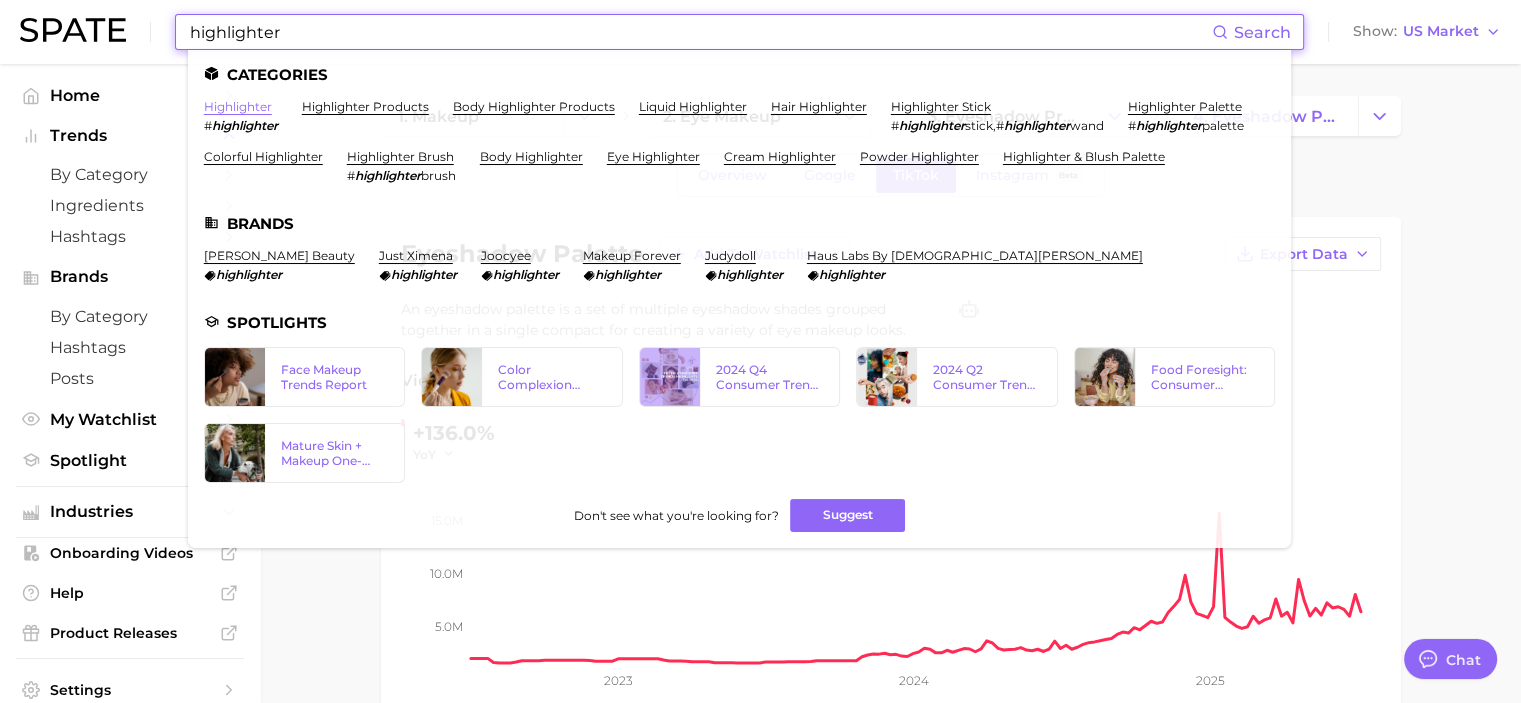 type on "highlighter" 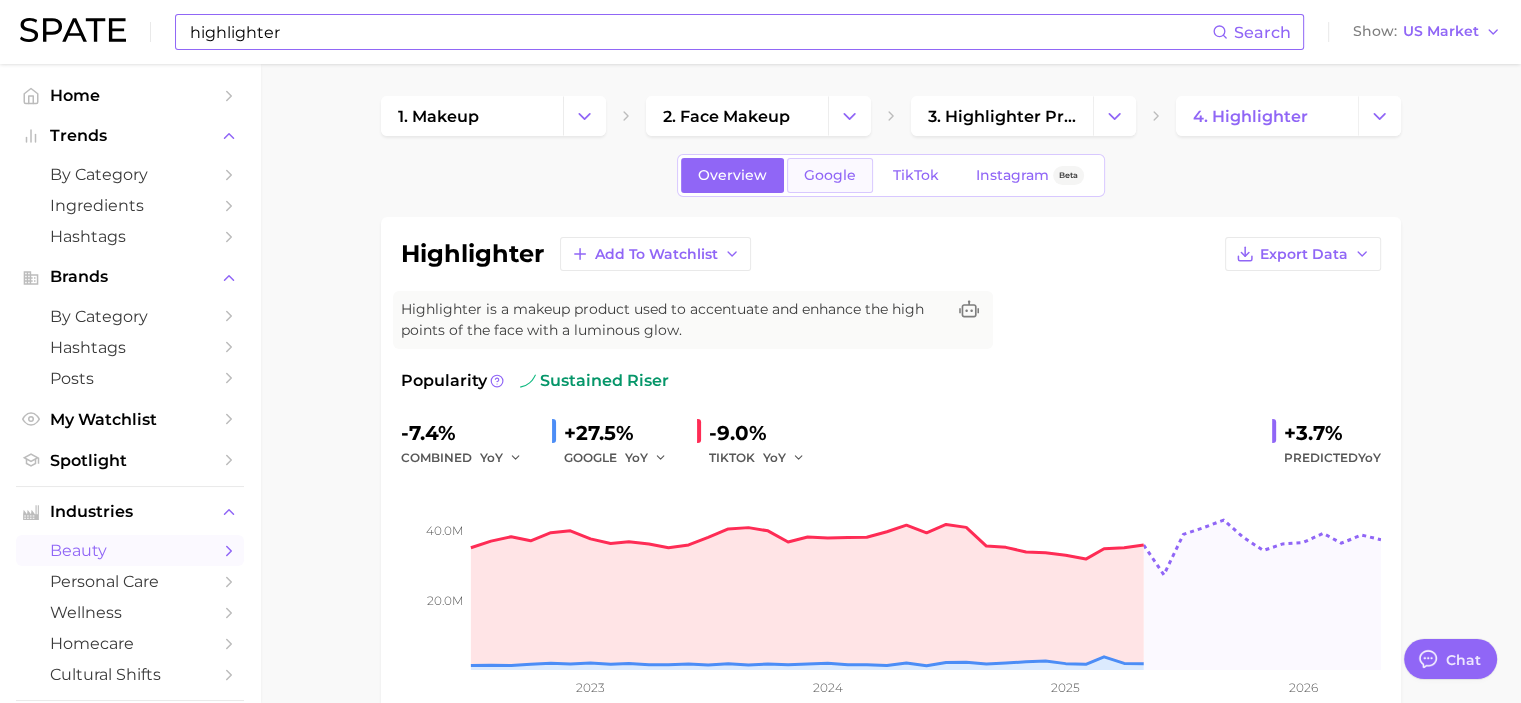 click on "Google" at bounding box center [830, 175] 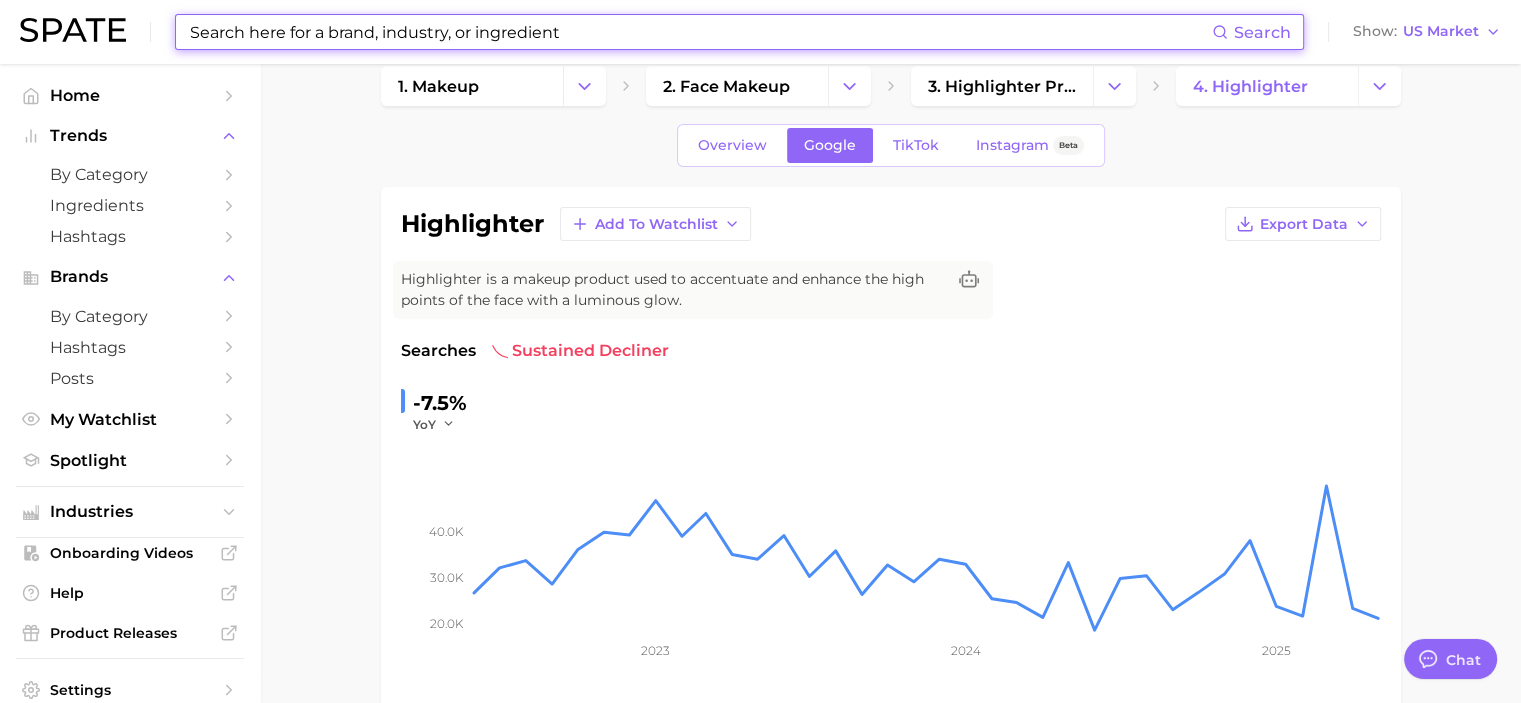 scroll, scrollTop: 0, scrollLeft: 0, axis: both 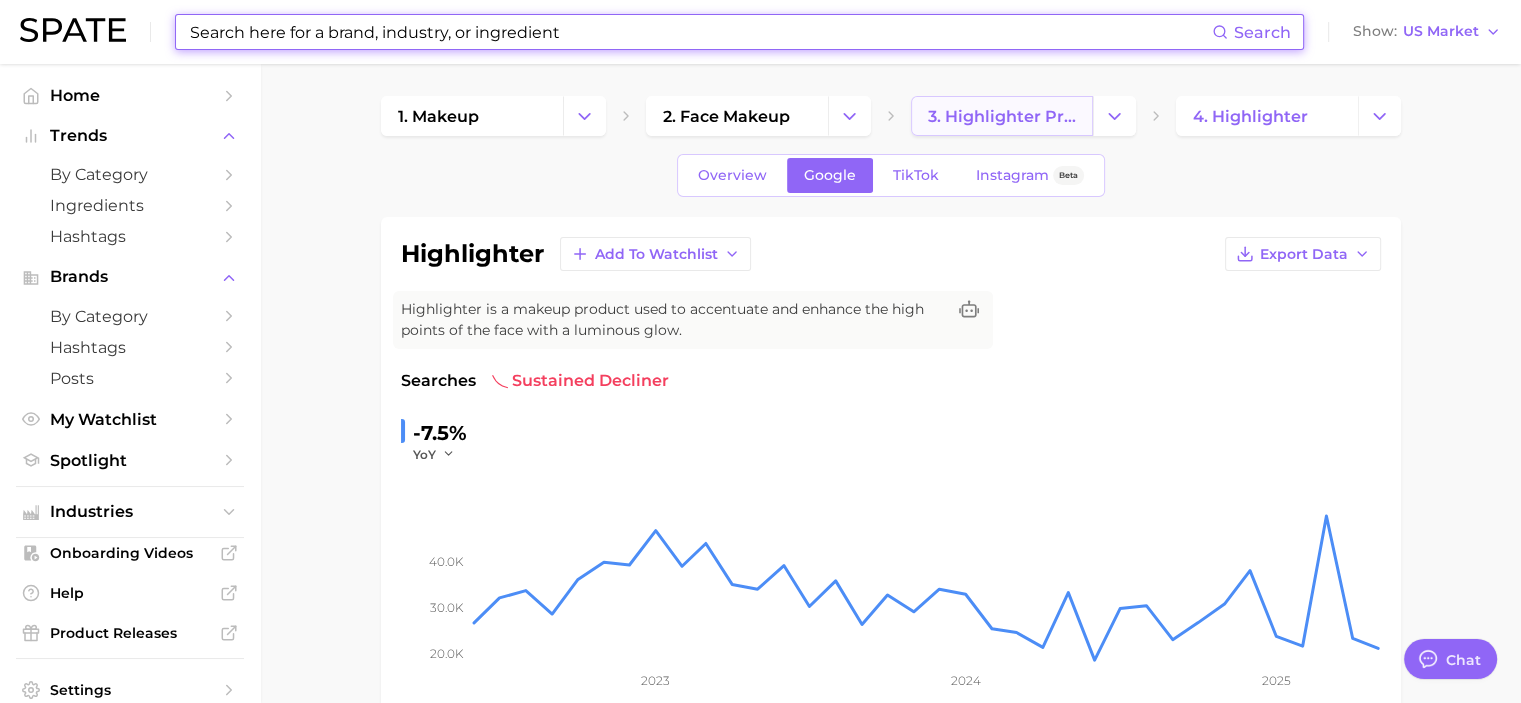 click on "3. highlighter products" at bounding box center [1002, 116] 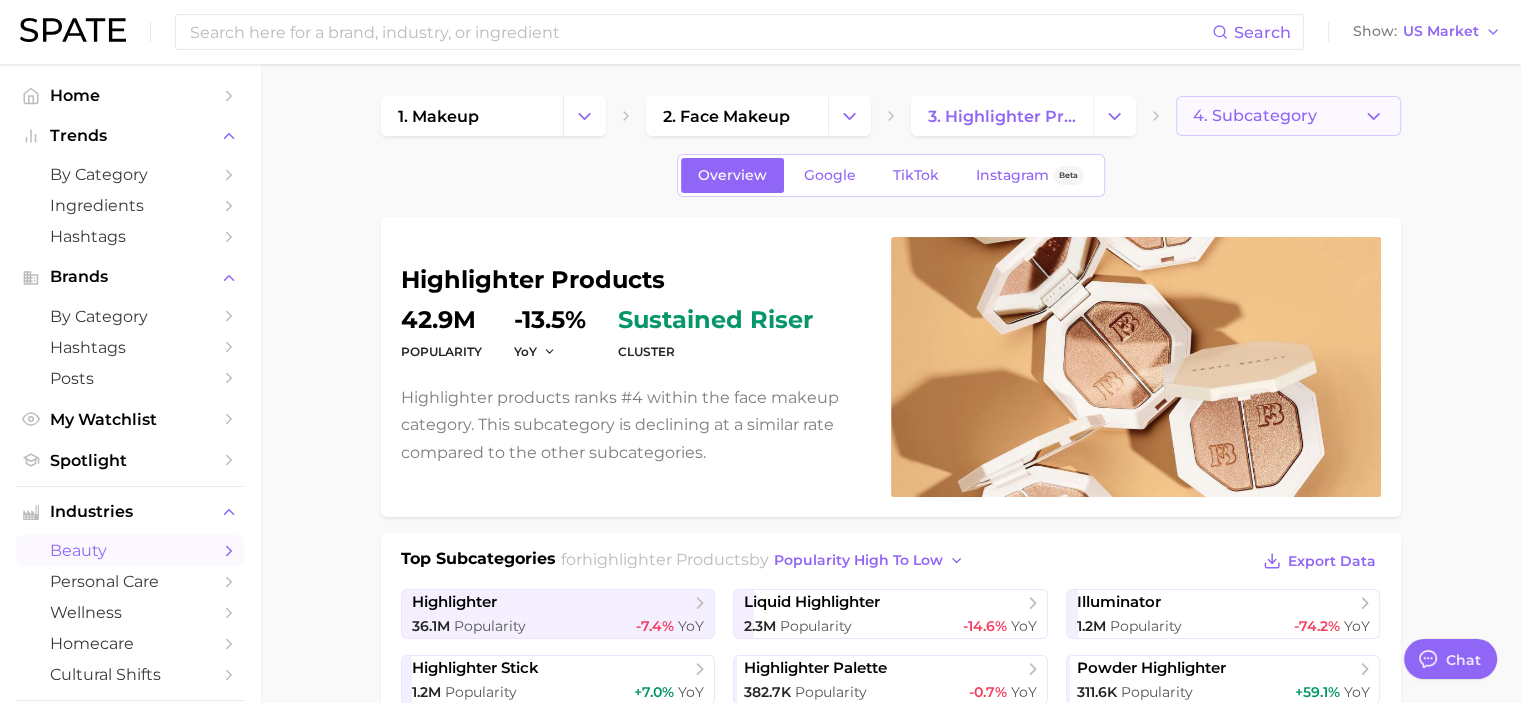 click on "4. Subcategory" at bounding box center (1255, 116) 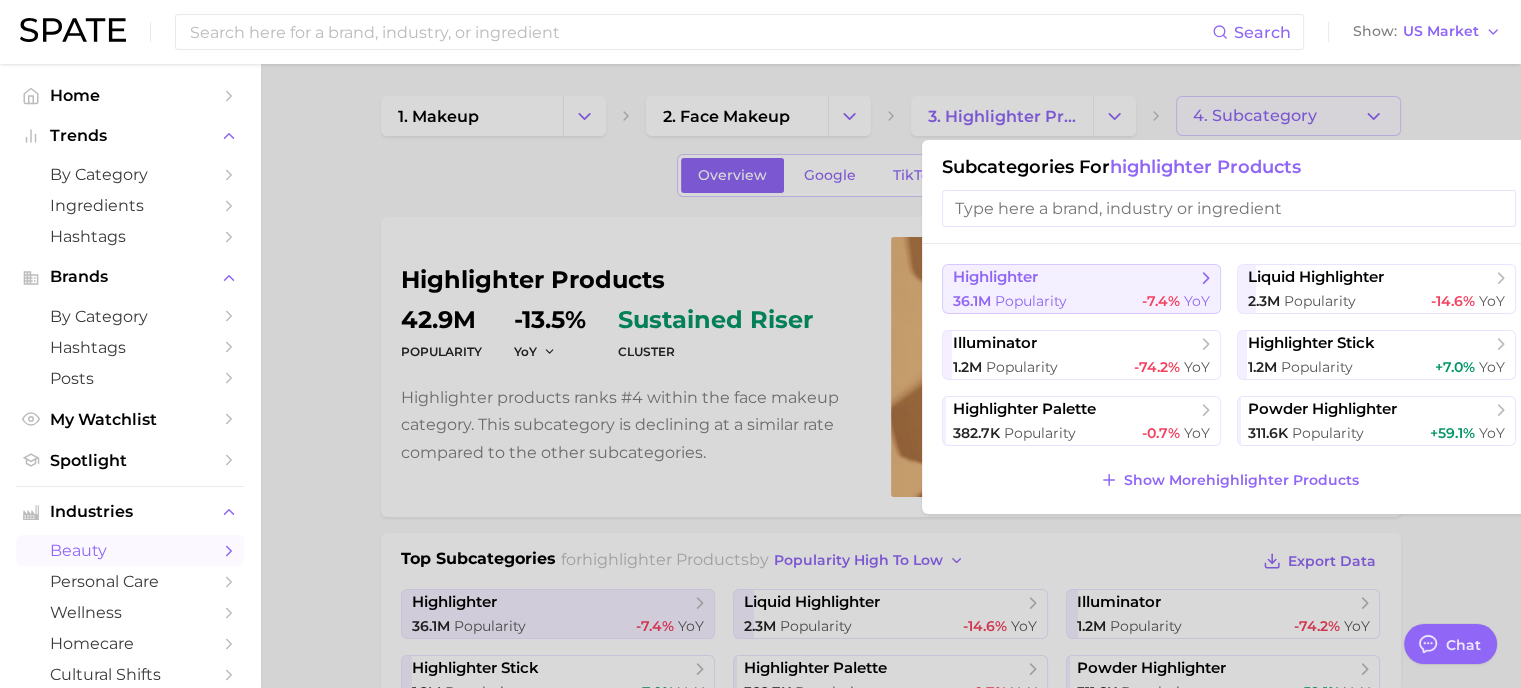 click on "highlighter" at bounding box center [1074, 278] 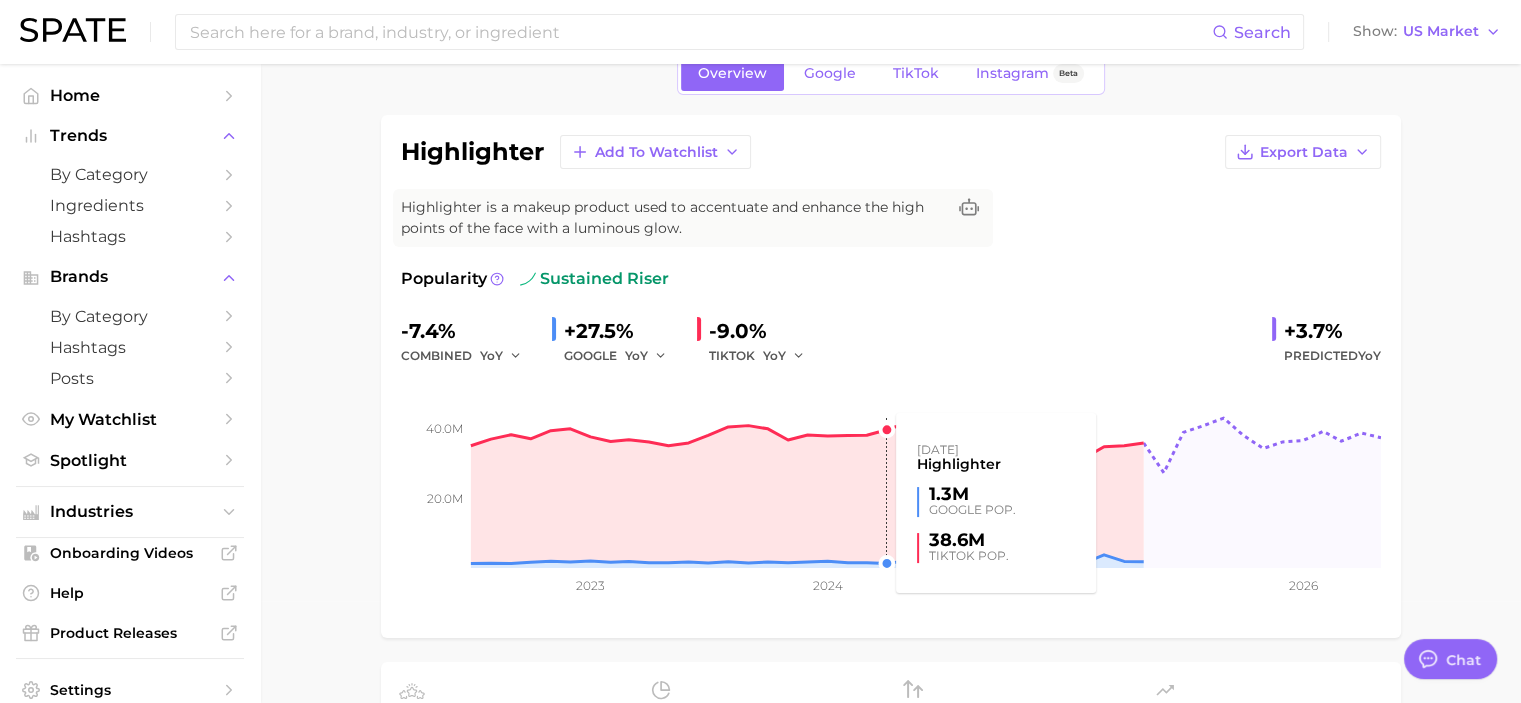 scroll, scrollTop: 0, scrollLeft: 0, axis: both 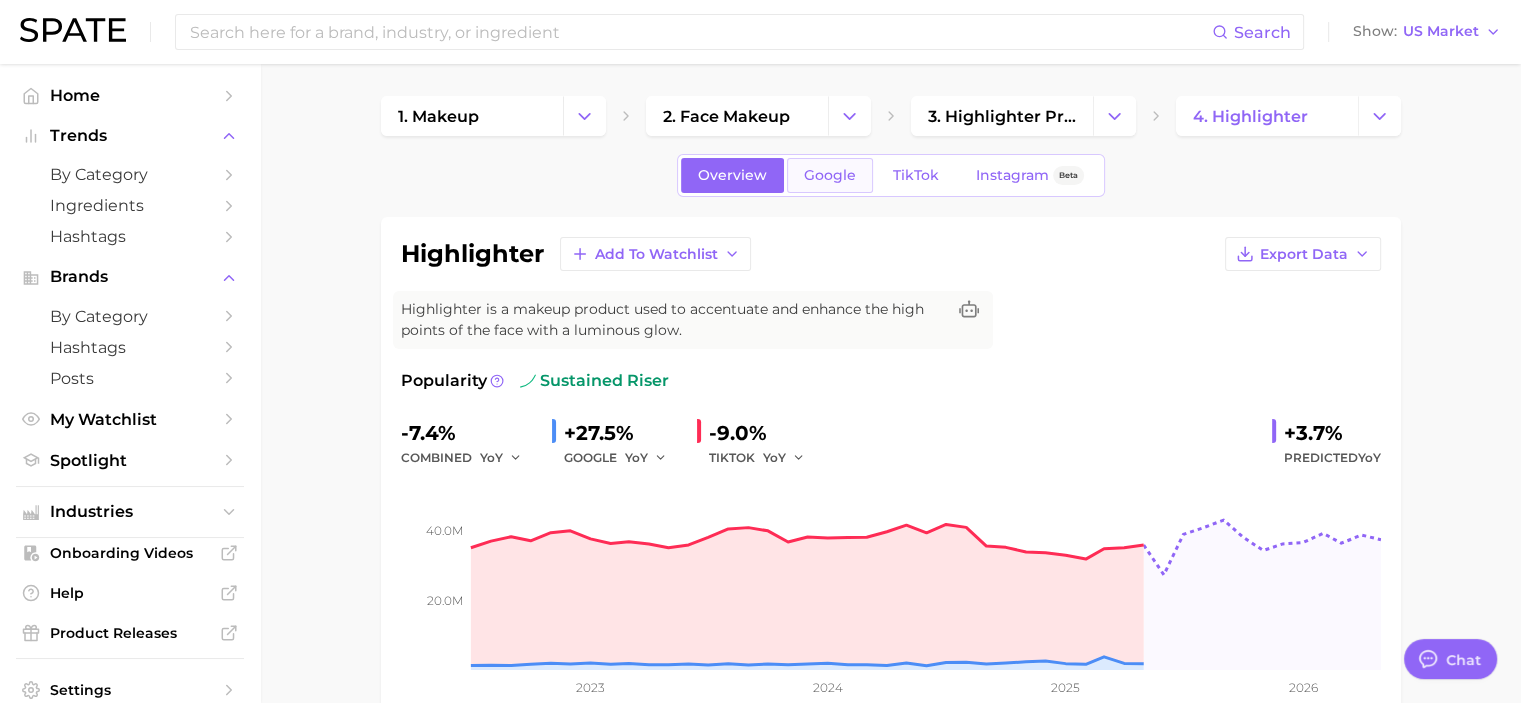 click on "Google" at bounding box center (830, 175) 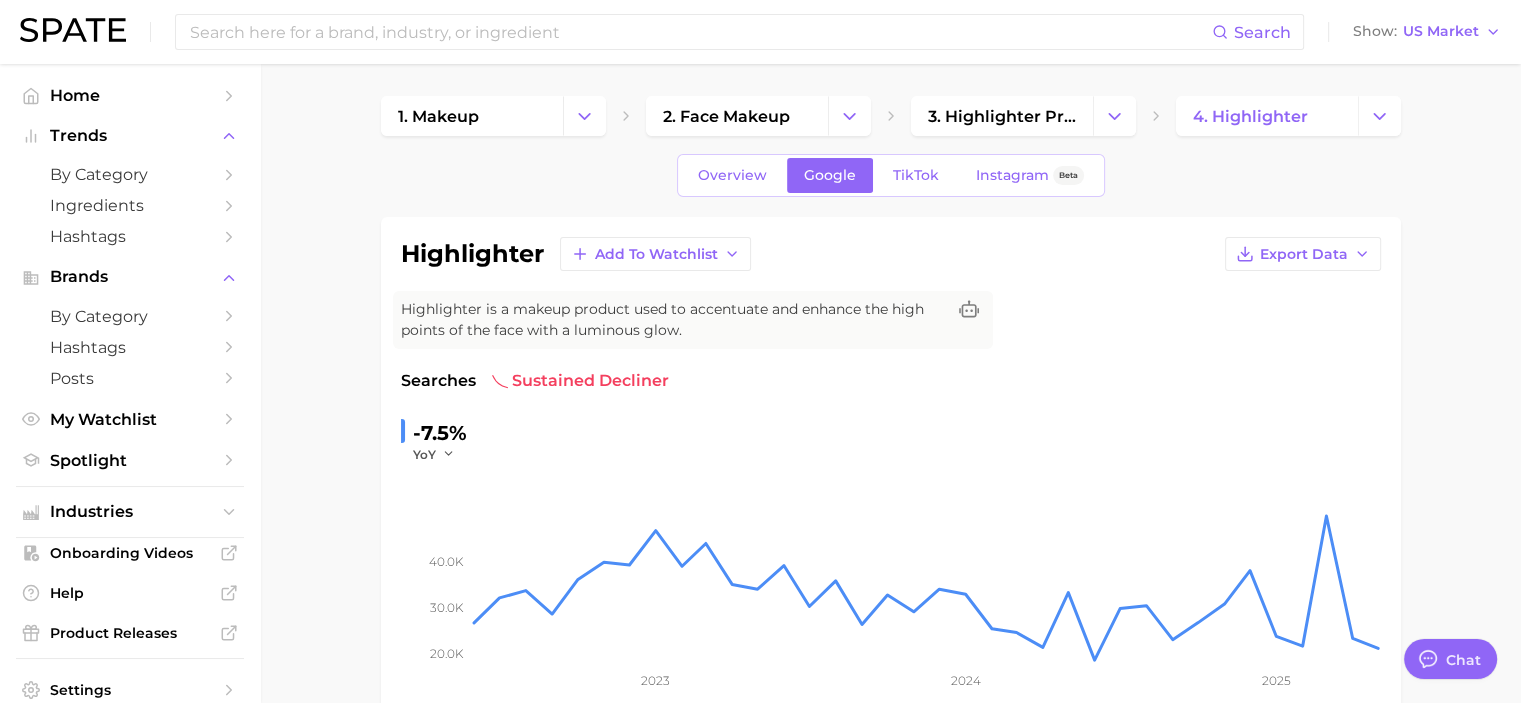 scroll, scrollTop: 0, scrollLeft: 0, axis: both 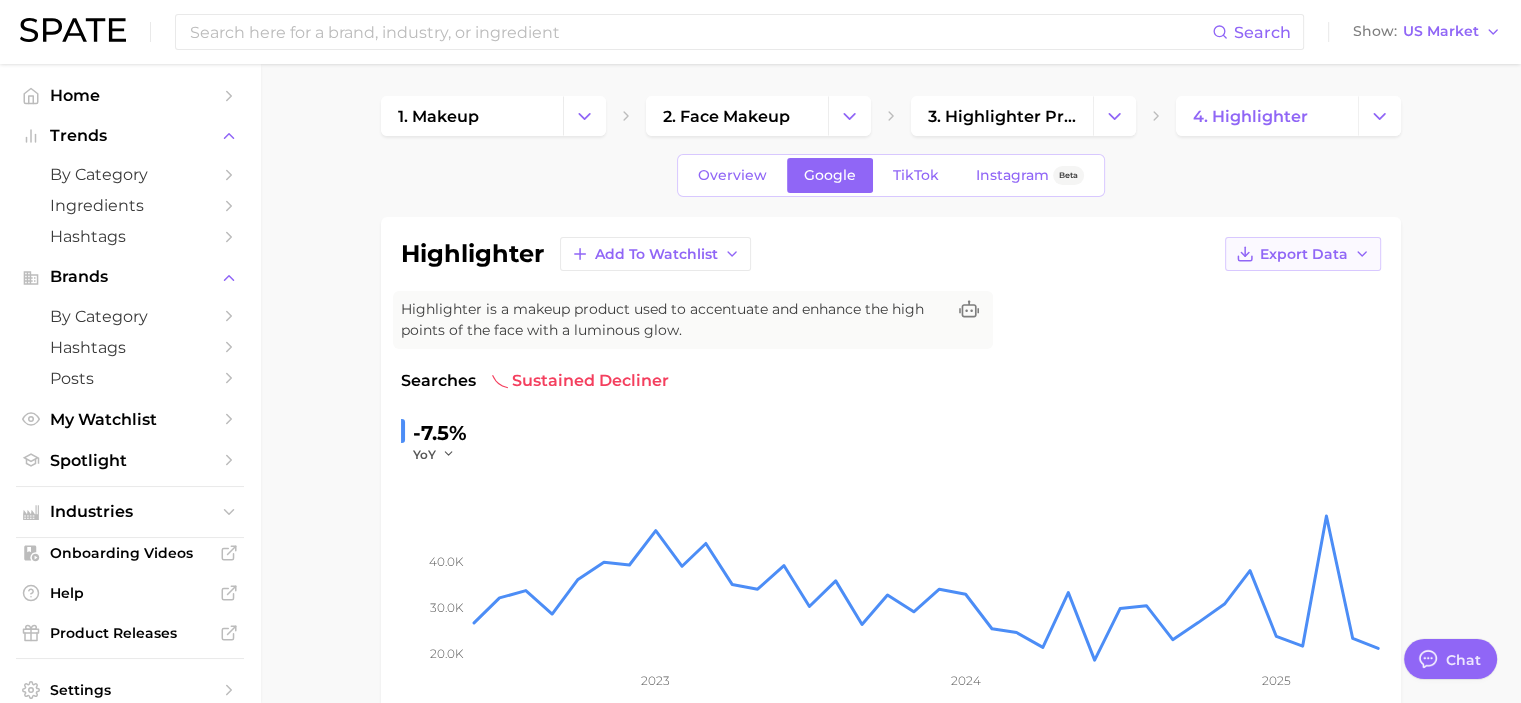click on "Export Data" at bounding box center (1303, 254) 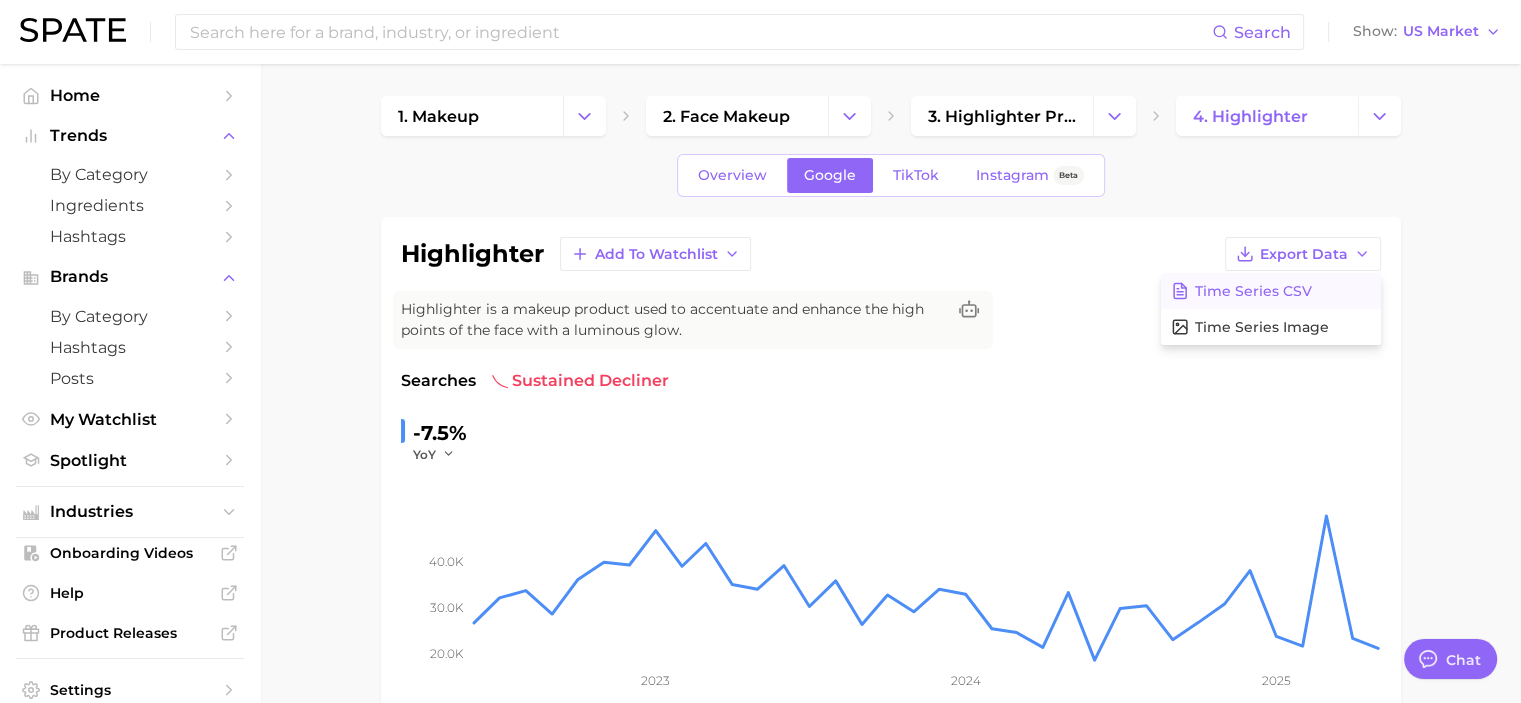 click on "Time Series CSV" at bounding box center [1253, 291] 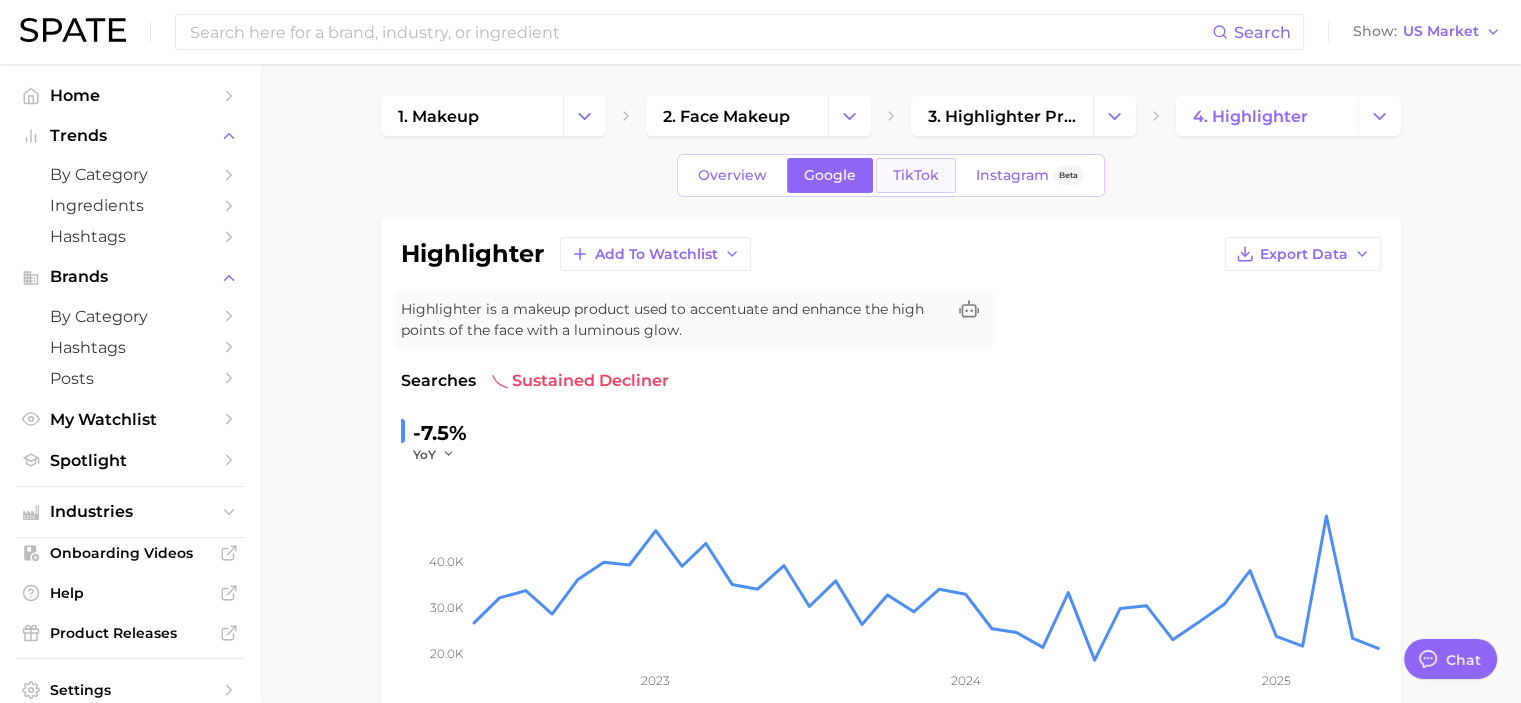 click on "TikTok" at bounding box center (916, 175) 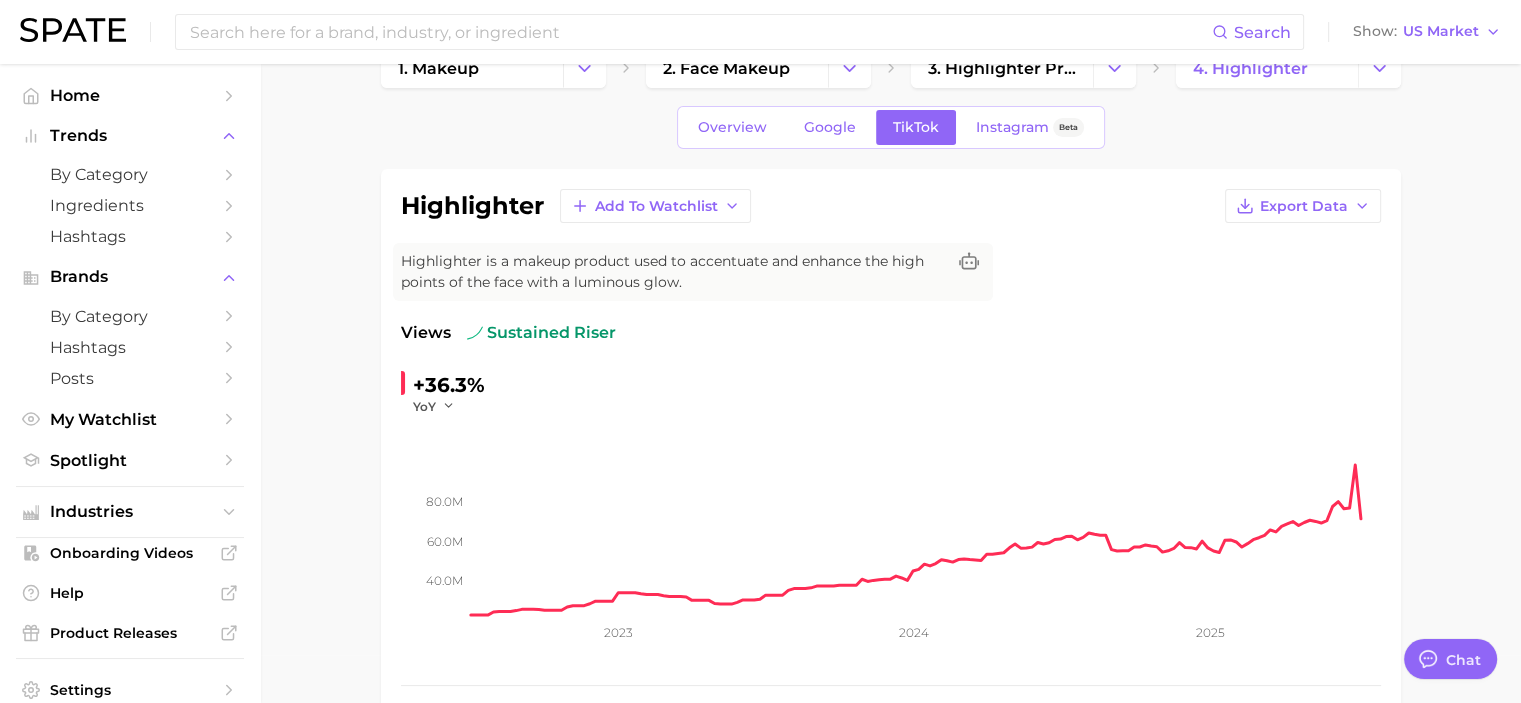 scroll, scrollTop: 0, scrollLeft: 0, axis: both 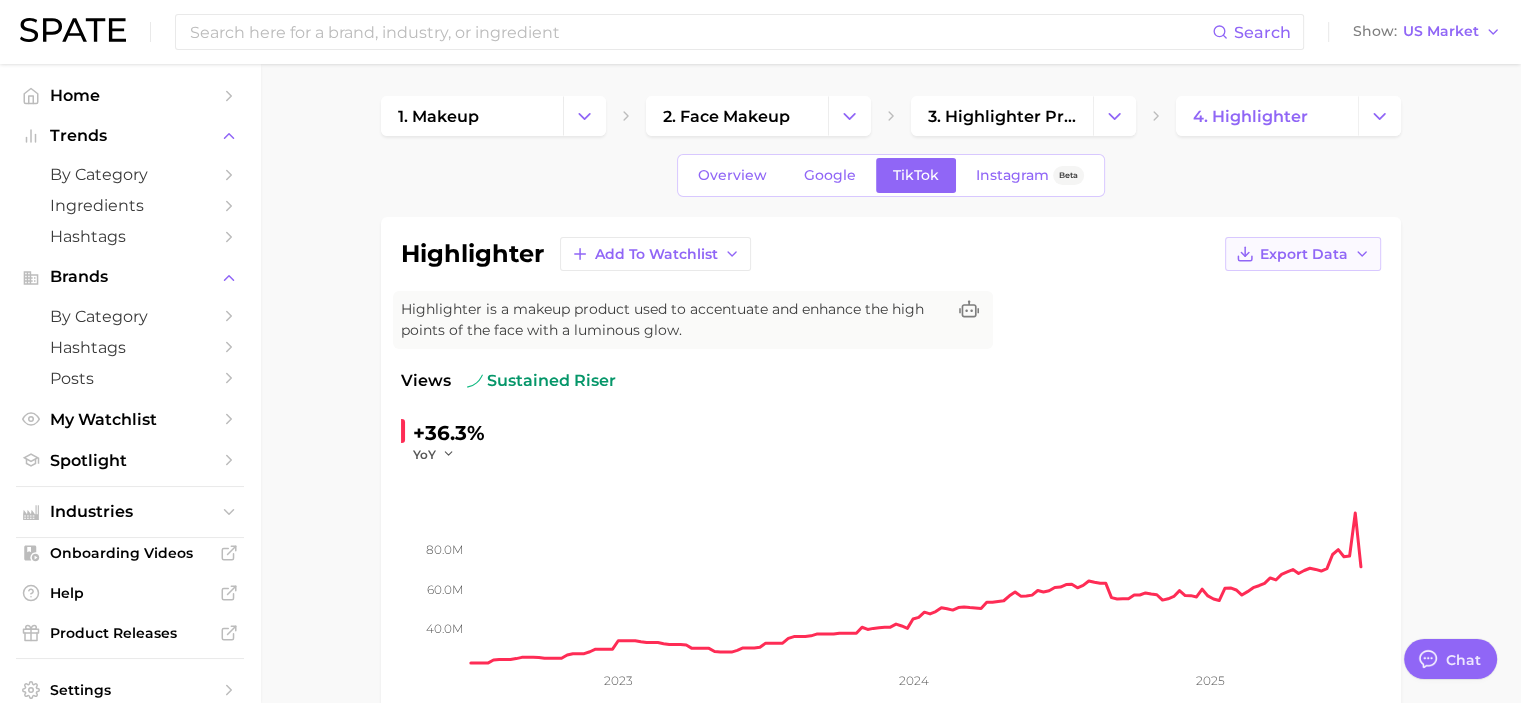click on "Export Data" at bounding box center (1303, 254) 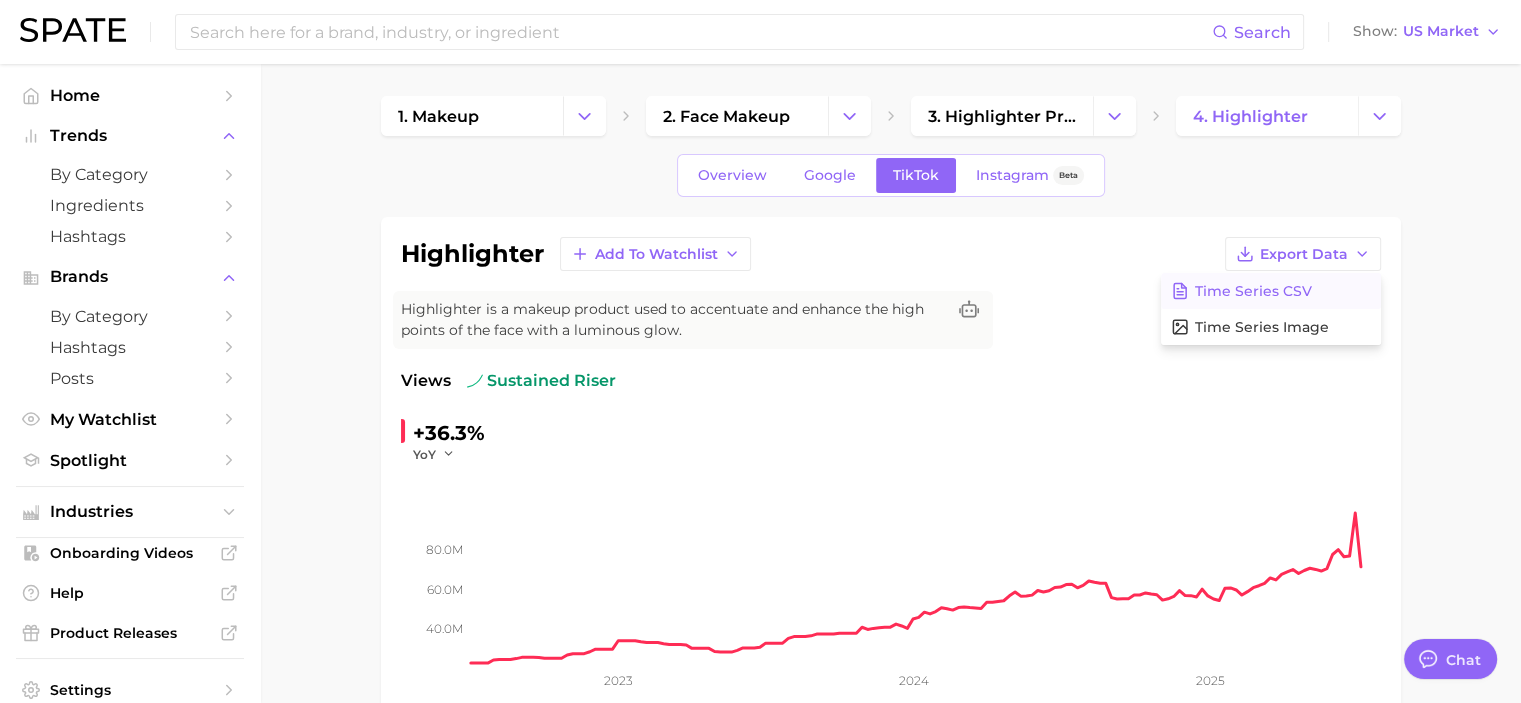 click on "Time Series CSV" at bounding box center [1253, 291] 